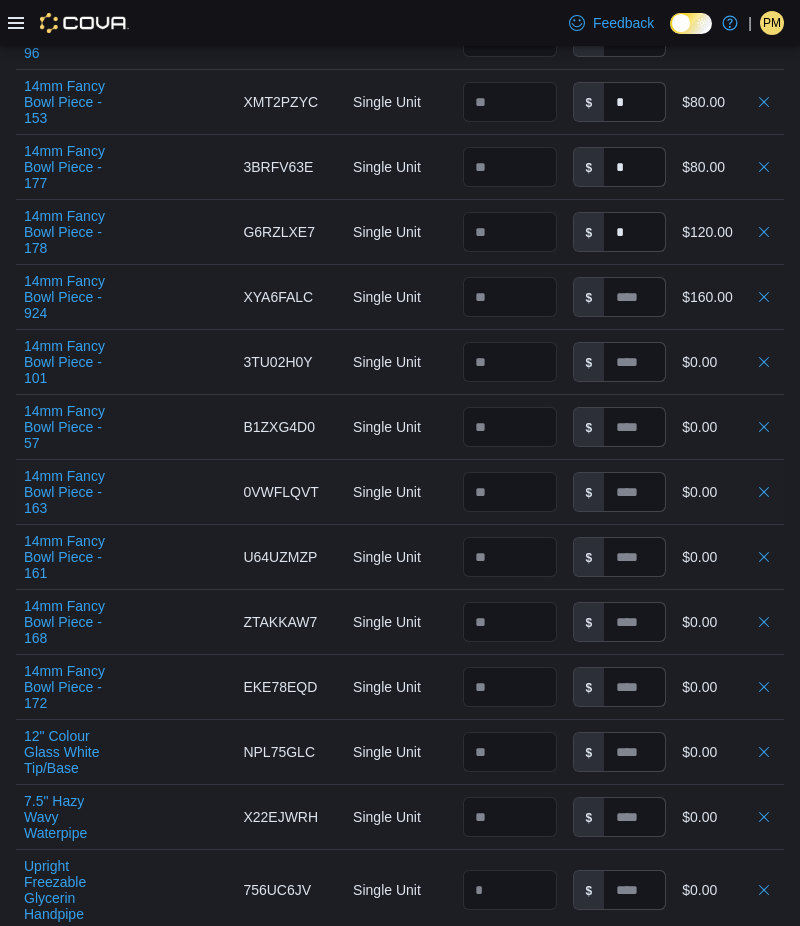 scroll, scrollTop: 4222, scrollLeft: 0, axis: vertical 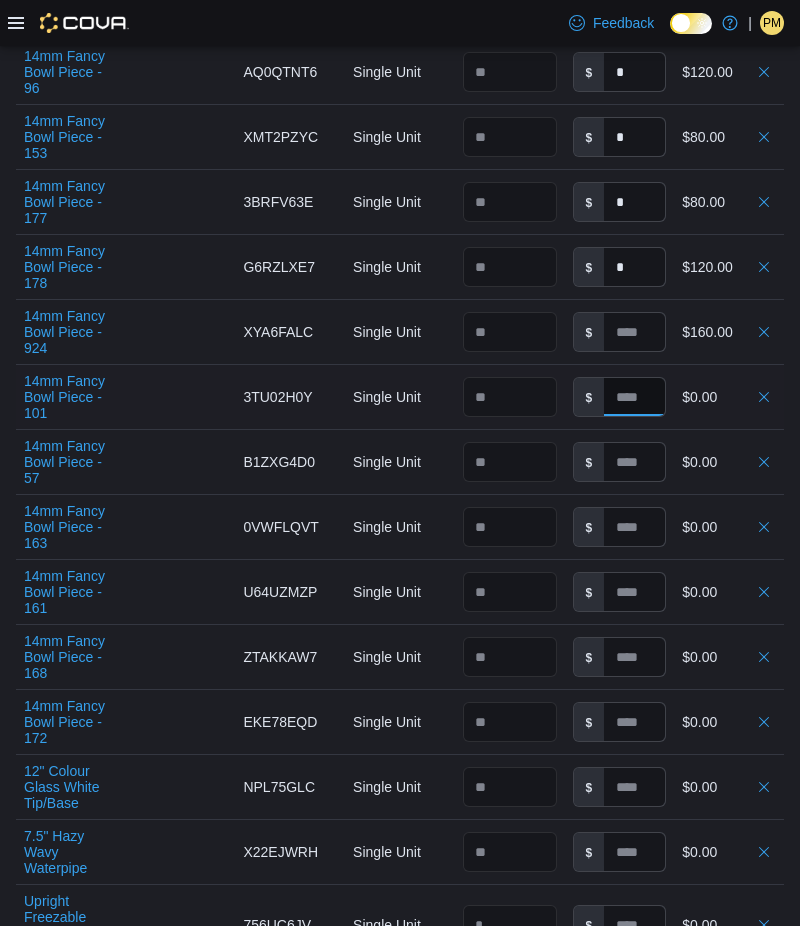 click at bounding box center (634, 397) 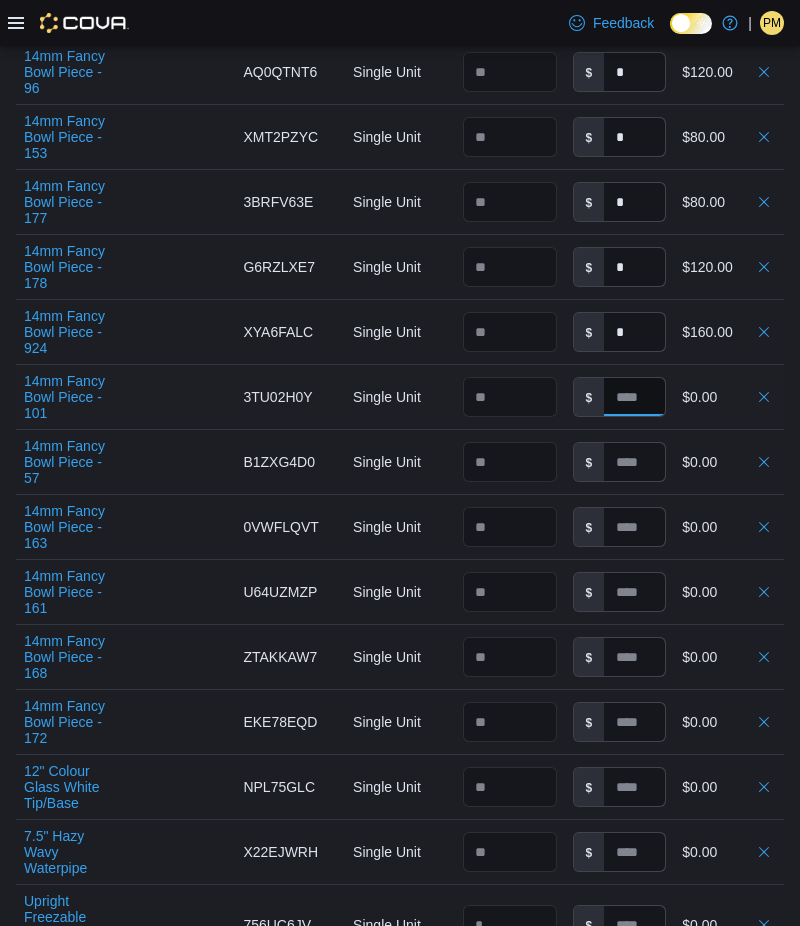 type 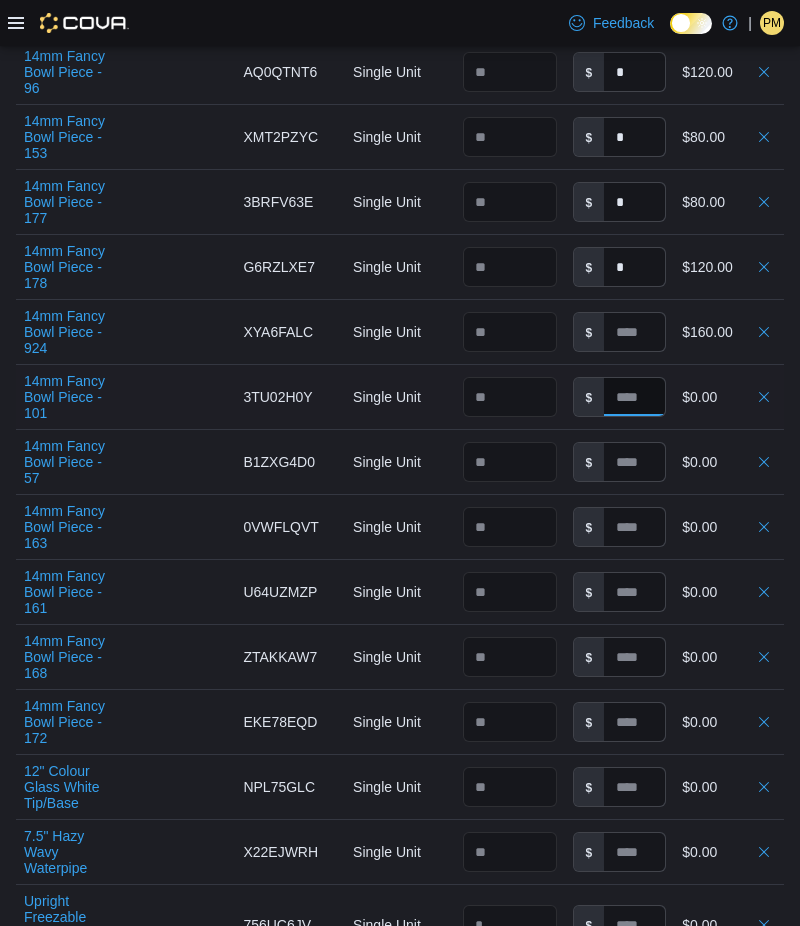 type on "*" 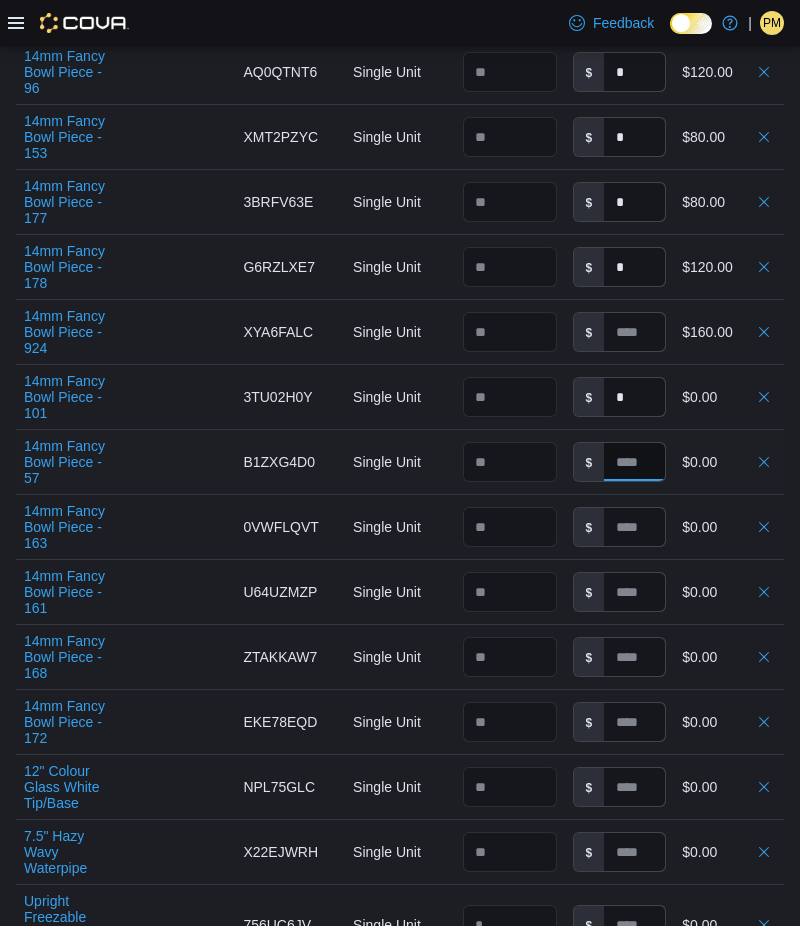 click at bounding box center (634, 462) 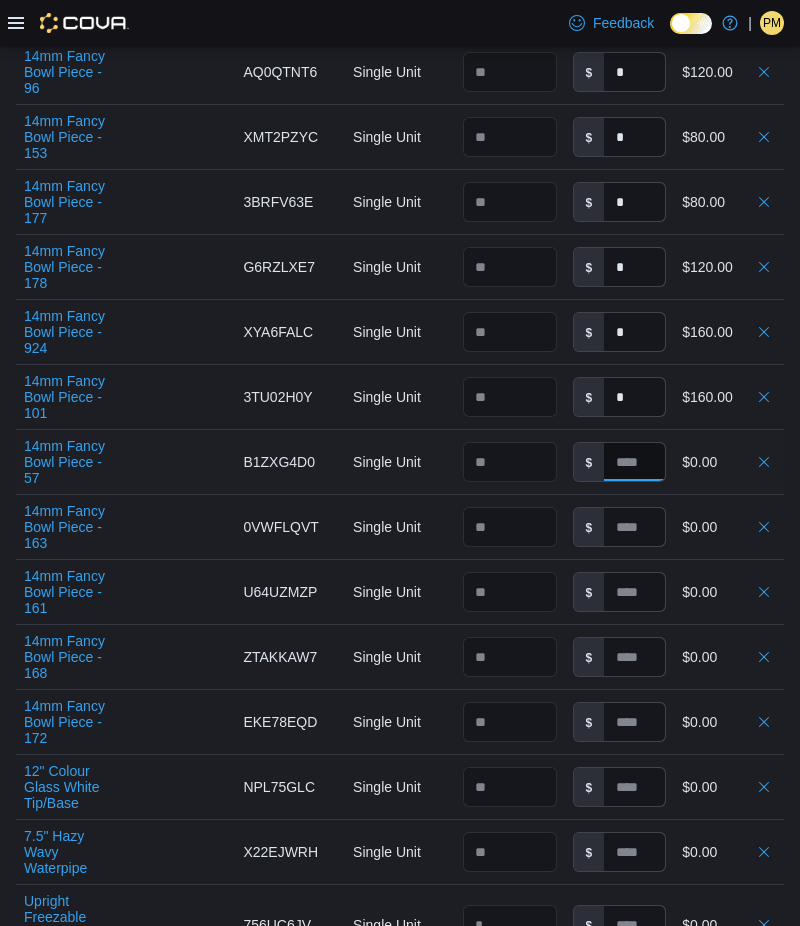 type 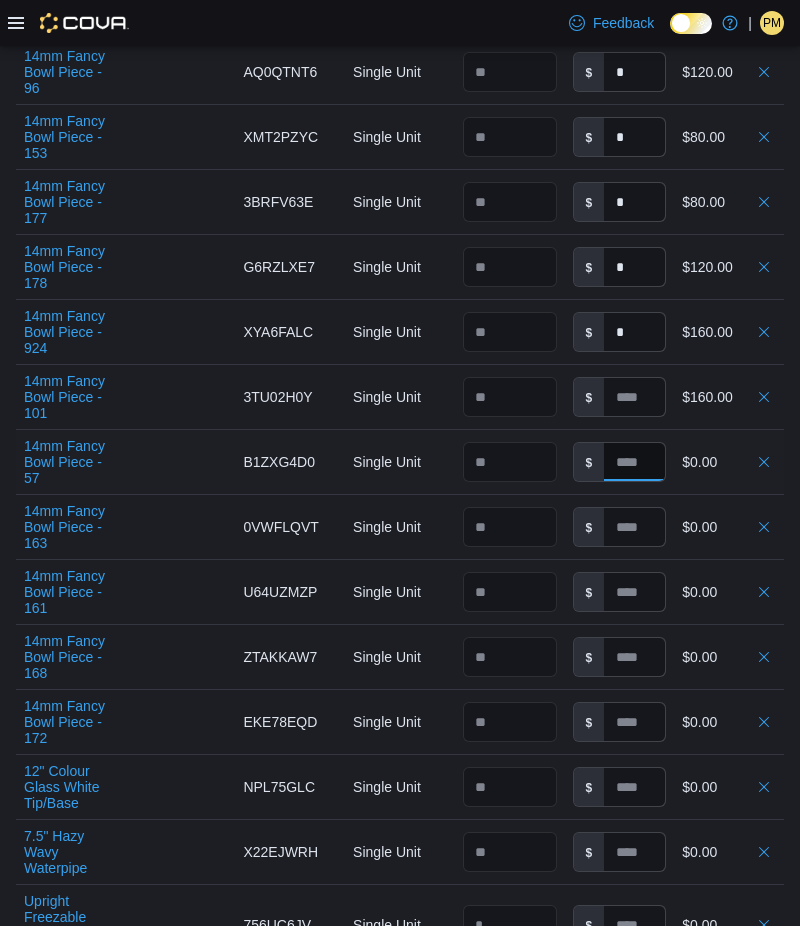 type on "*" 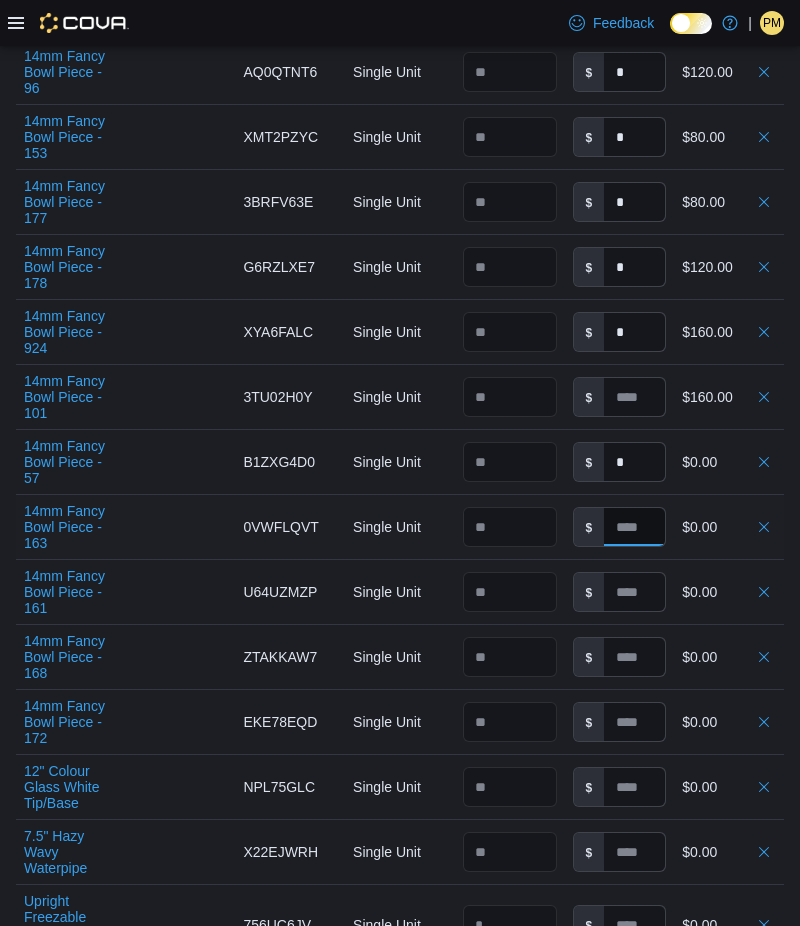 click at bounding box center [634, 527] 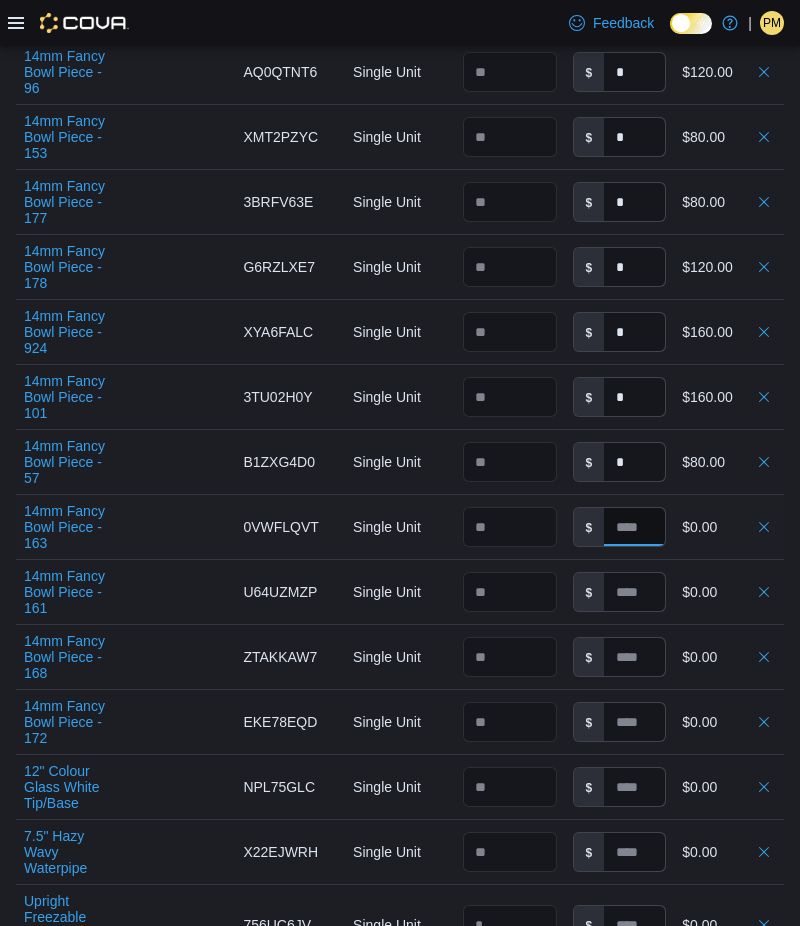 type 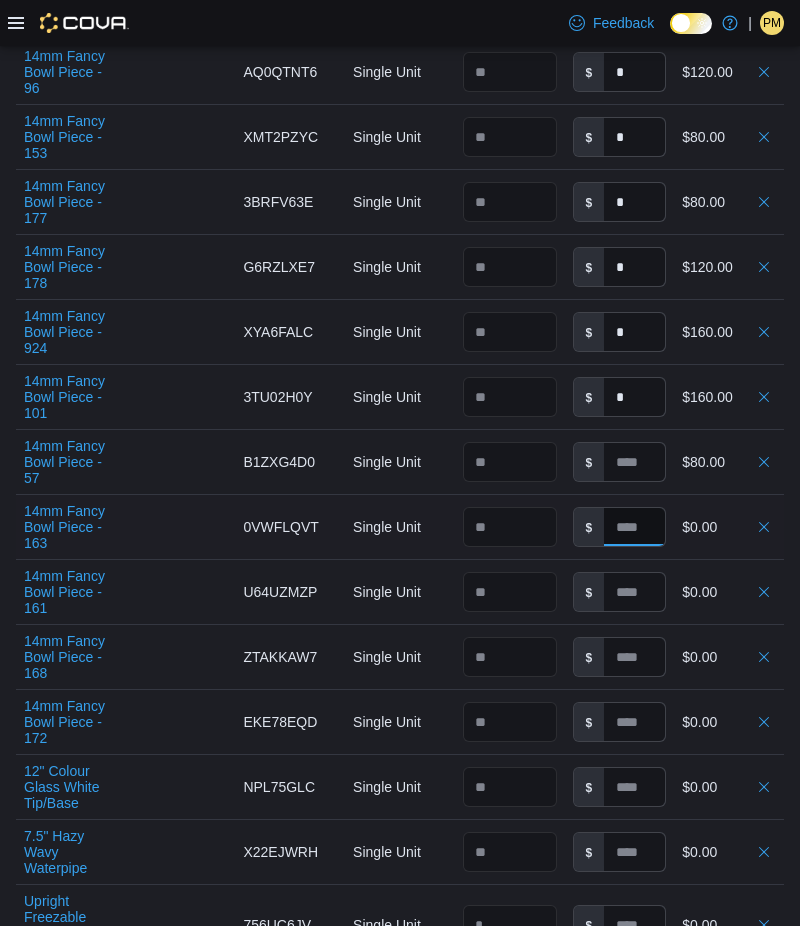 type on "*" 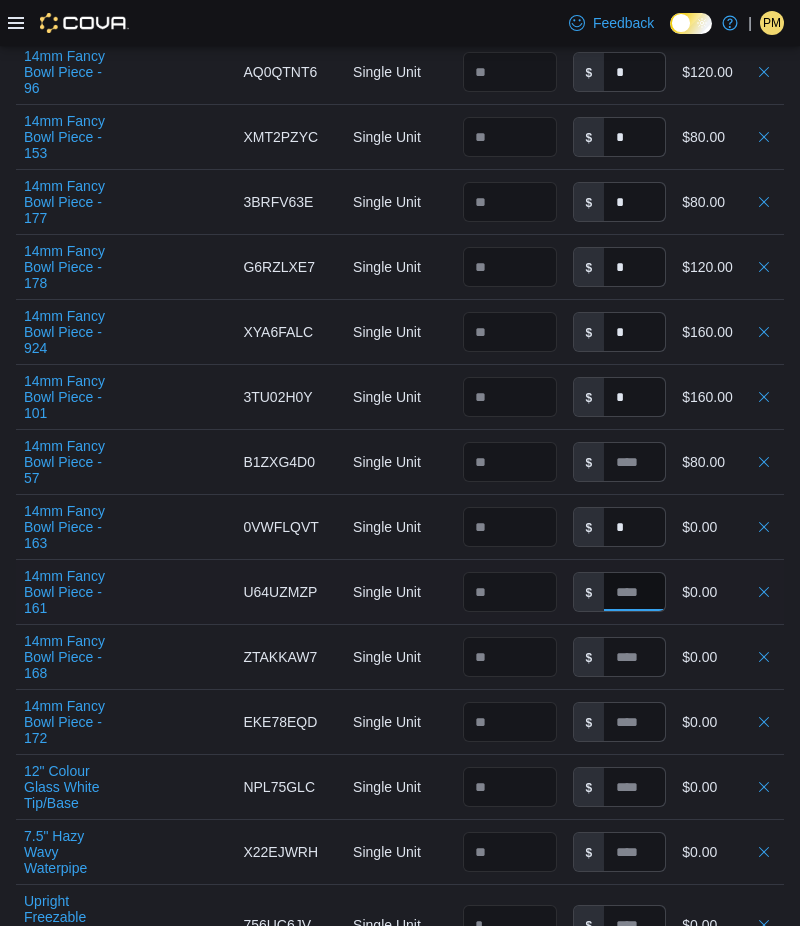 click at bounding box center (634, 592) 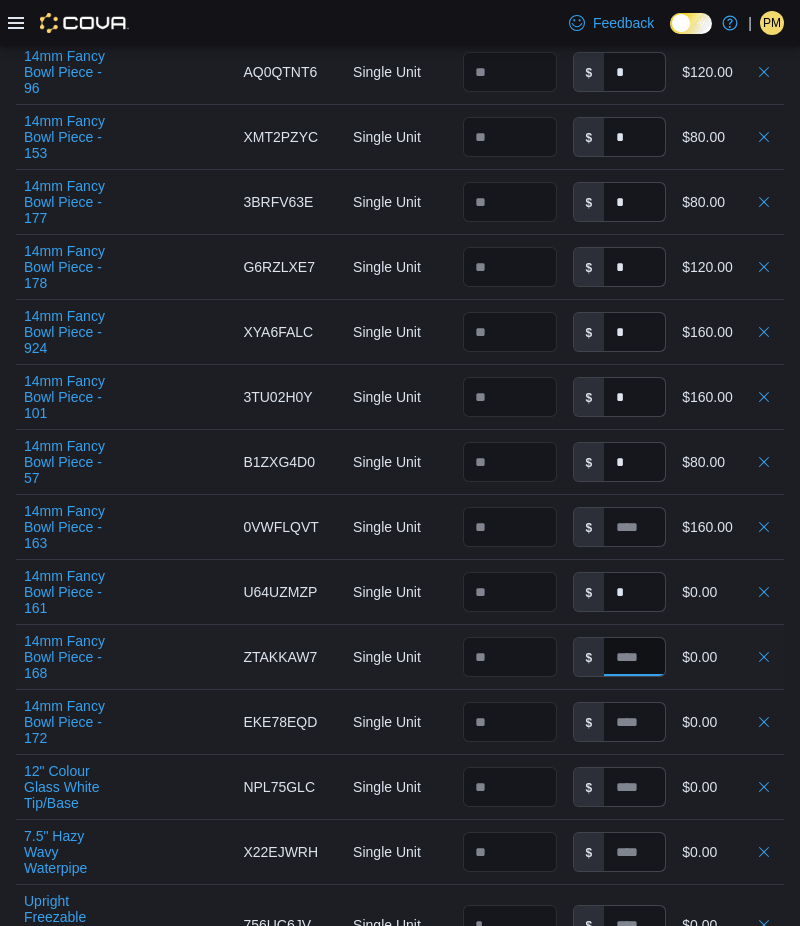 click at bounding box center (634, 657) 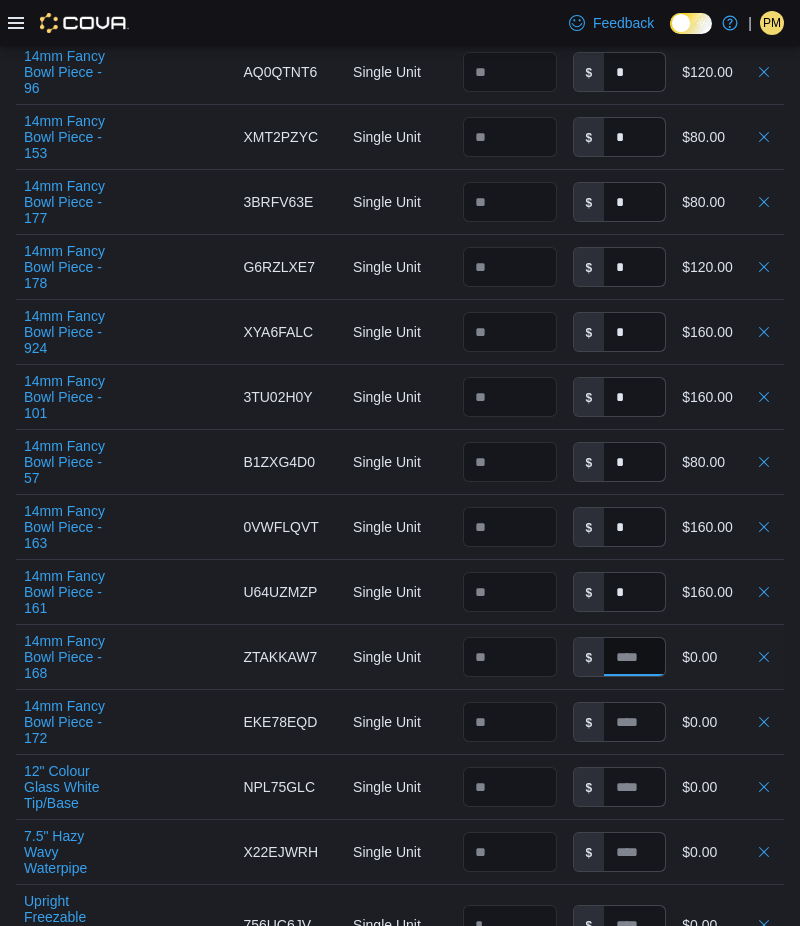 type 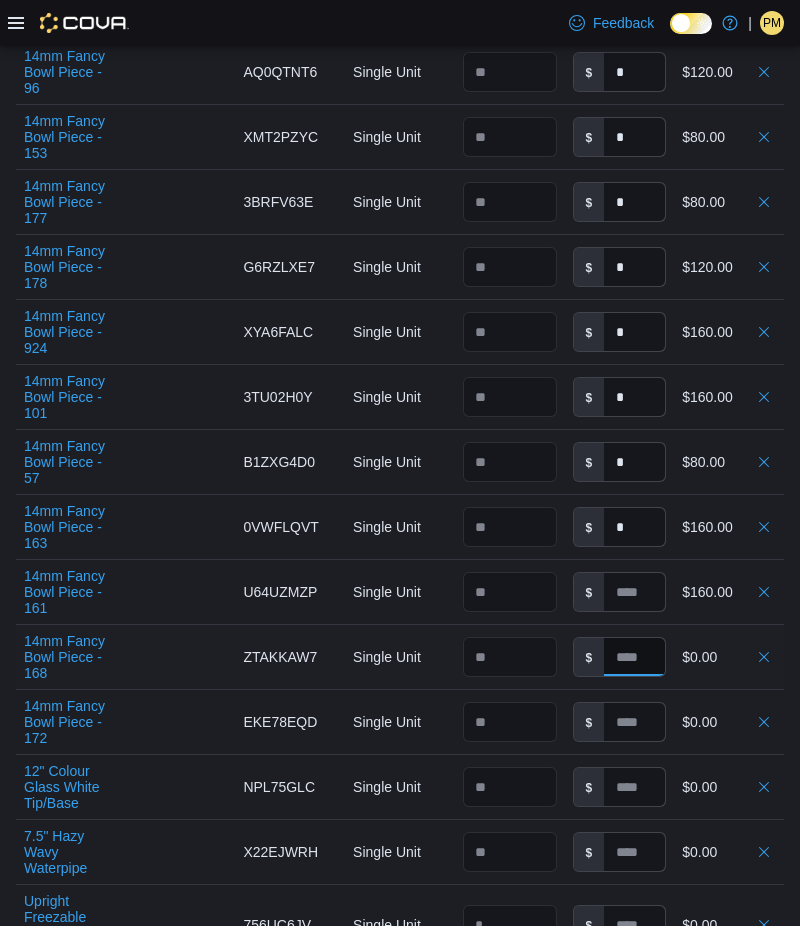 type on "*" 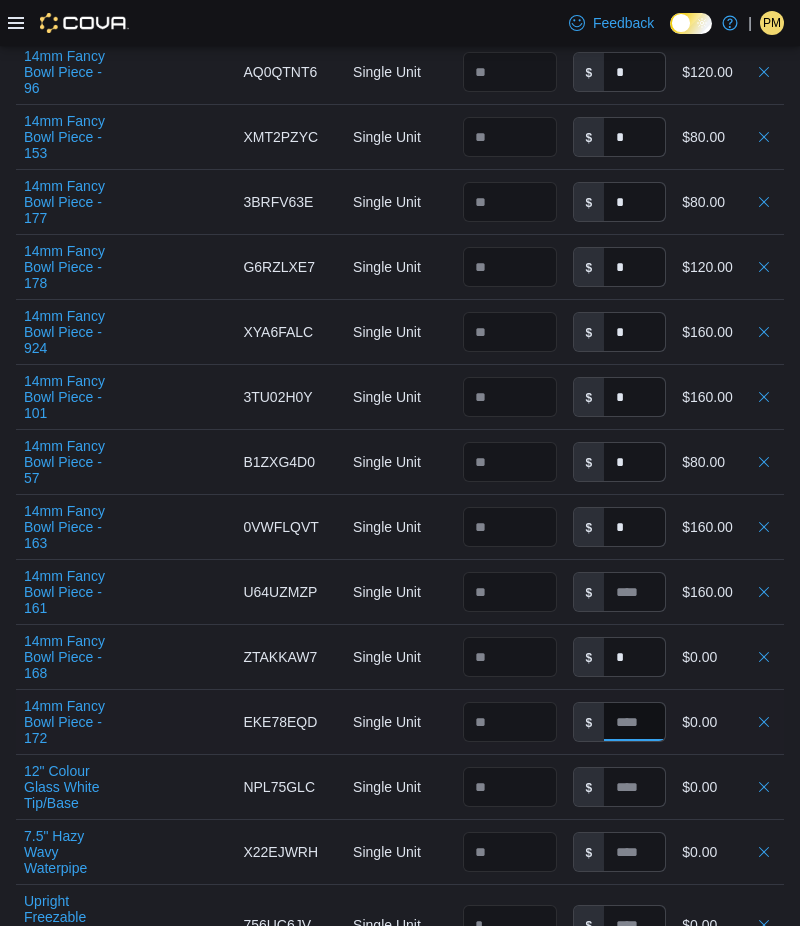 type on "*" 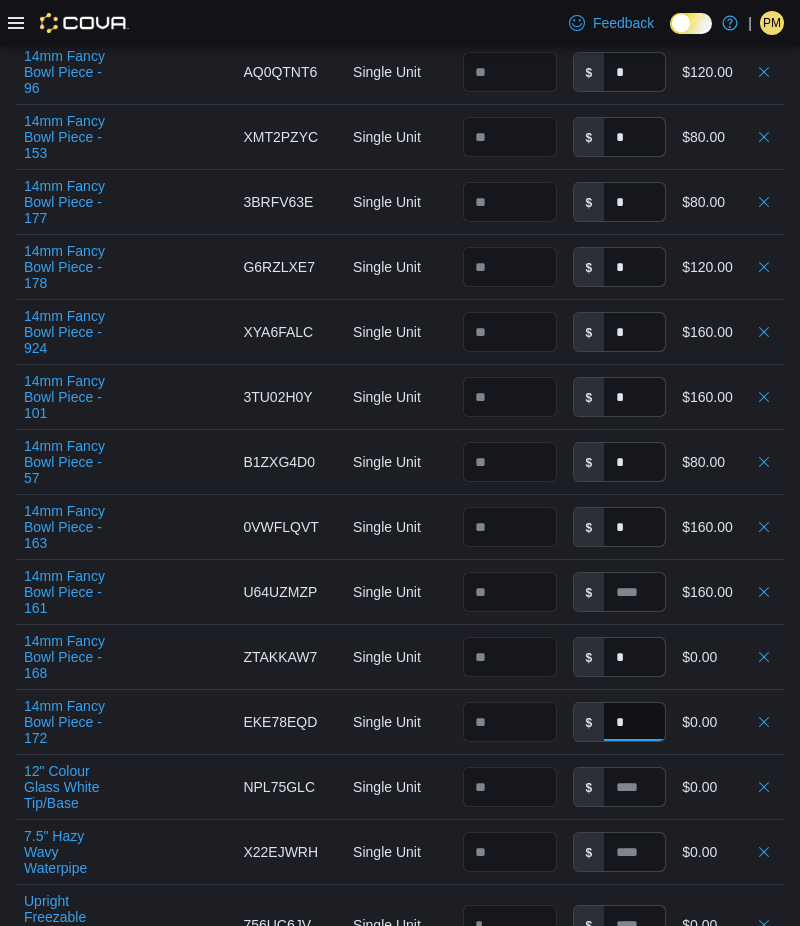 click on "*" at bounding box center (634, 722) 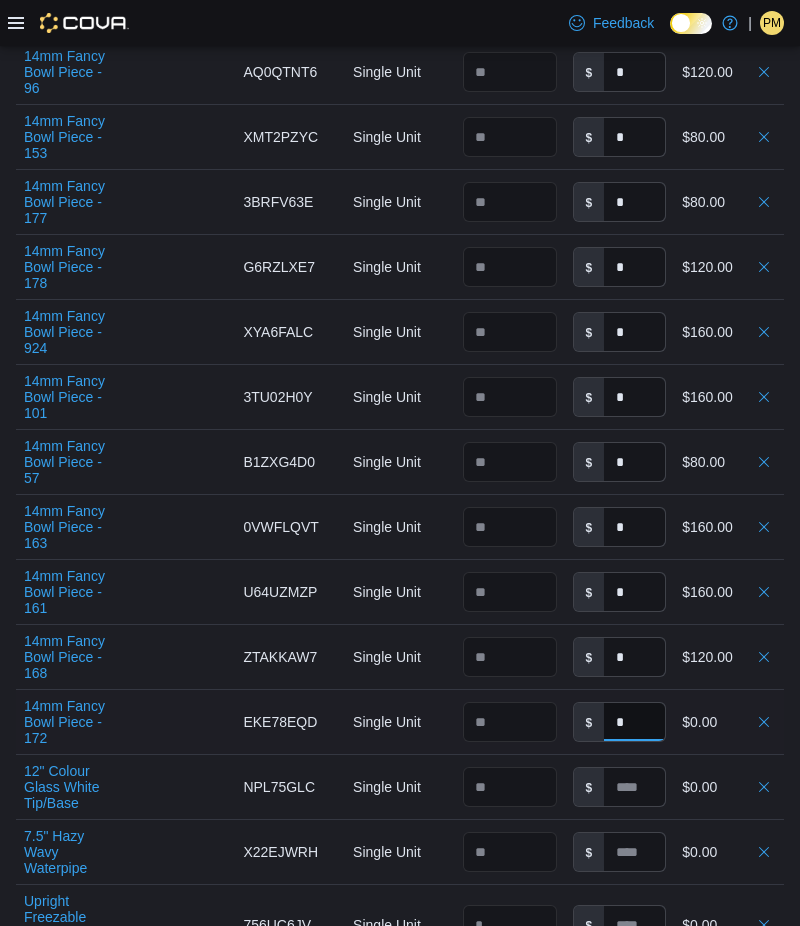 type 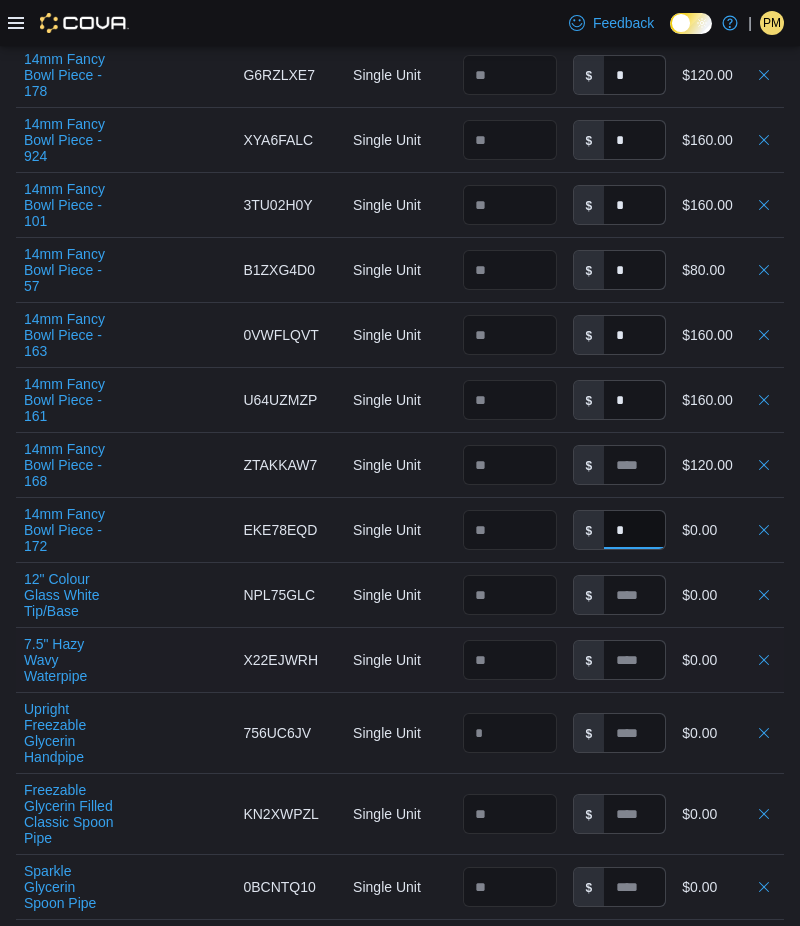 scroll, scrollTop: 4444, scrollLeft: 0, axis: vertical 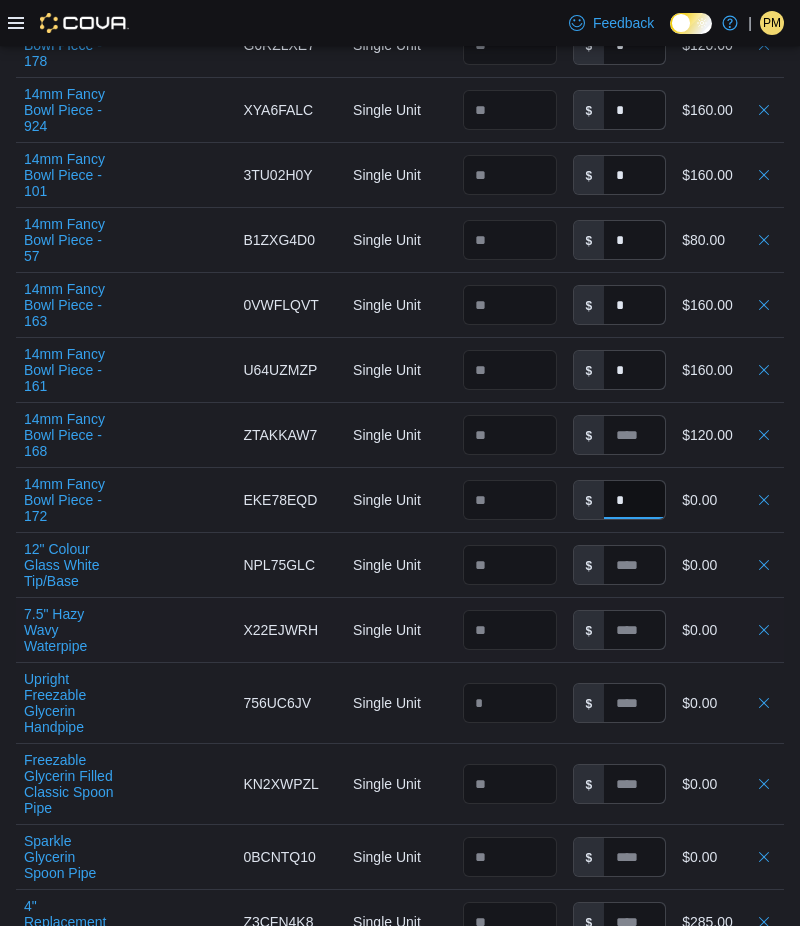 type on "*" 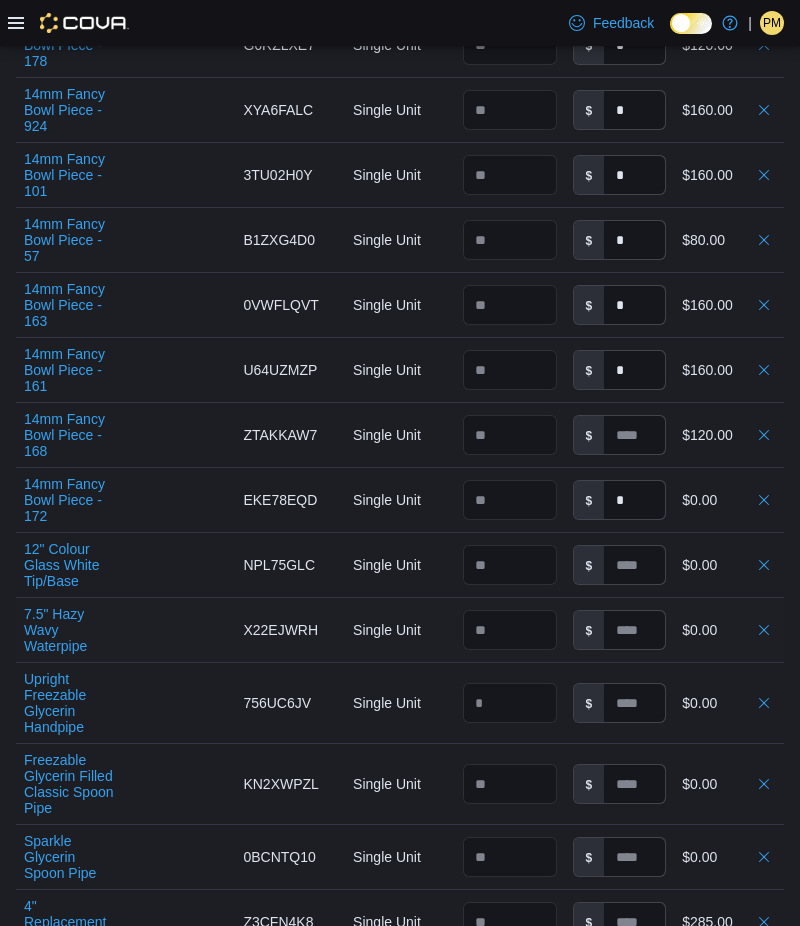type on "*" 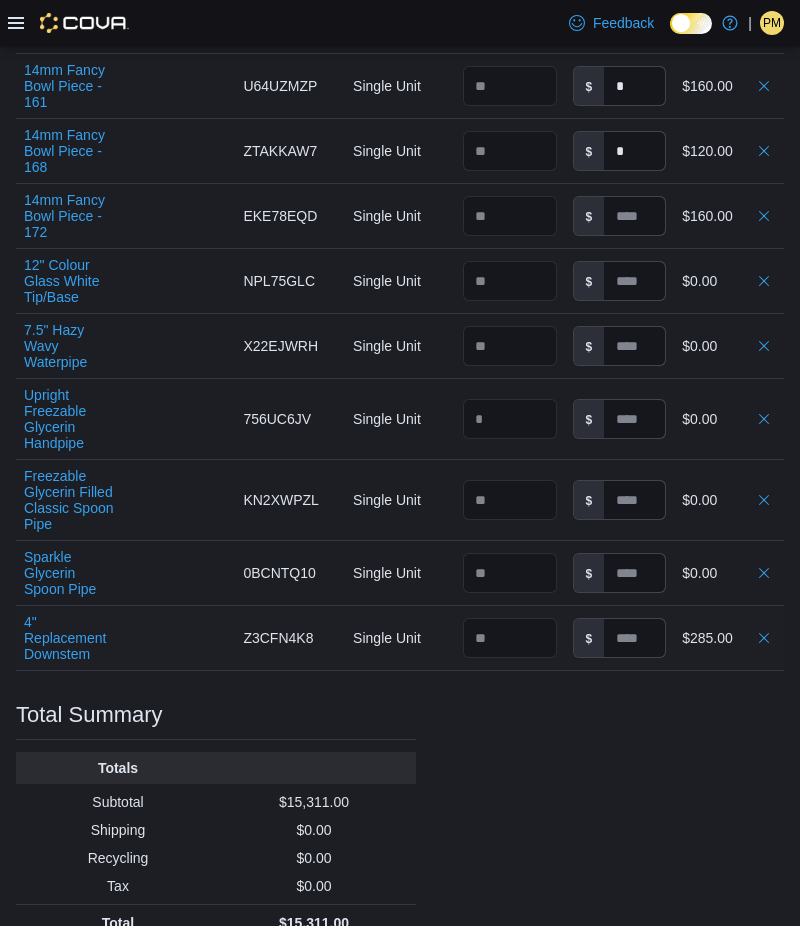 scroll, scrollTop: 4748, scrollLeft: 0, axis: vertical 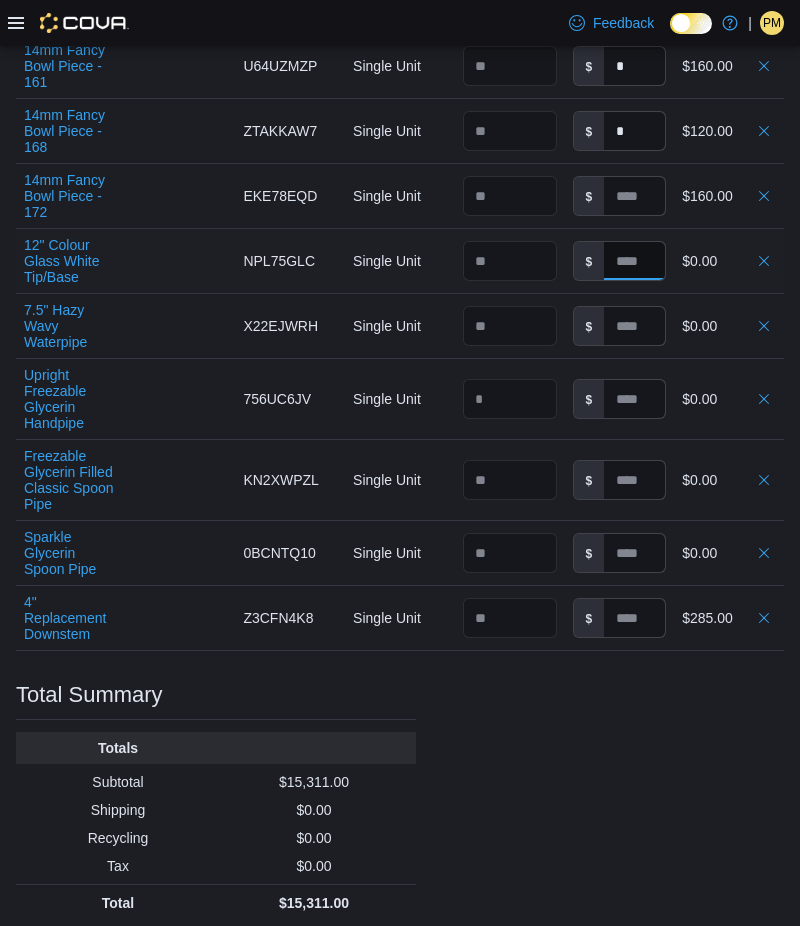 click at bounding box center (634, 261) 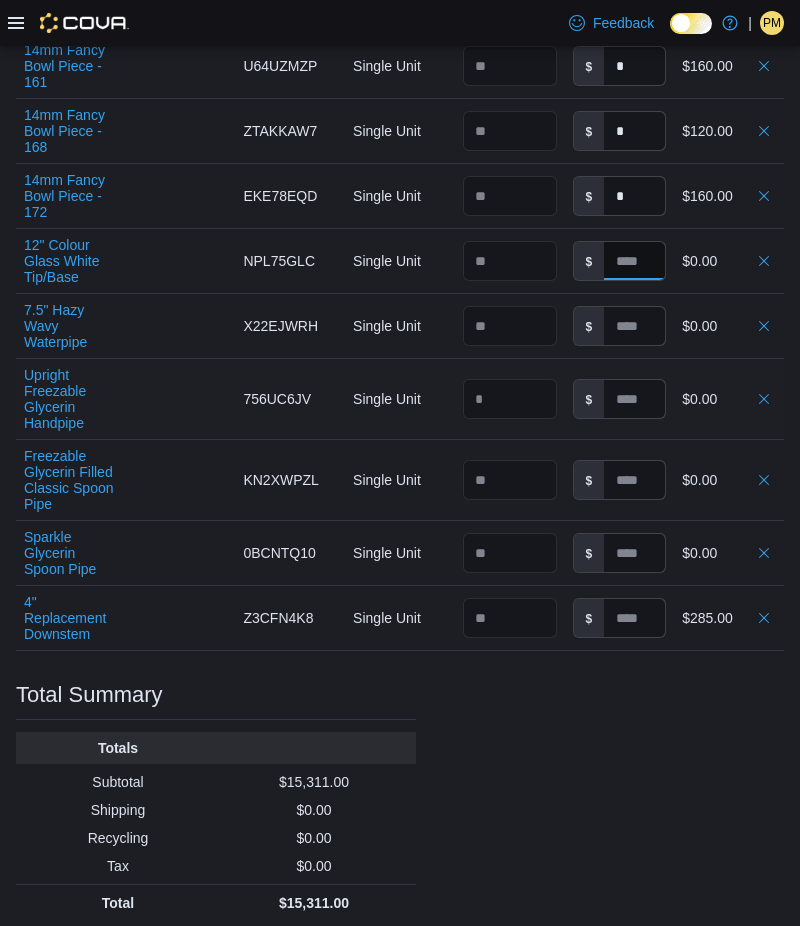 type 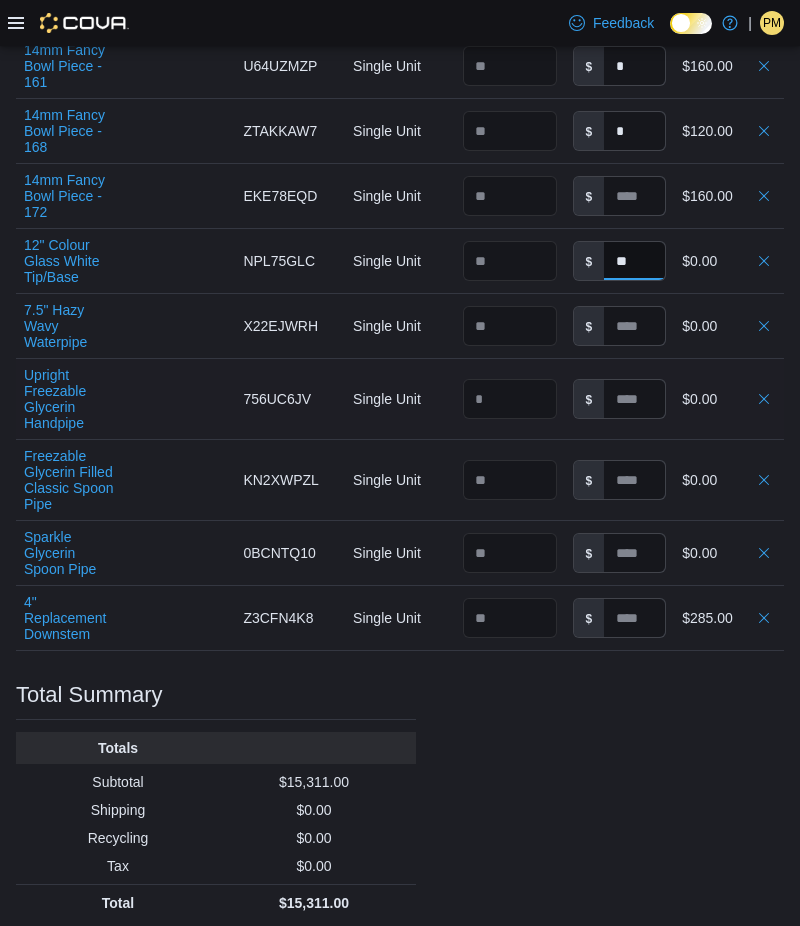 type on "*" 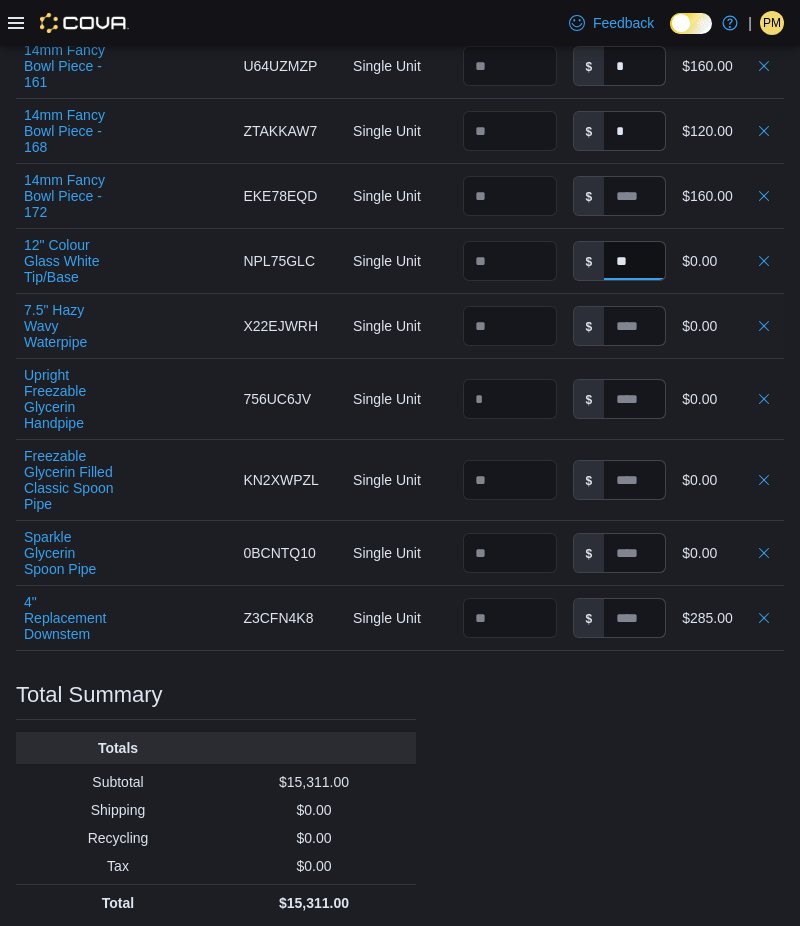 type on "**" 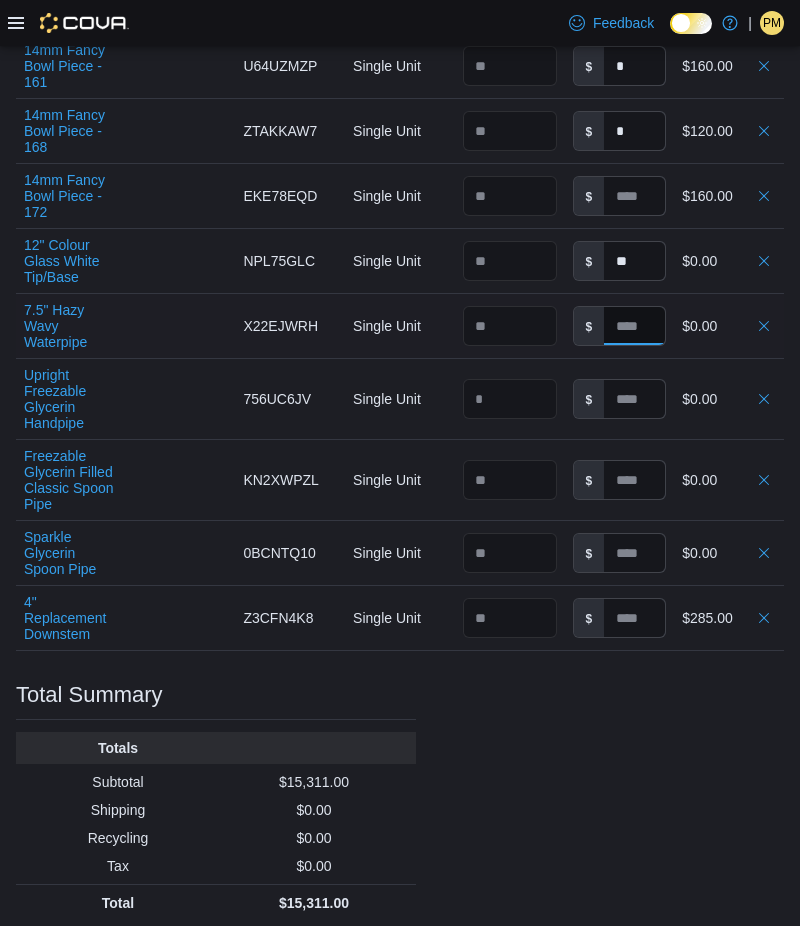 click at bounding box center (634, 326) 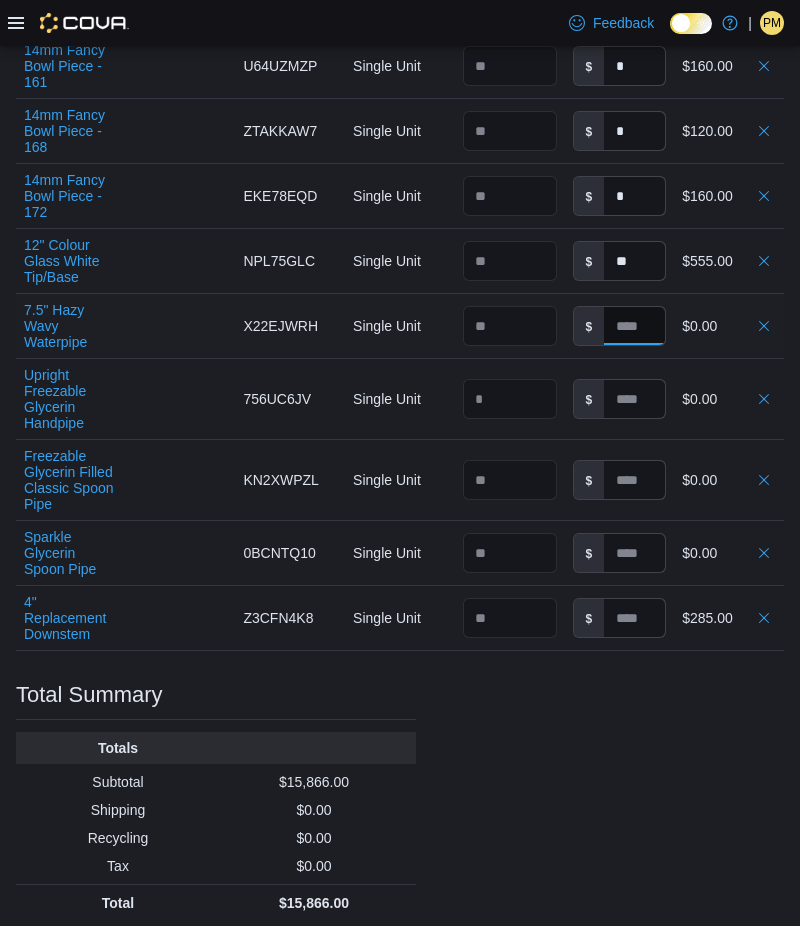 type 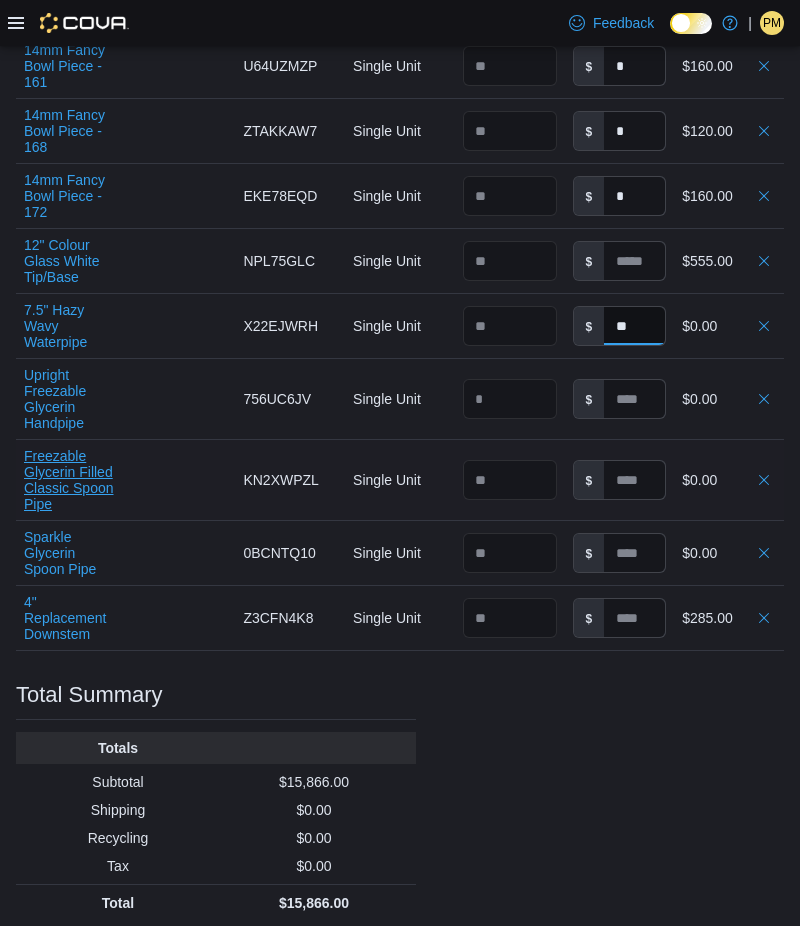 type on "**" 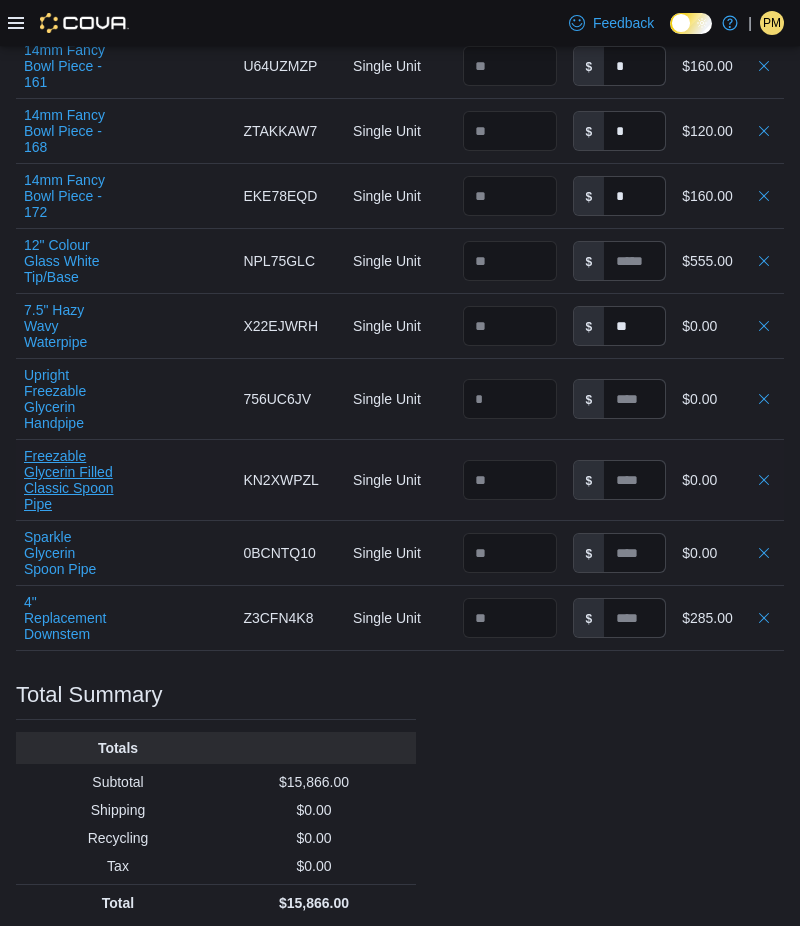 type on "**" 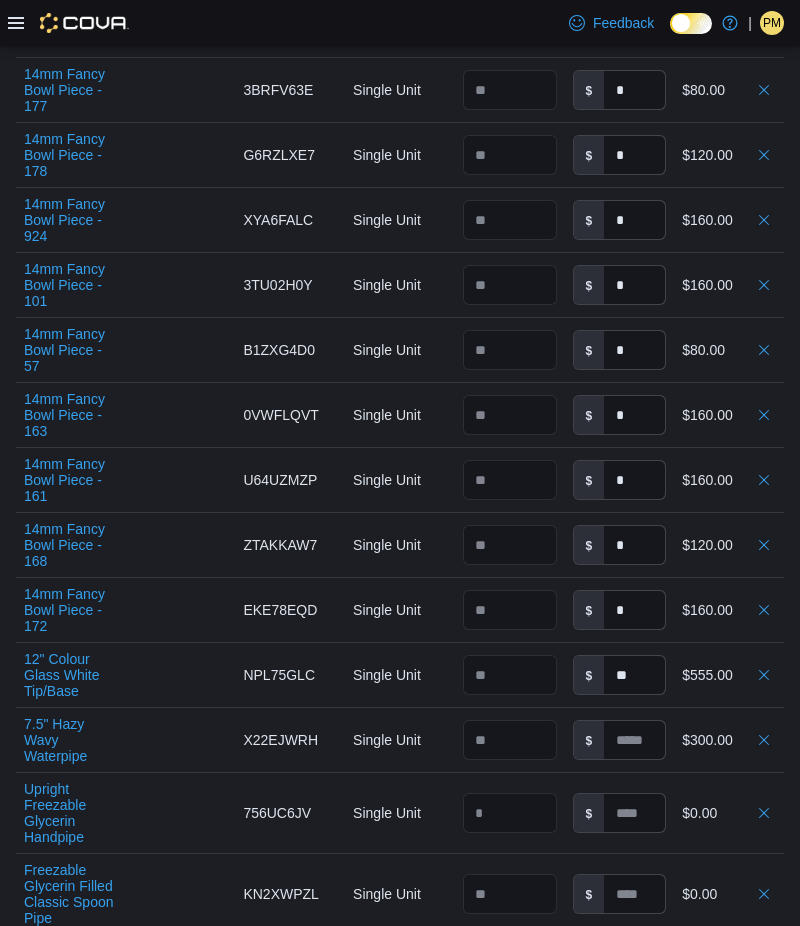 scroll, scrollTop: 4637, scrollLeft: 0, axis: vertical 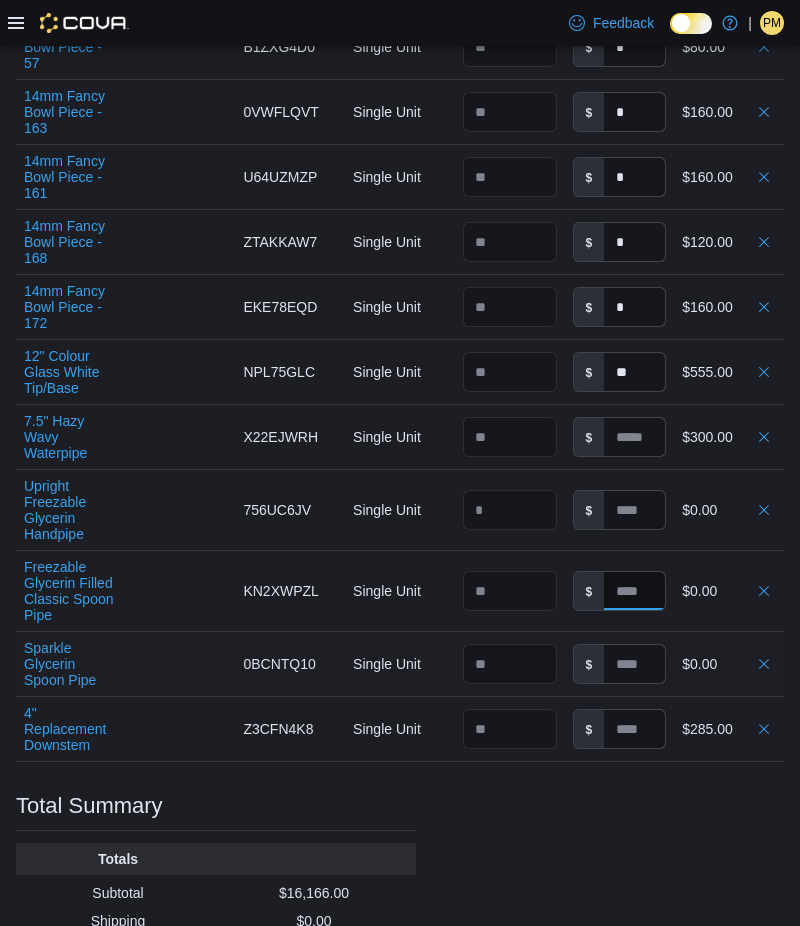 drag, startPoint x: 657, startPoint y: 586, endPoint x: 703, endPoint y: 678, distance: 102.85912 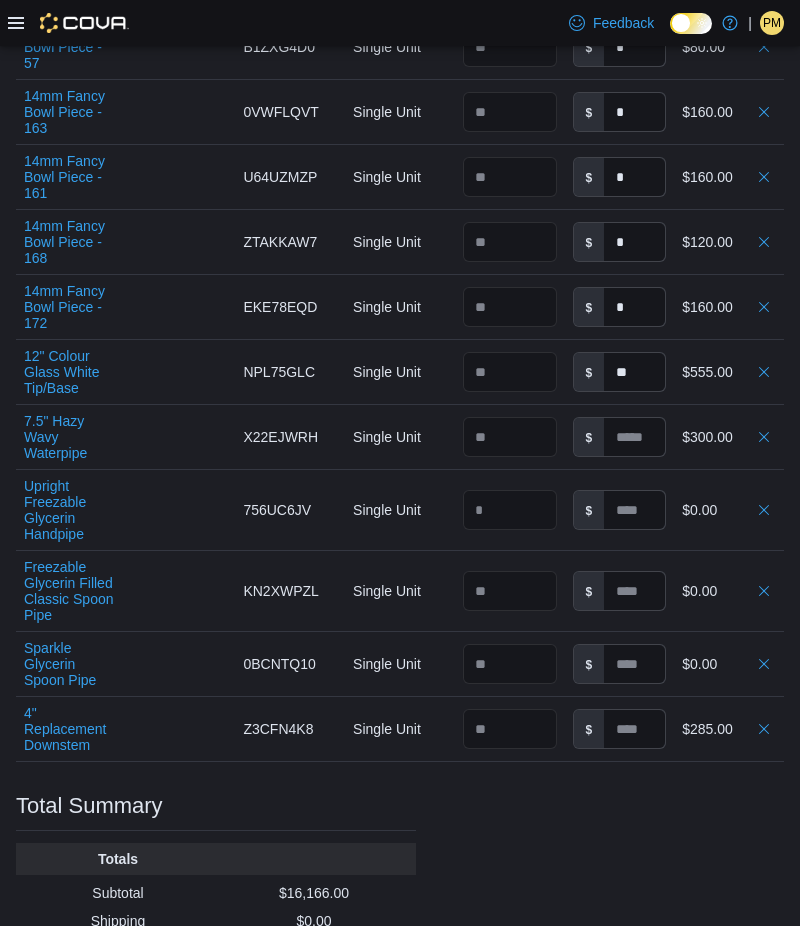 type on "**" 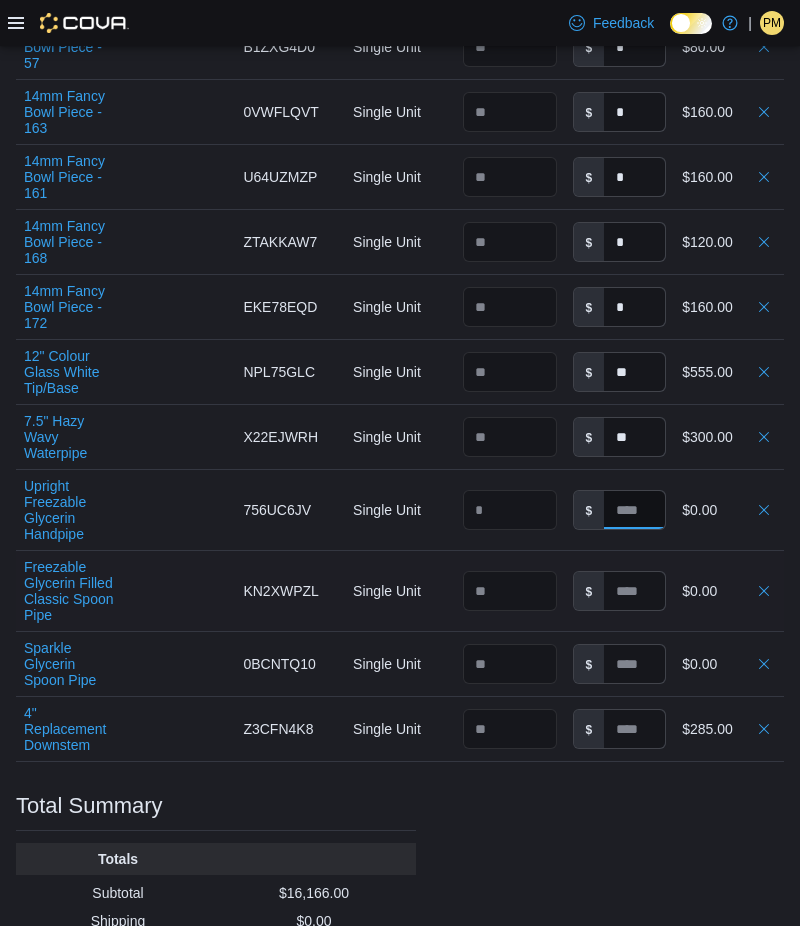 drag, startPoint x: 648, startPoint y: 499, endPoint x: 696, endPoint y: 583, distance: 96.74709 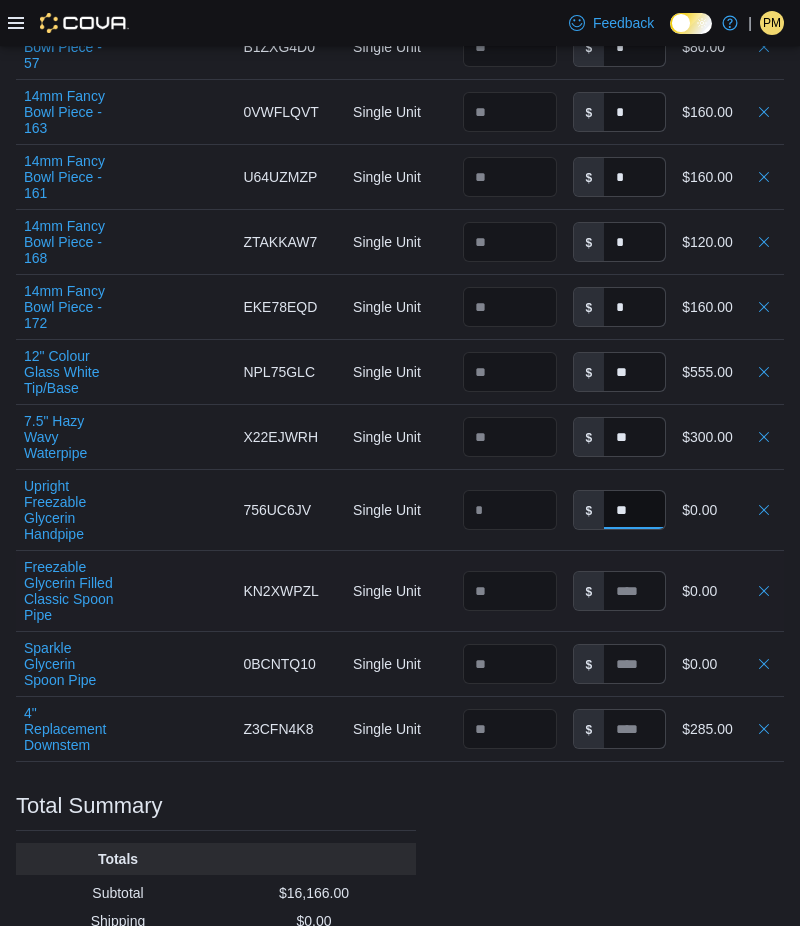 type on "**" 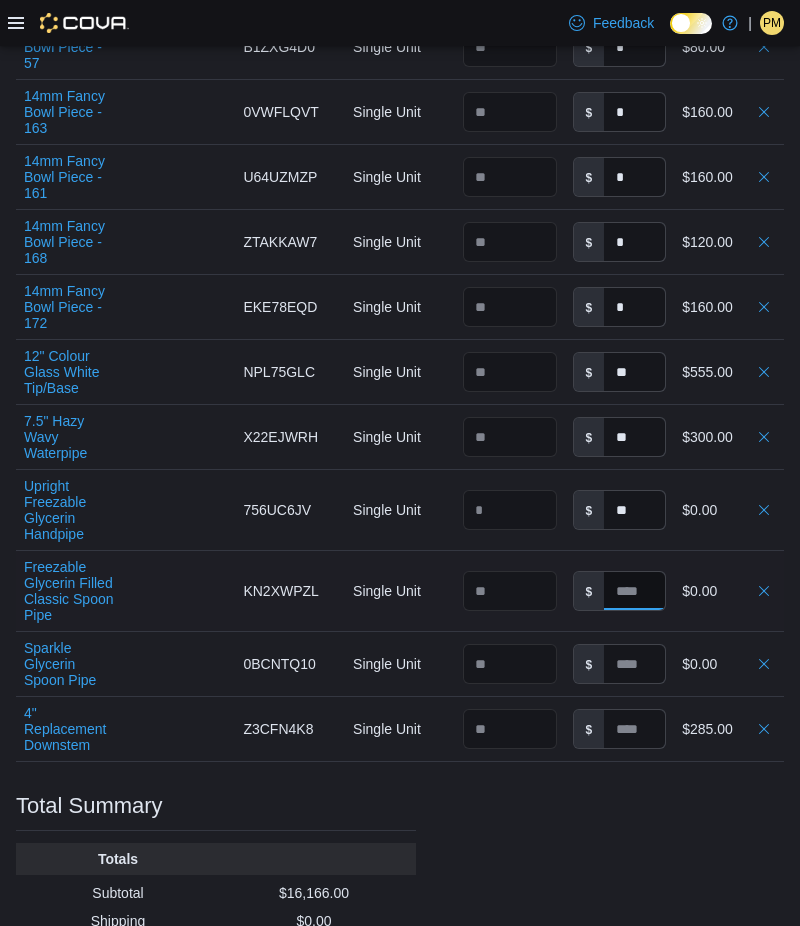 click at bounding box center (634, 591) 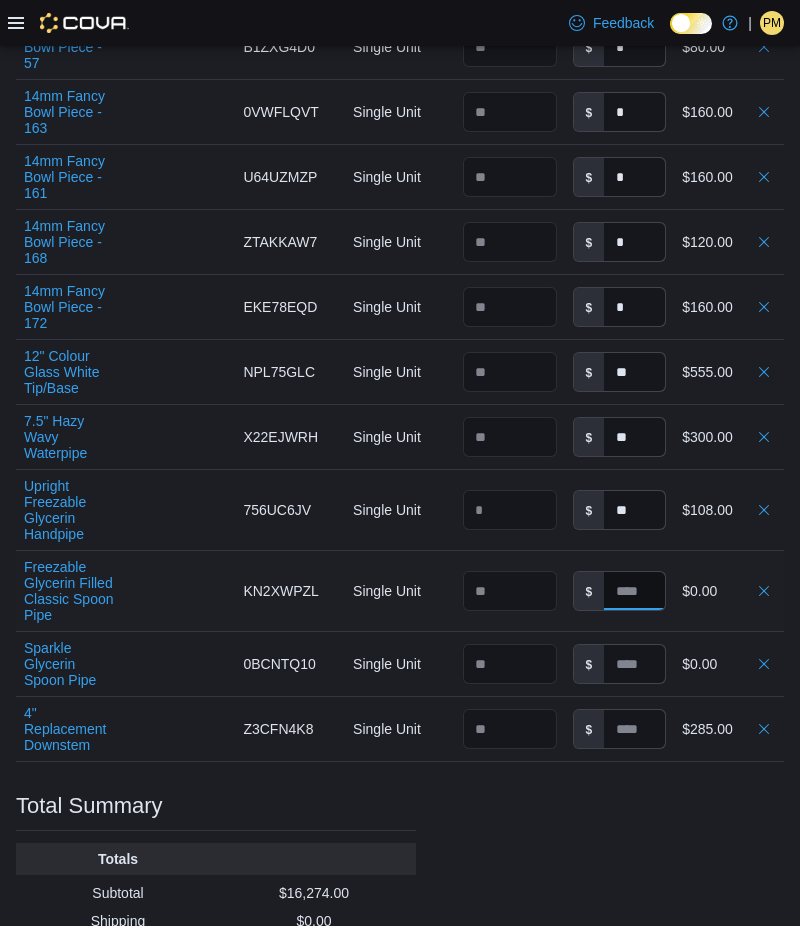 type on "*" 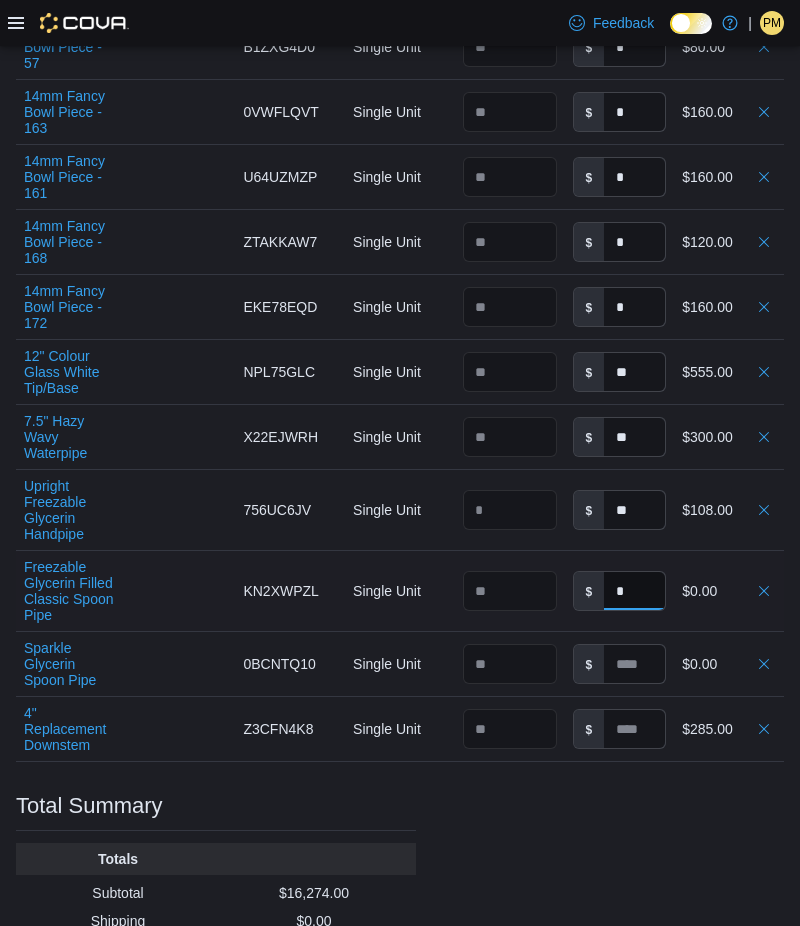 type 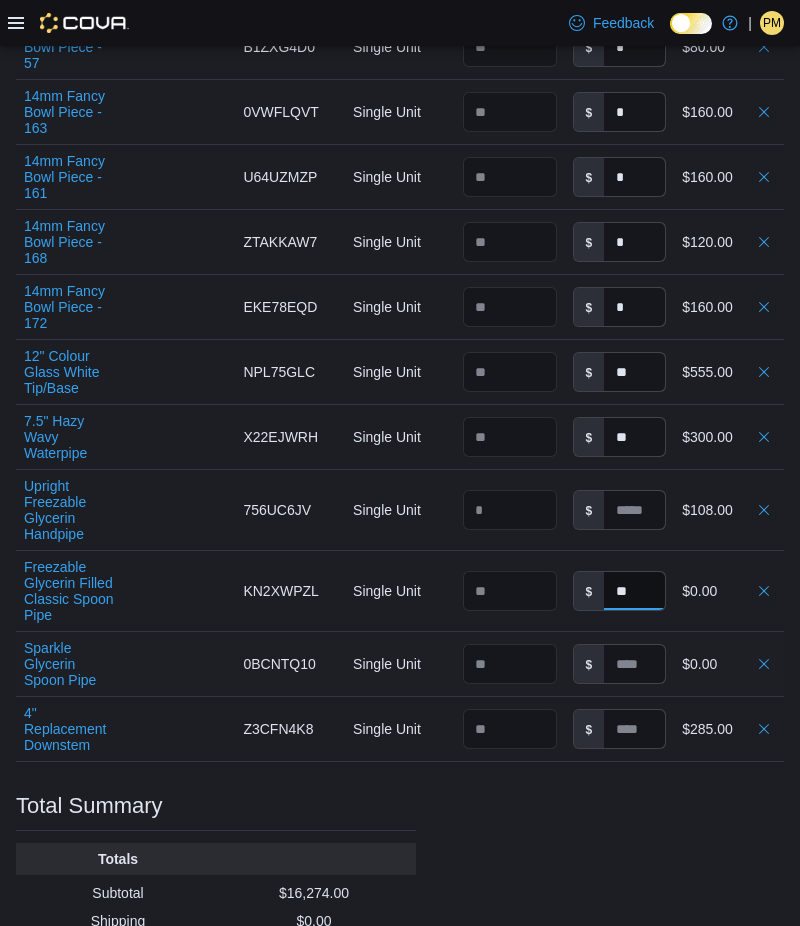 type on "**" 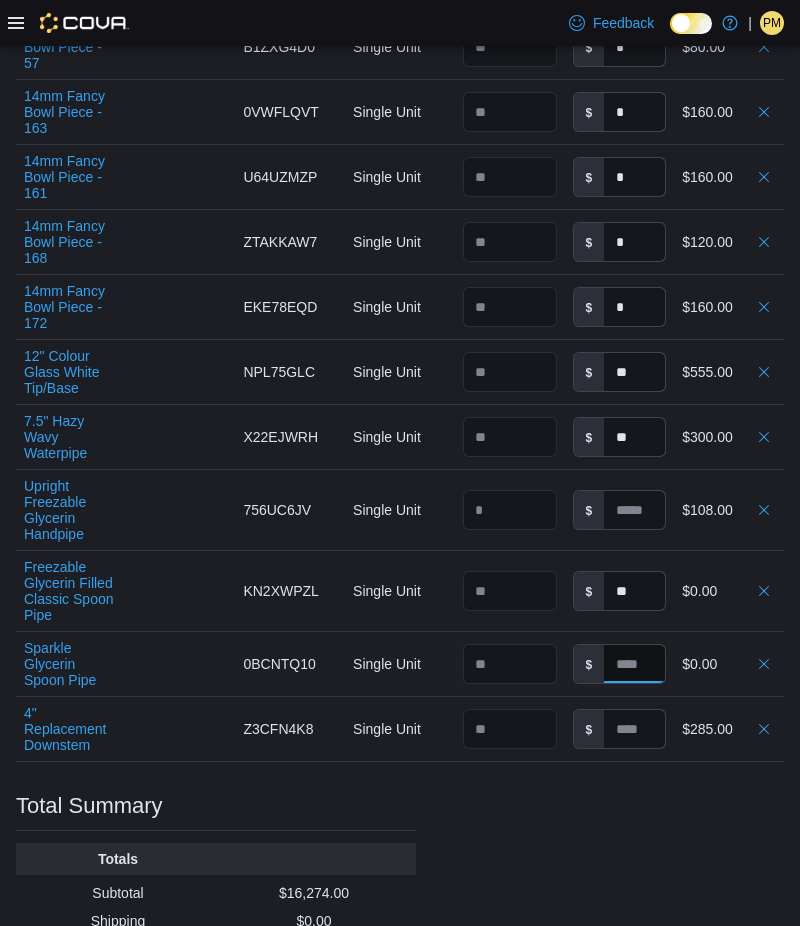 click at bounding box center [634, 664] 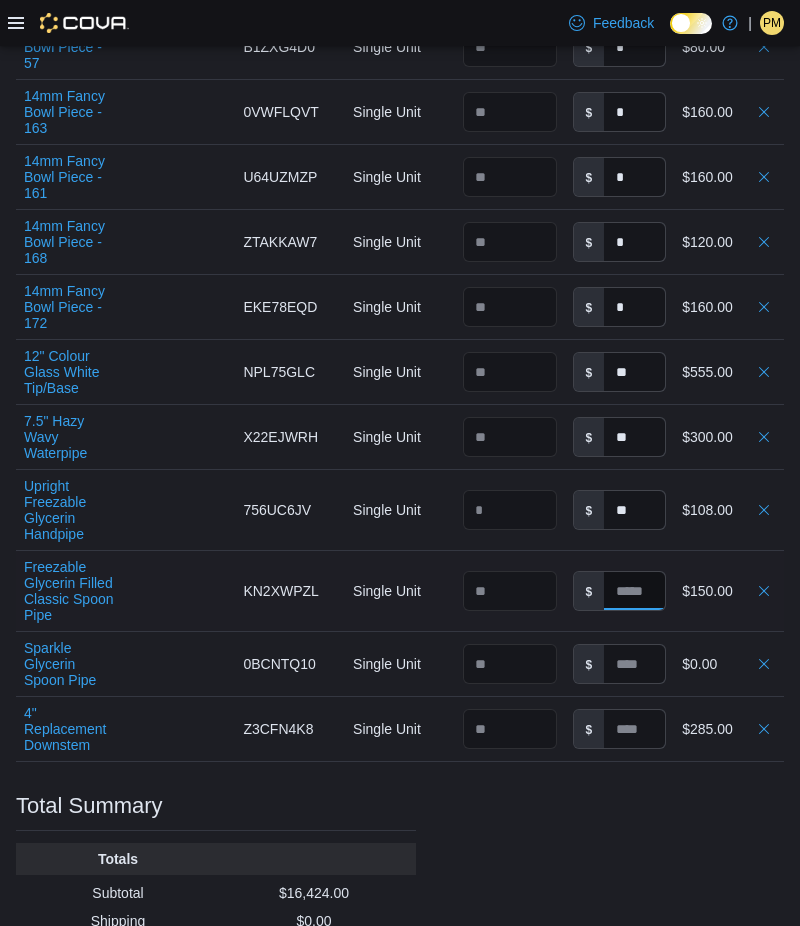 click at bounding box center (634, 591) 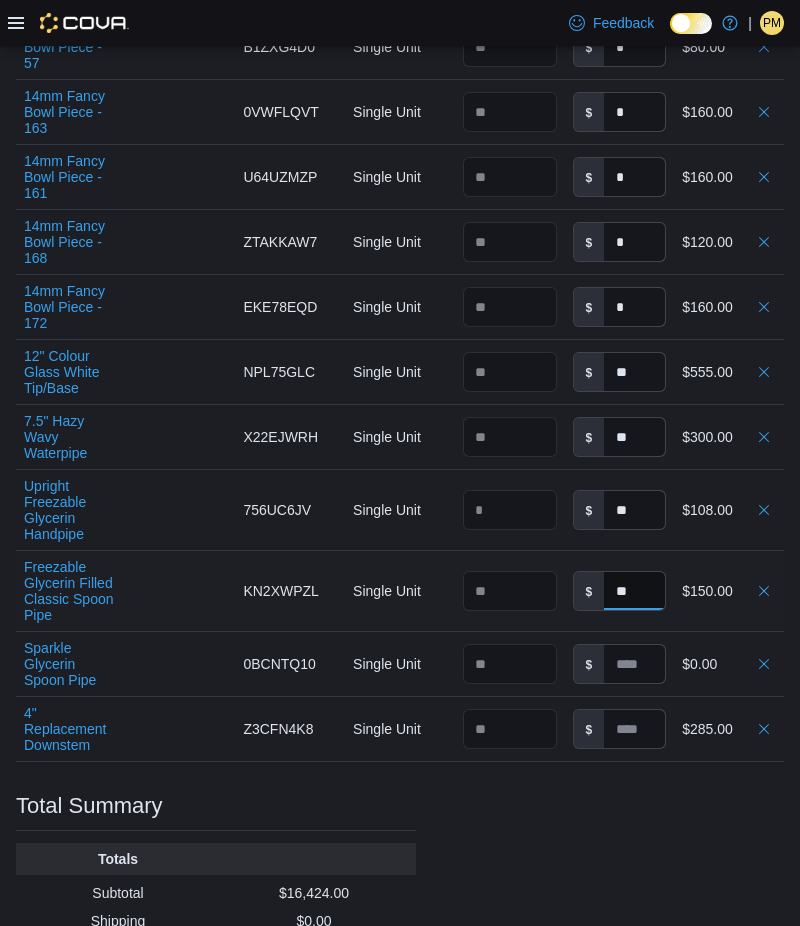 type 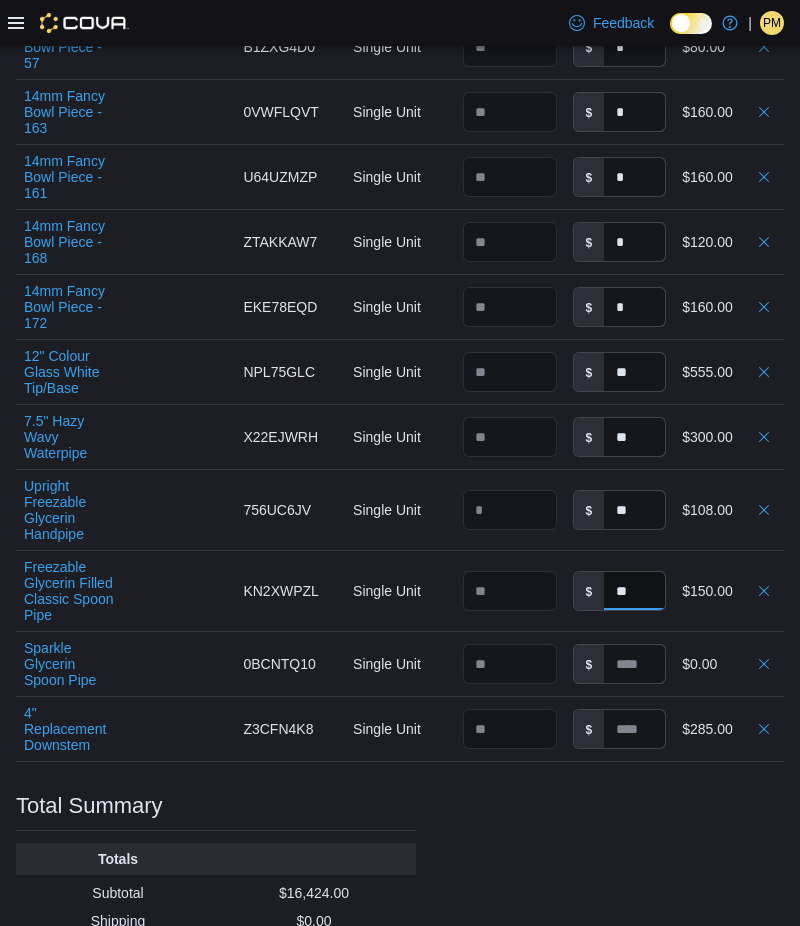 type on "**" 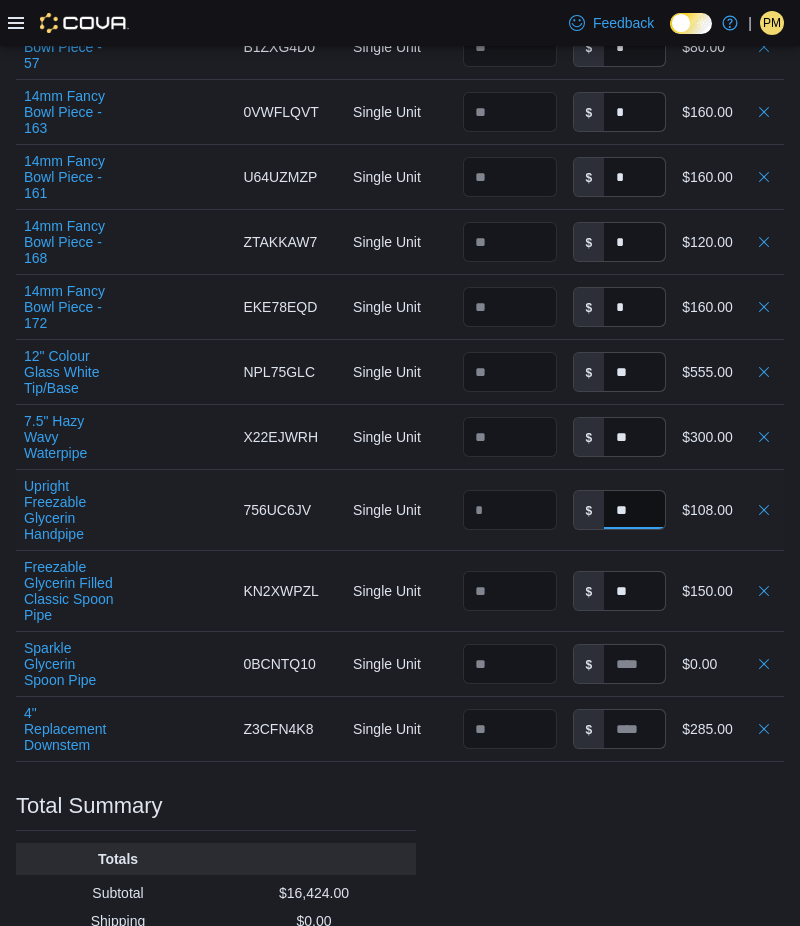 click on "**" at bounding box center (634, 510) 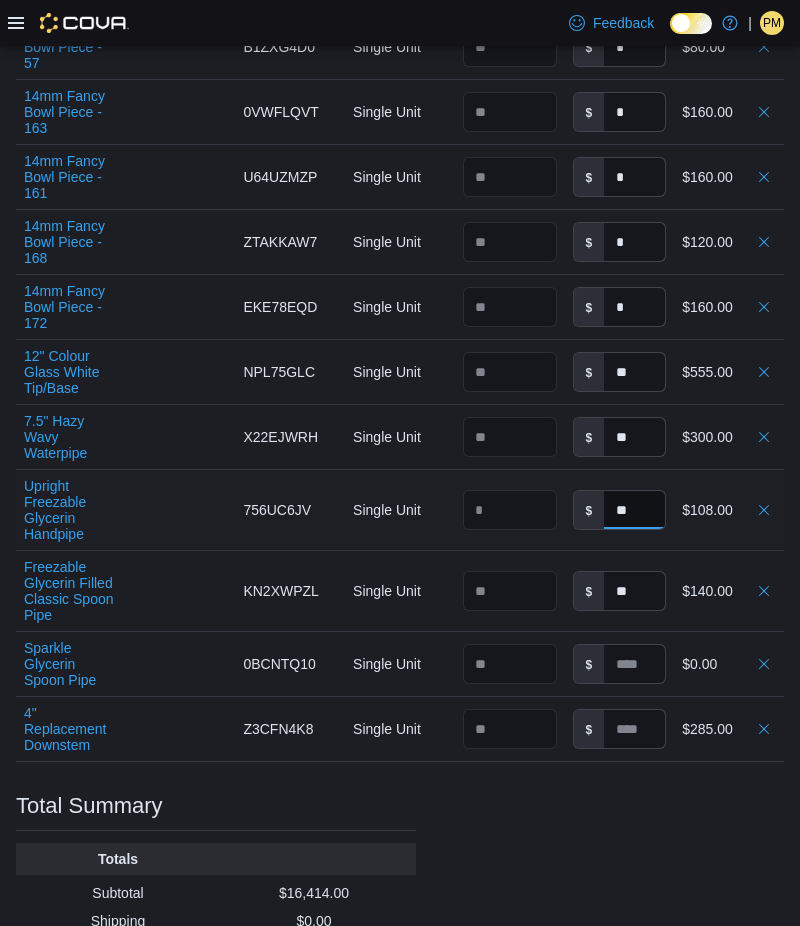 type 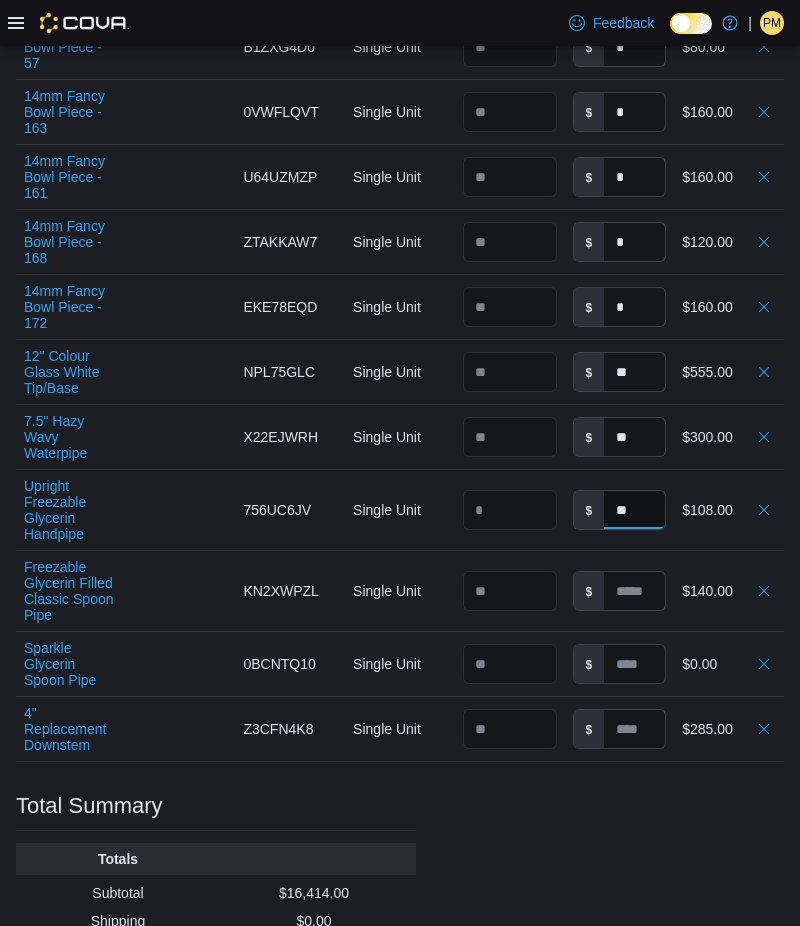 type on "**" 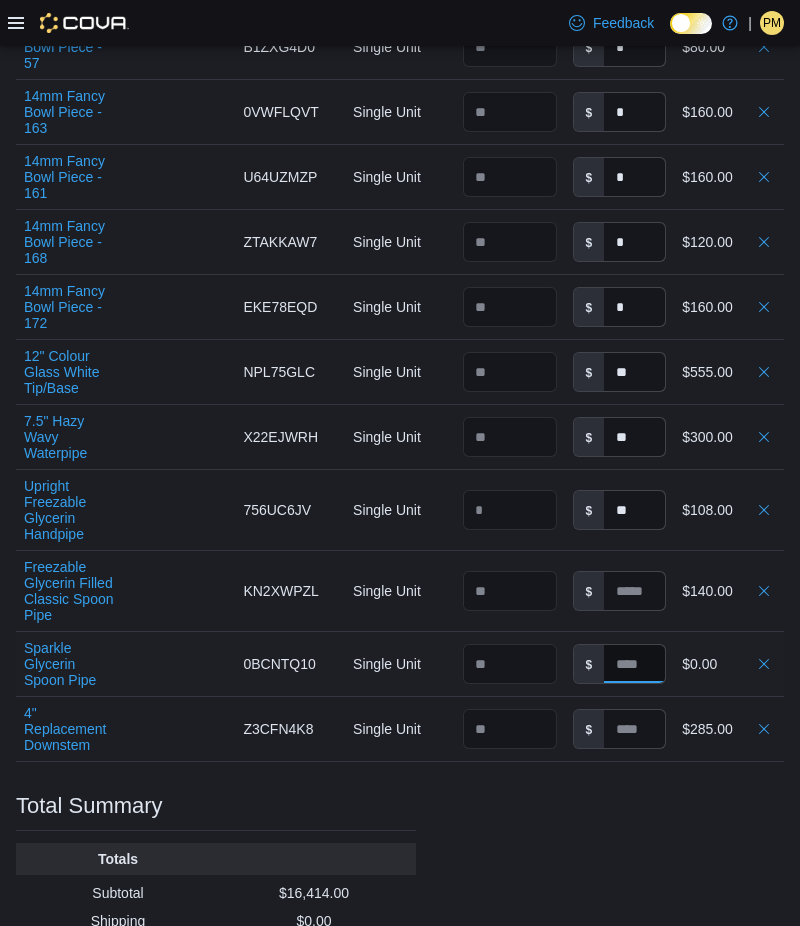 type on "**" 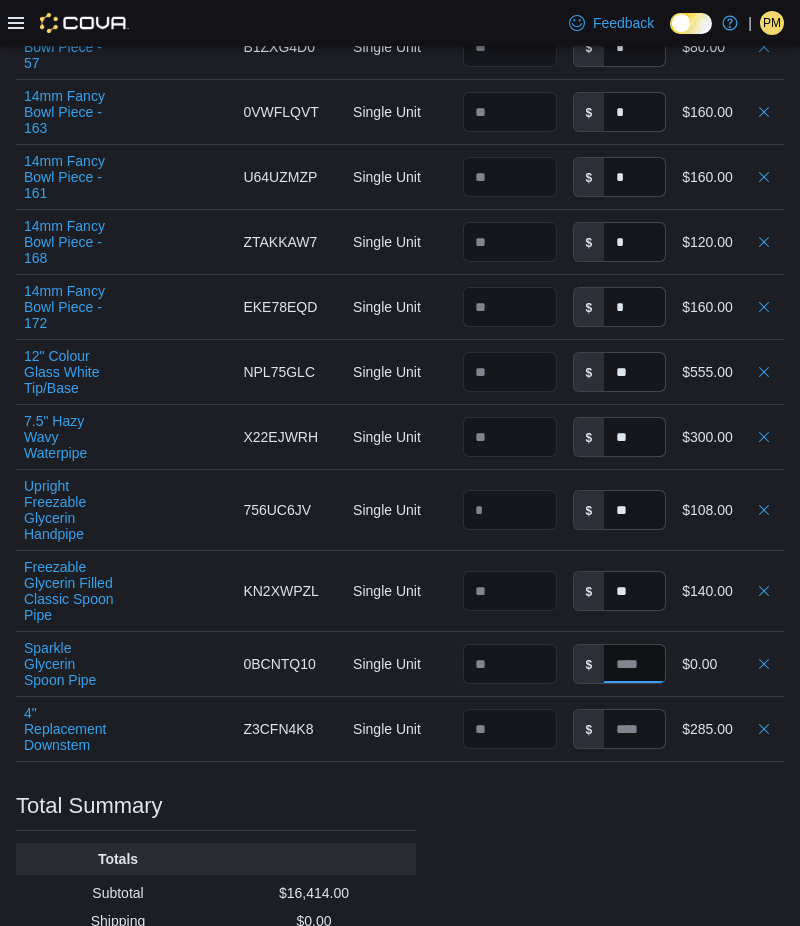 click at bounding box center [634, 664] 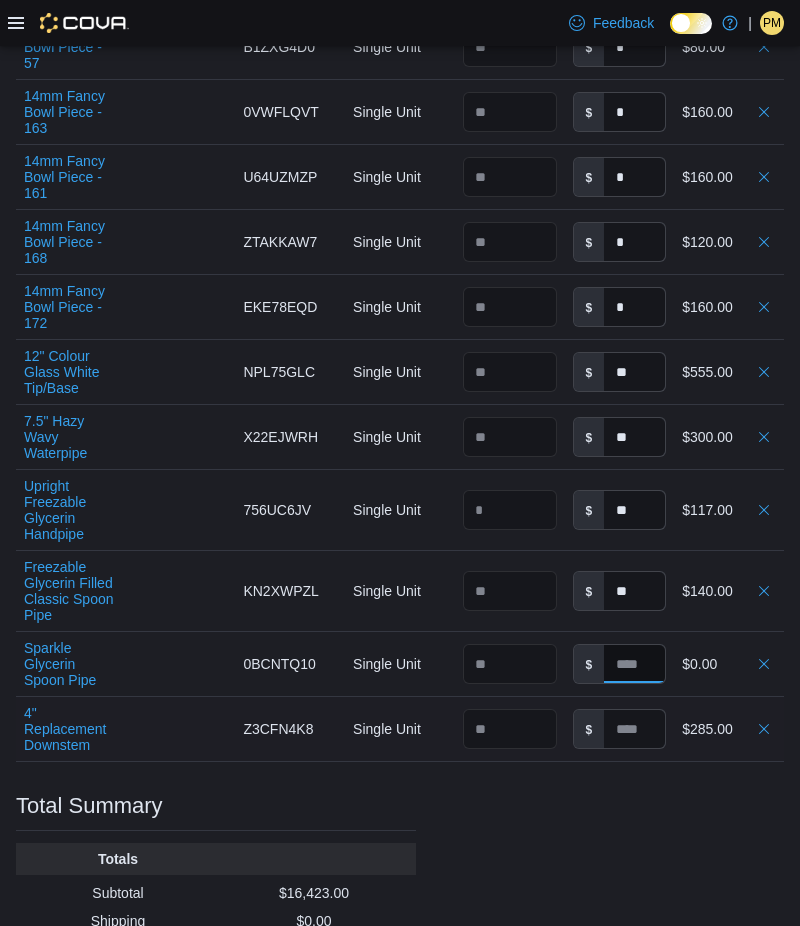 type 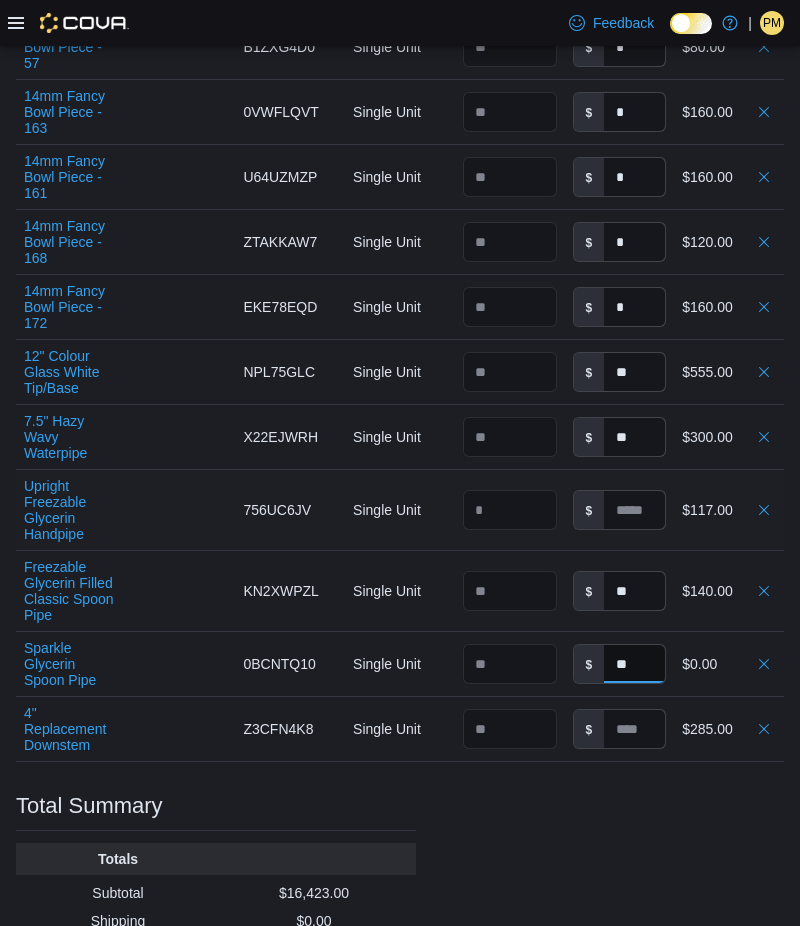 type on "**" 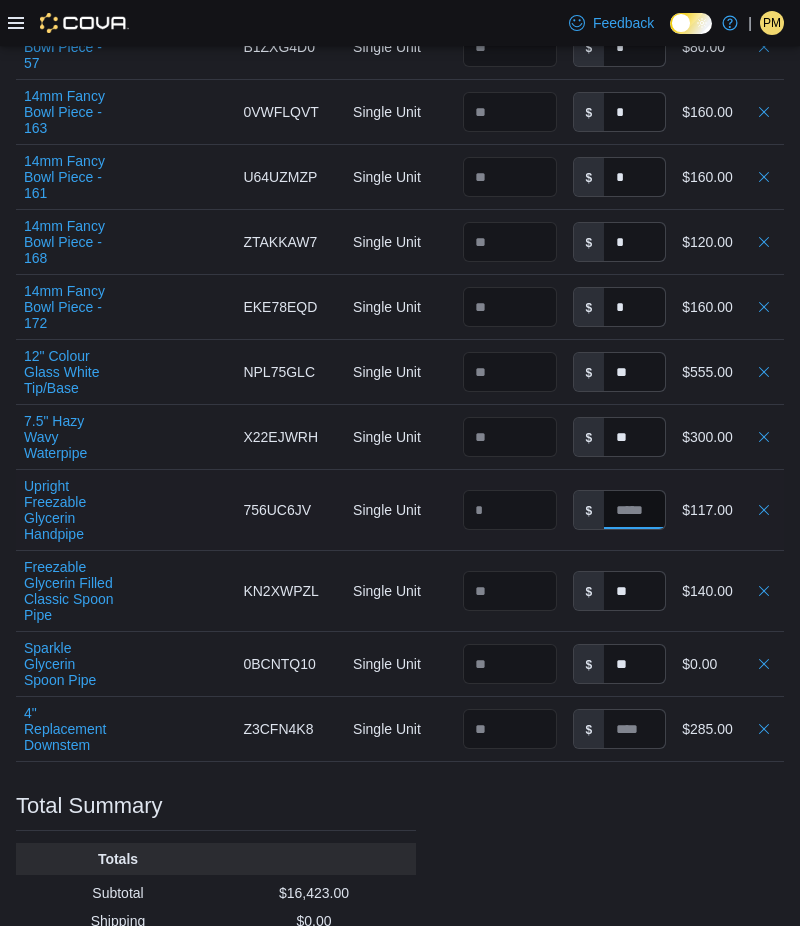 type on "**" 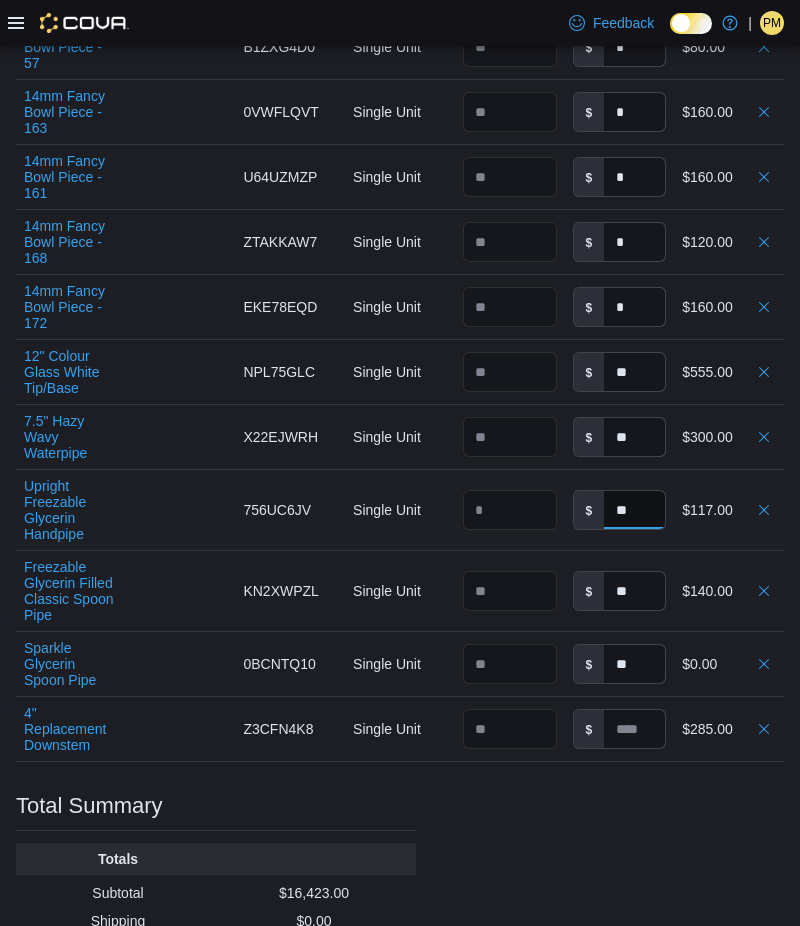 drag, startPoint x: 664, startPoint y: 498, endPoint x: 584, endPoint y: 498, distance: 80 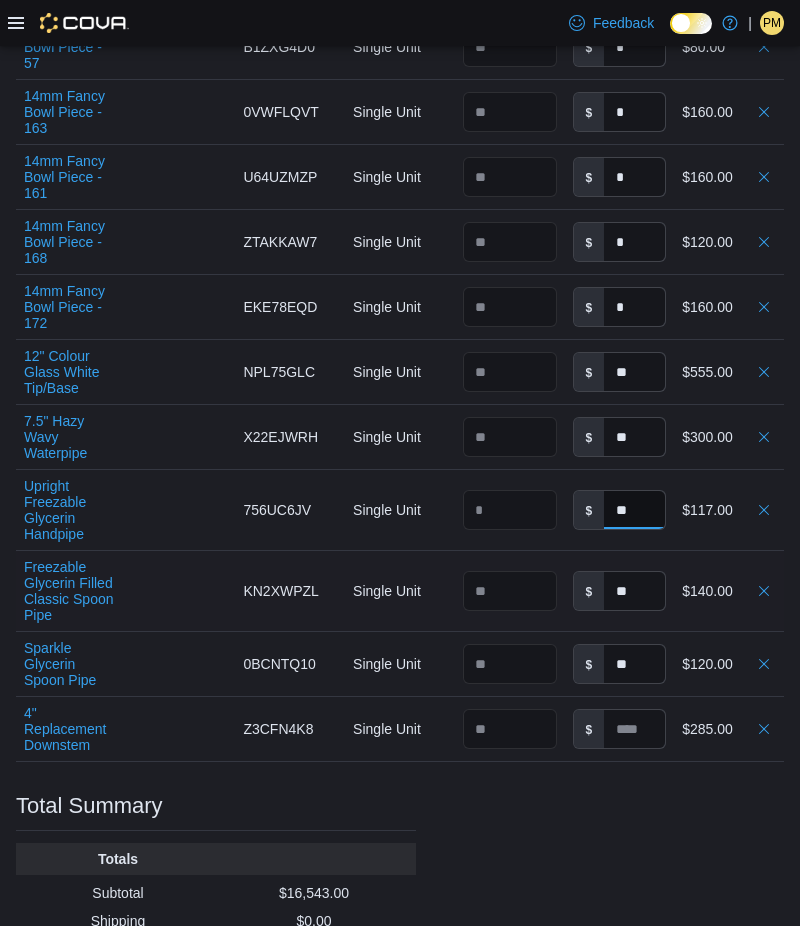 type 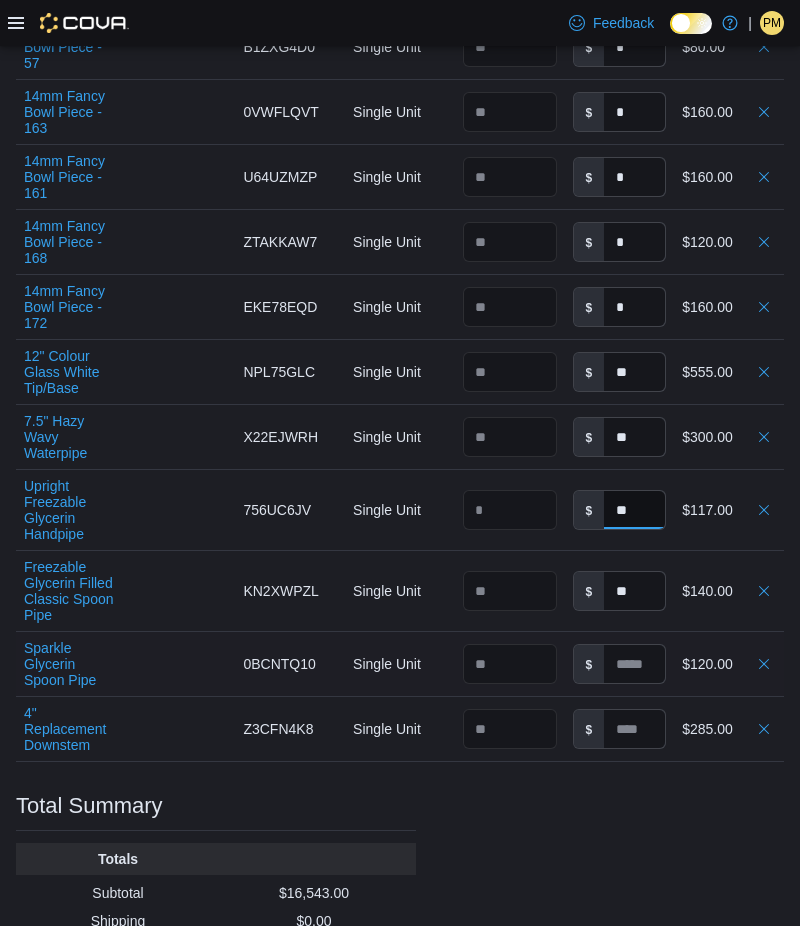 type on "**" 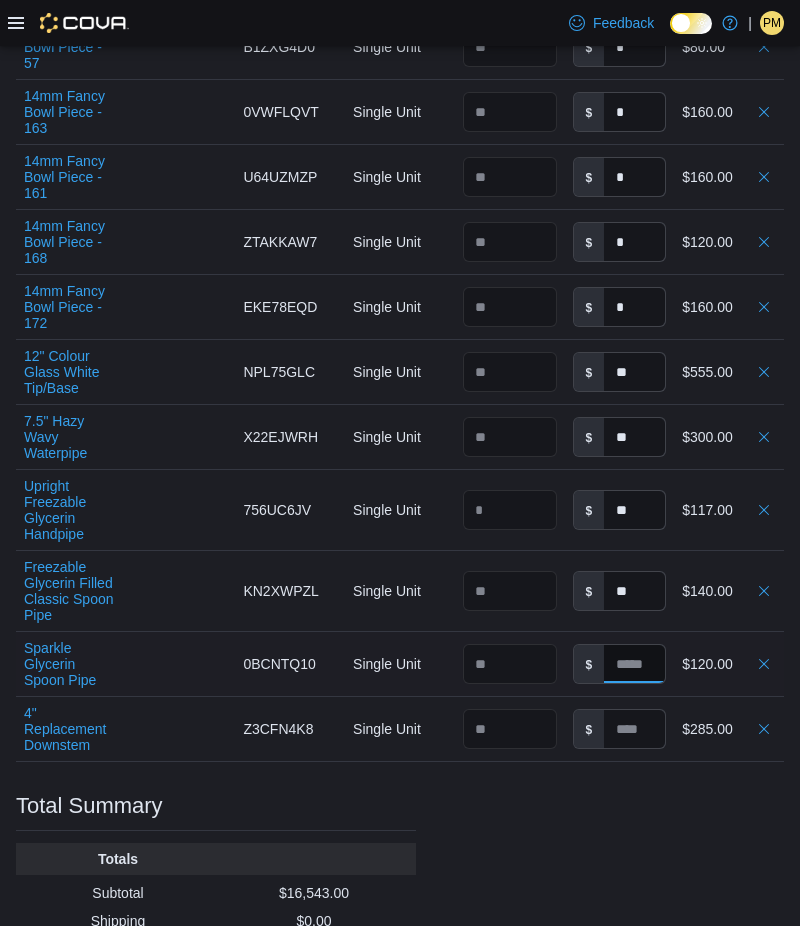 click at bounding box center [634, 664] 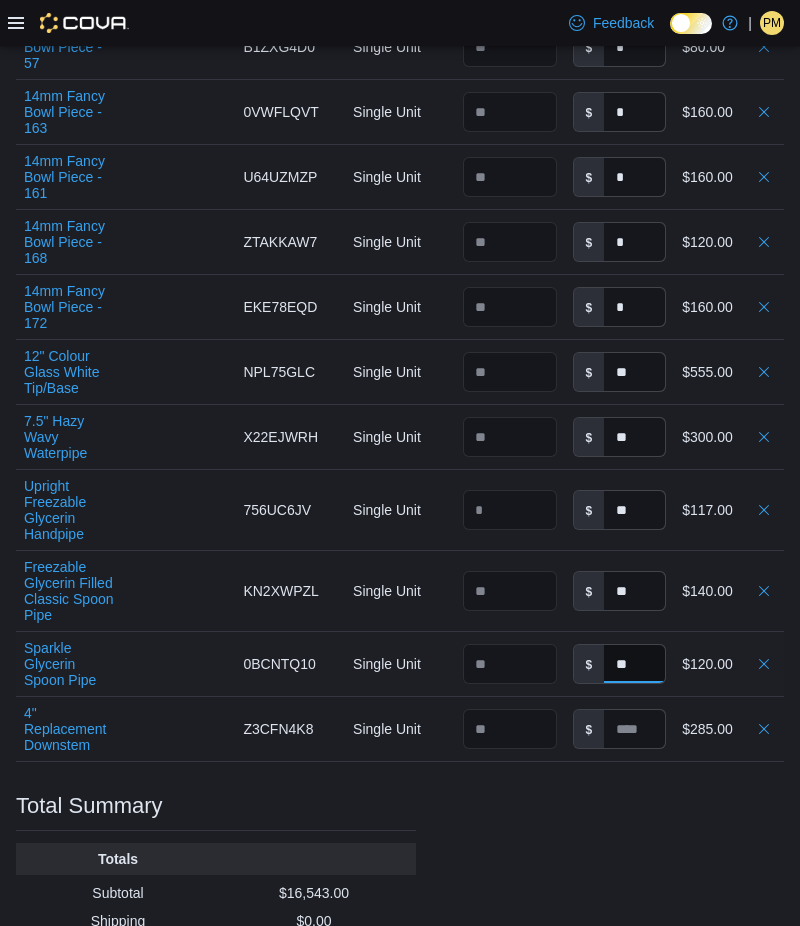 type on "***" 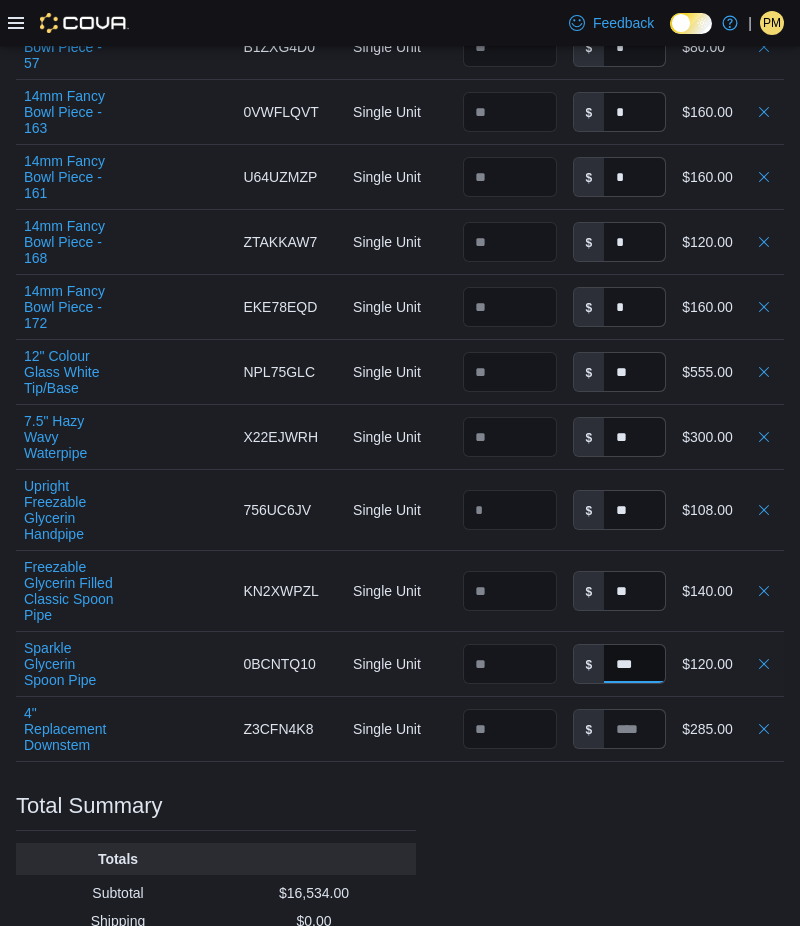 type 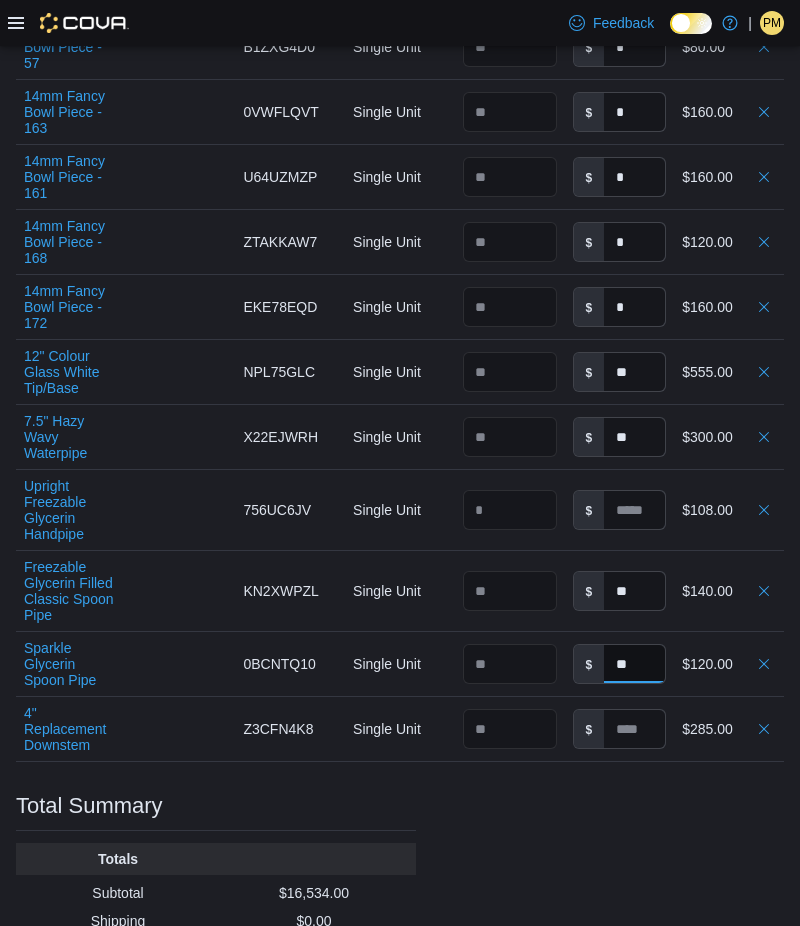 type on "**" 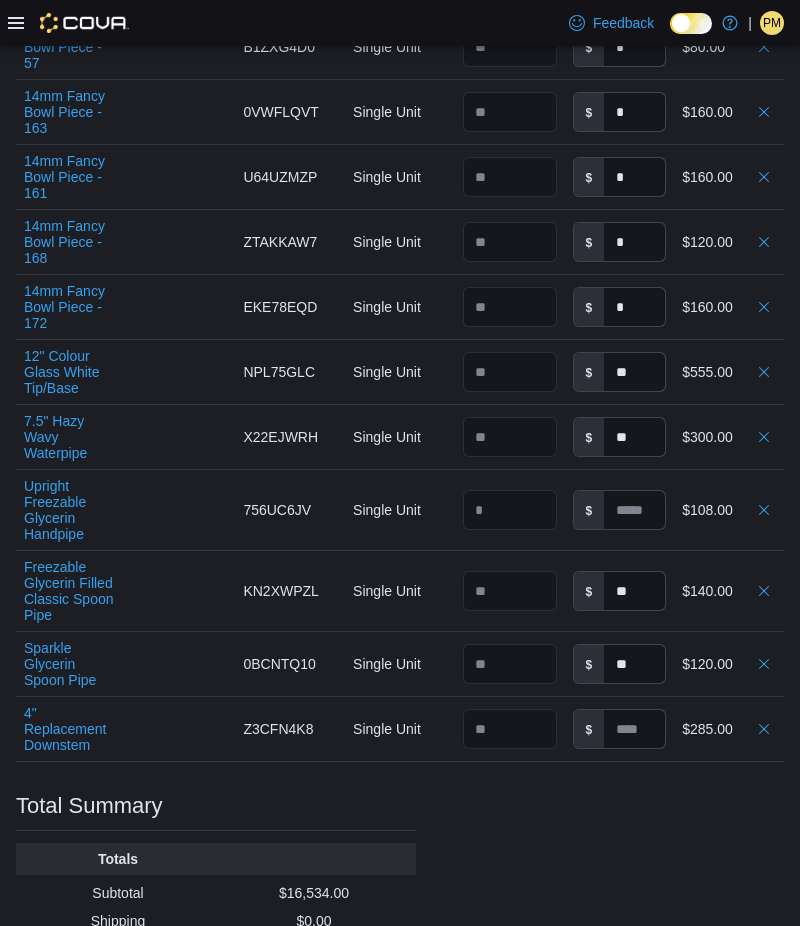 click on "Purchase Order: PO70QM-8207 Feedback Purchase Order Details   Edit Status Pending Supplier PPS Supplier Invoice Number No Supplier Invoice Number added Bill To MJJV Ship To MJJV Shipping Cost $0.00 Recycling Cost $0.00 Tax $0.00 ETA July 18, 2025 Notes - Created On July 11, 2025 1:13 PM Submitted On - Last Received On - Completed On - Products (60)     Products Search or Scan to Add Product Quantity  Add or Browse Products from this Supplier Sorting EuiBasicTable with search callback Item Supplier SKU Catalog SKU Unit Qty Unit Cost Total 14" Freezable Glycerin Barrel Pipe Supplier SKU Catalog SKU WG172UXA Unit Single Unit Qty Unit Cost $ ** Total $540.00 10" Freezable Glycerin Waterpipe Supplier SKU Catalog SKU ZXLJWZKR Unit Single Unit Qty Unit Cost $ ** Total $1,200.00 8" Glass Beaker Water Pipe - Black Supplier SKU Catalog SKU MEK6T40C Unit Single Unit Qty Unit Cost $ ** Total $656.00 Colour-Top Cylinder Waterpipe - Green Supplier SKU Catalog SKU VZKWY5L7 Unit Single Unit Qty Unit Cost $ ** Total $1,120.00" at bounding box center [400, -1685] 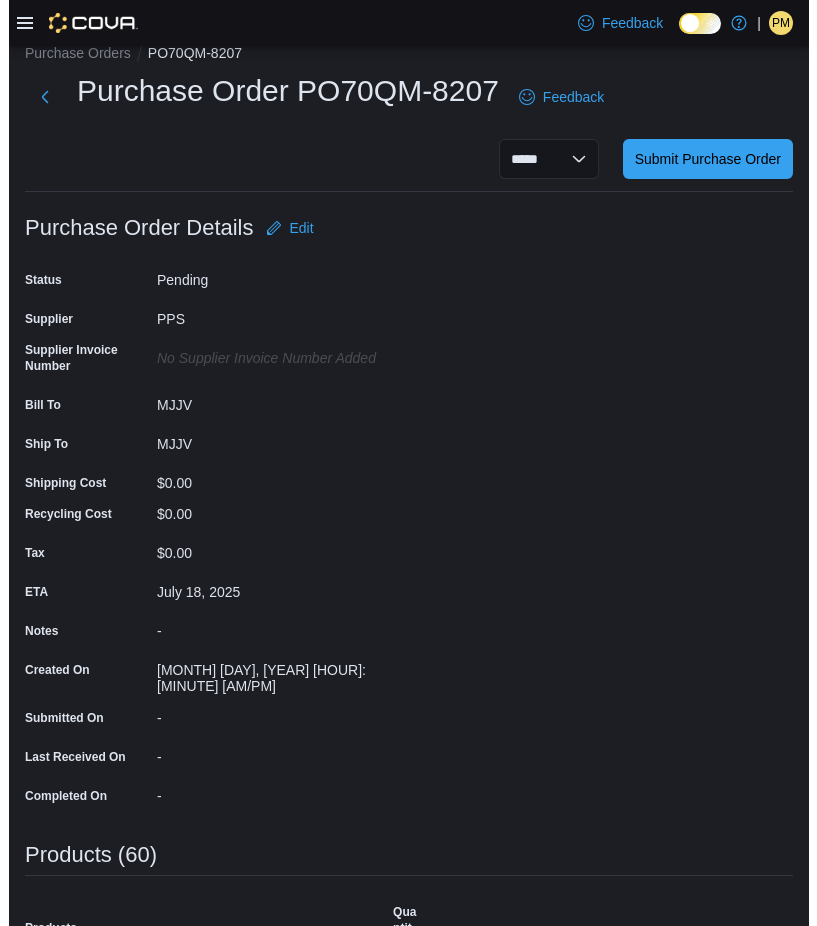 scroll, scrollTop: 0, scrollLeft: 0, axis: both 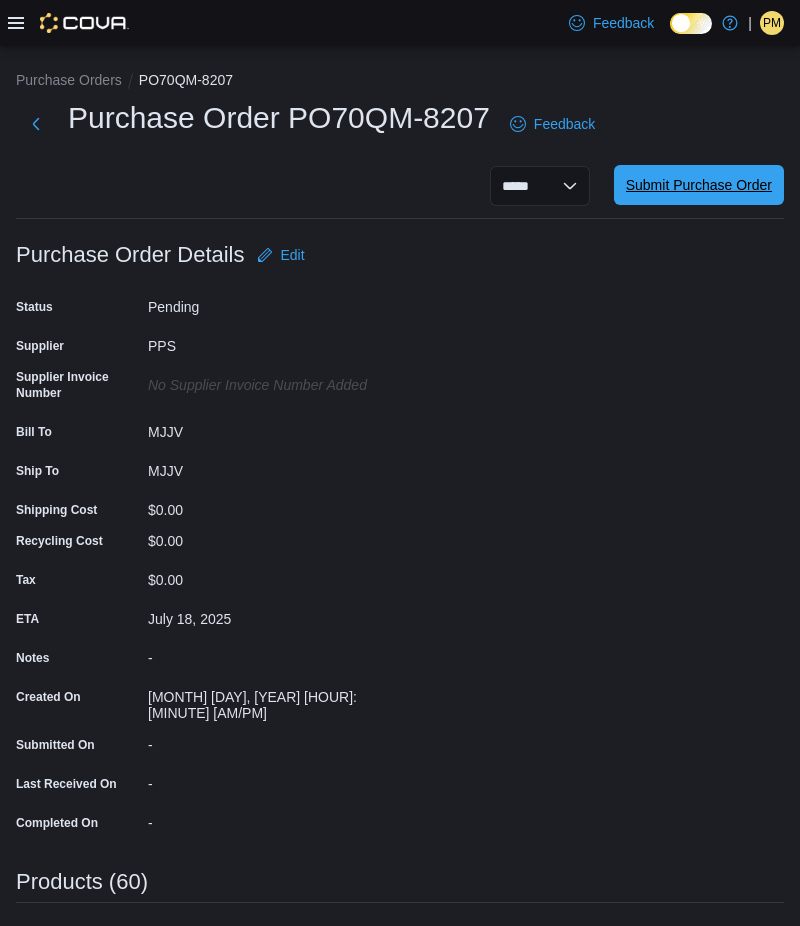 click on "Submit Purchase Order" at bounding box center (699, 185) 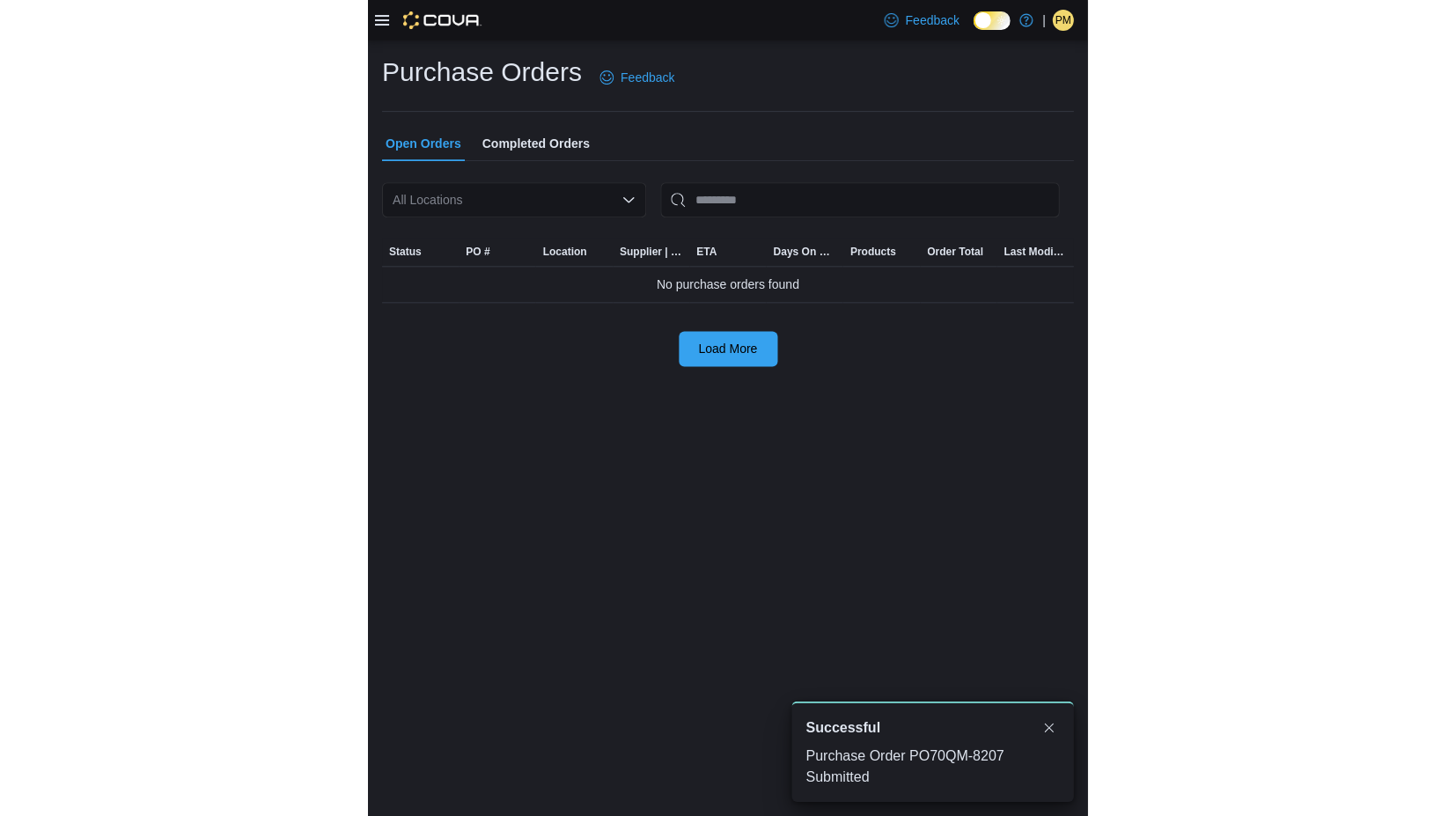 scroll, scrollTop: 0, scrollLeft: 0, axis: both 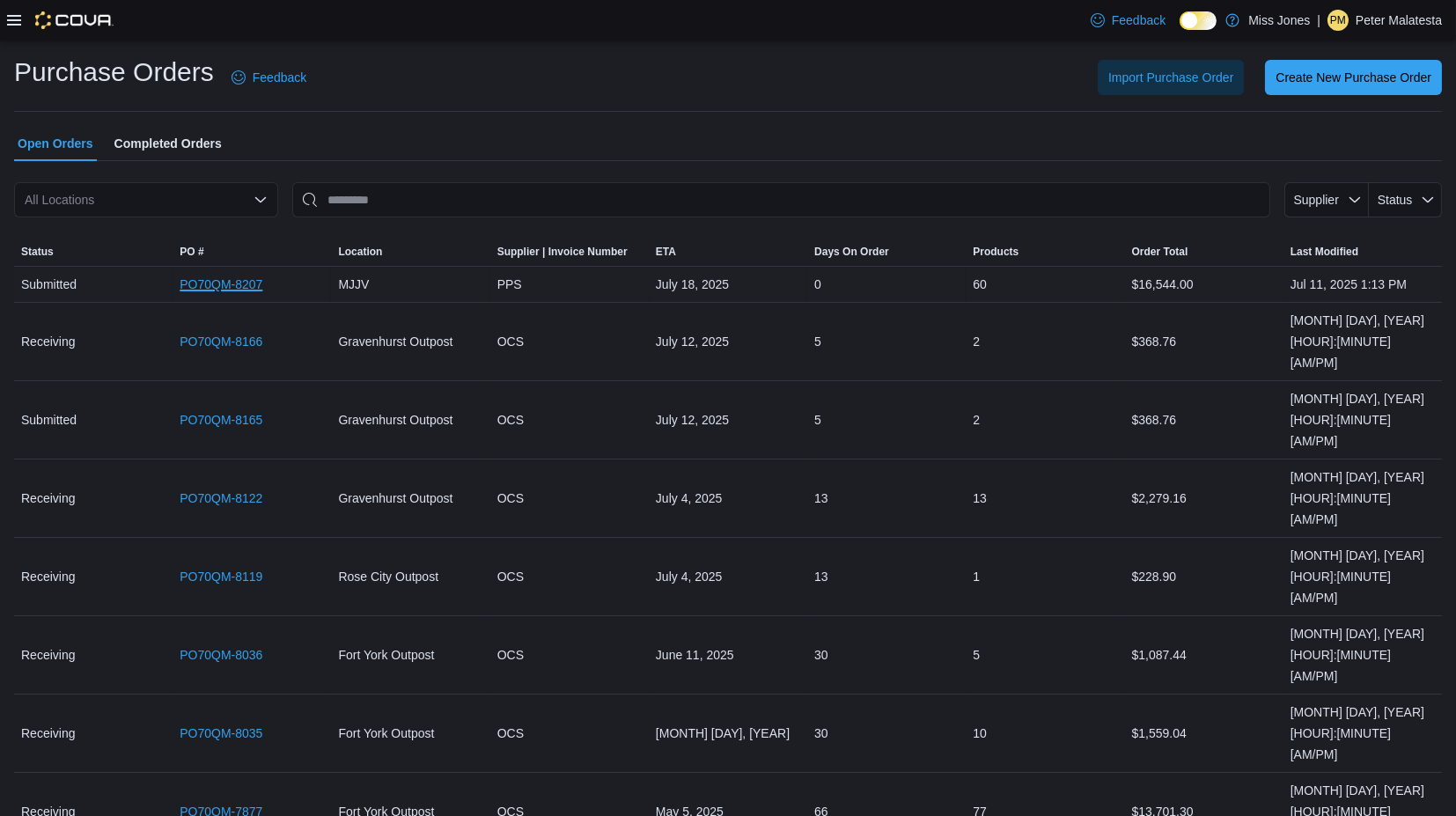 click on "PO70QM-8207" at bounding box center [221, 284] 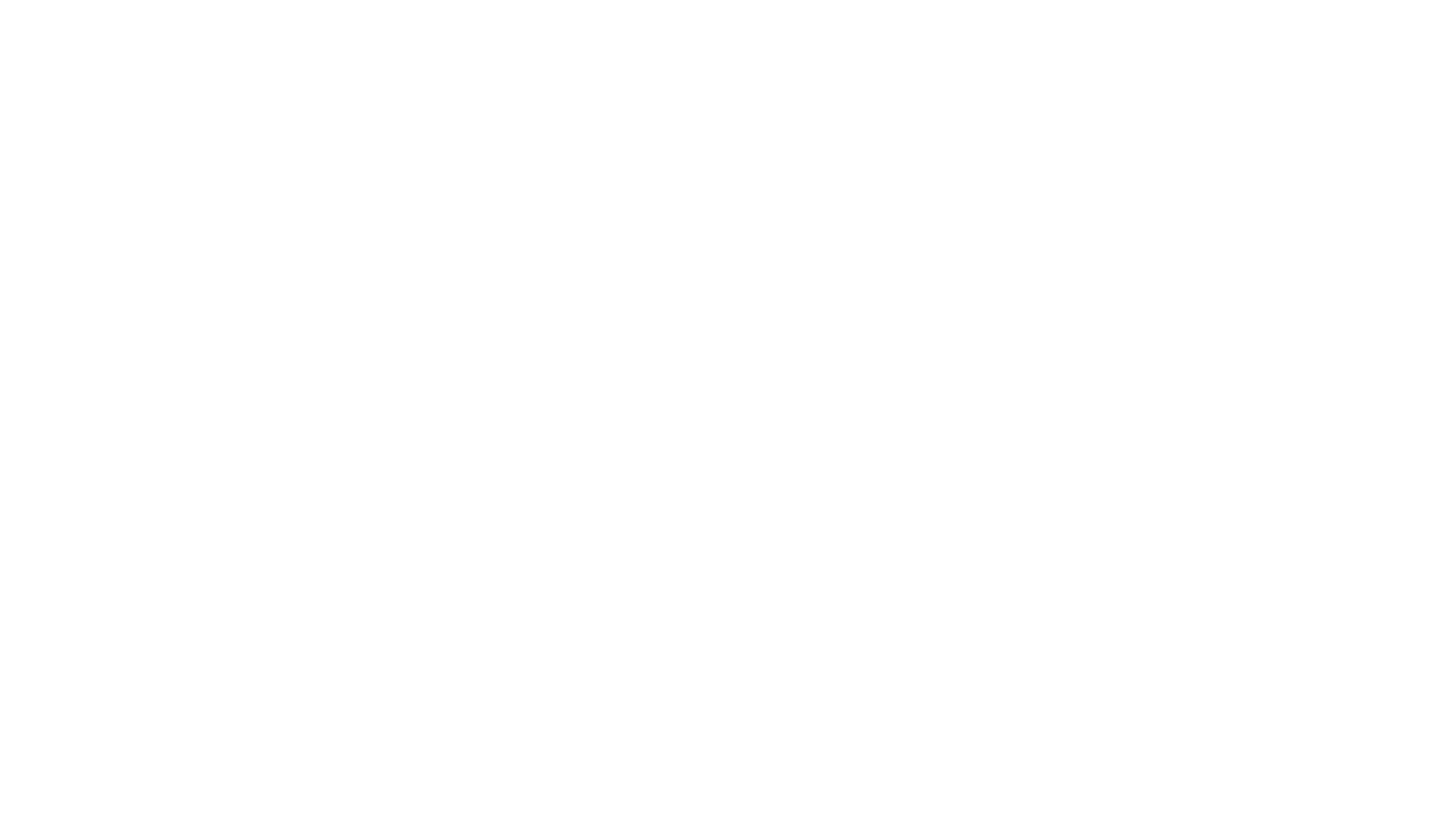 scroll, scrollTop: 0, scrollLeft: 0, axis: both 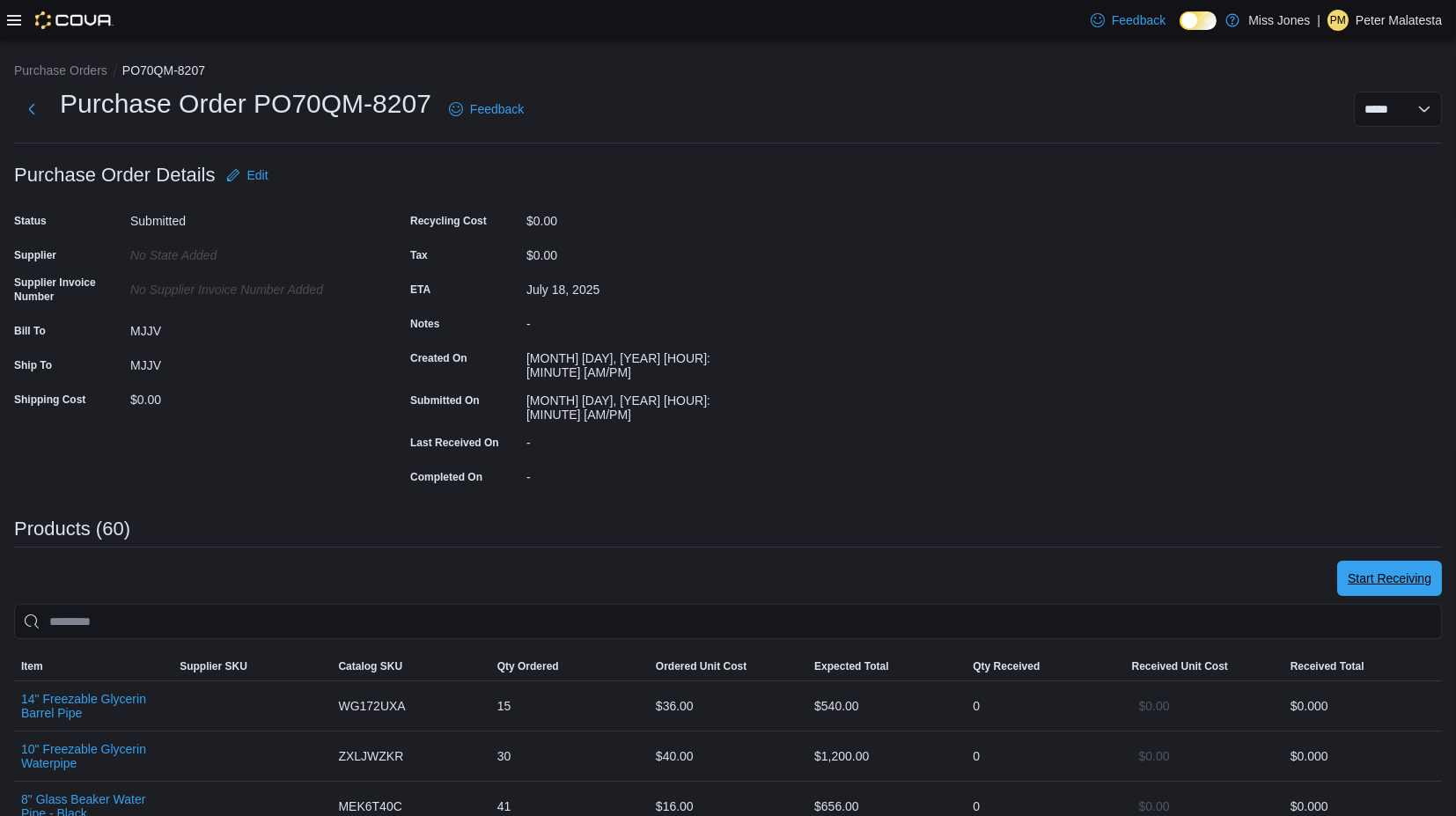 click on "Start Receiving" at bounding box center (1389, 578) 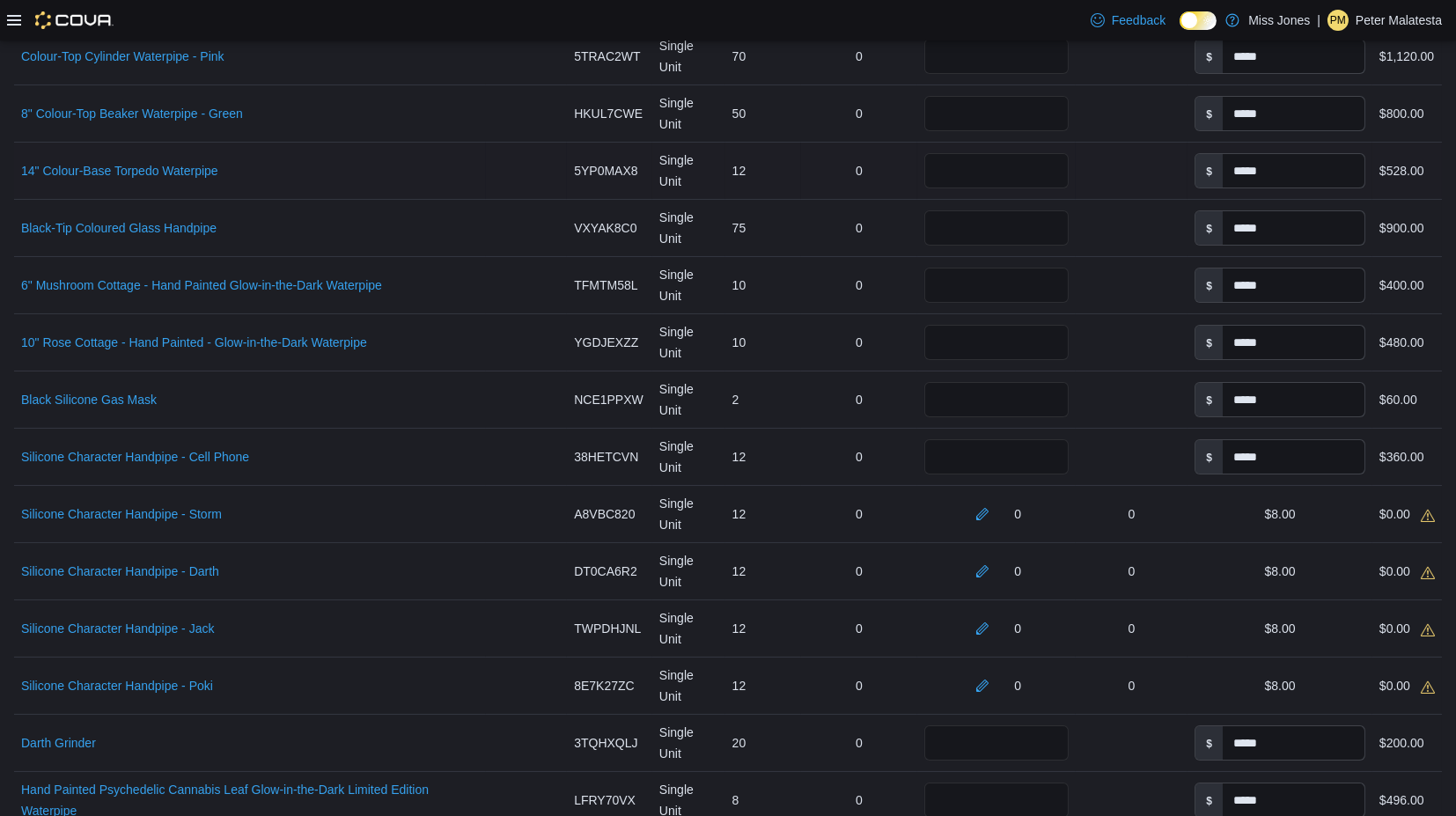 scroll, scrollTop: 782, scrollLeft: 0, axis: vertical 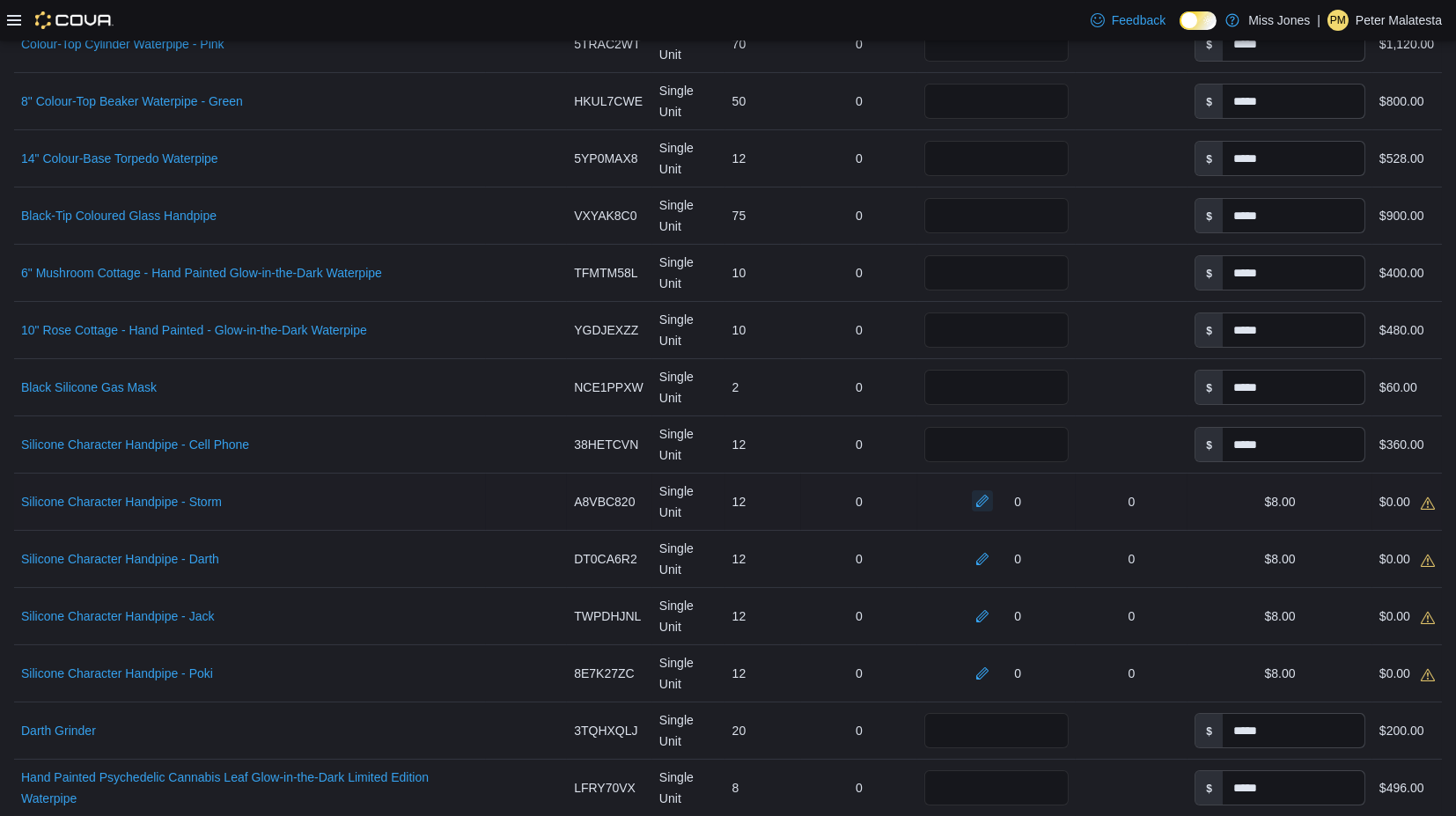 click at bounding box center (982, 501) 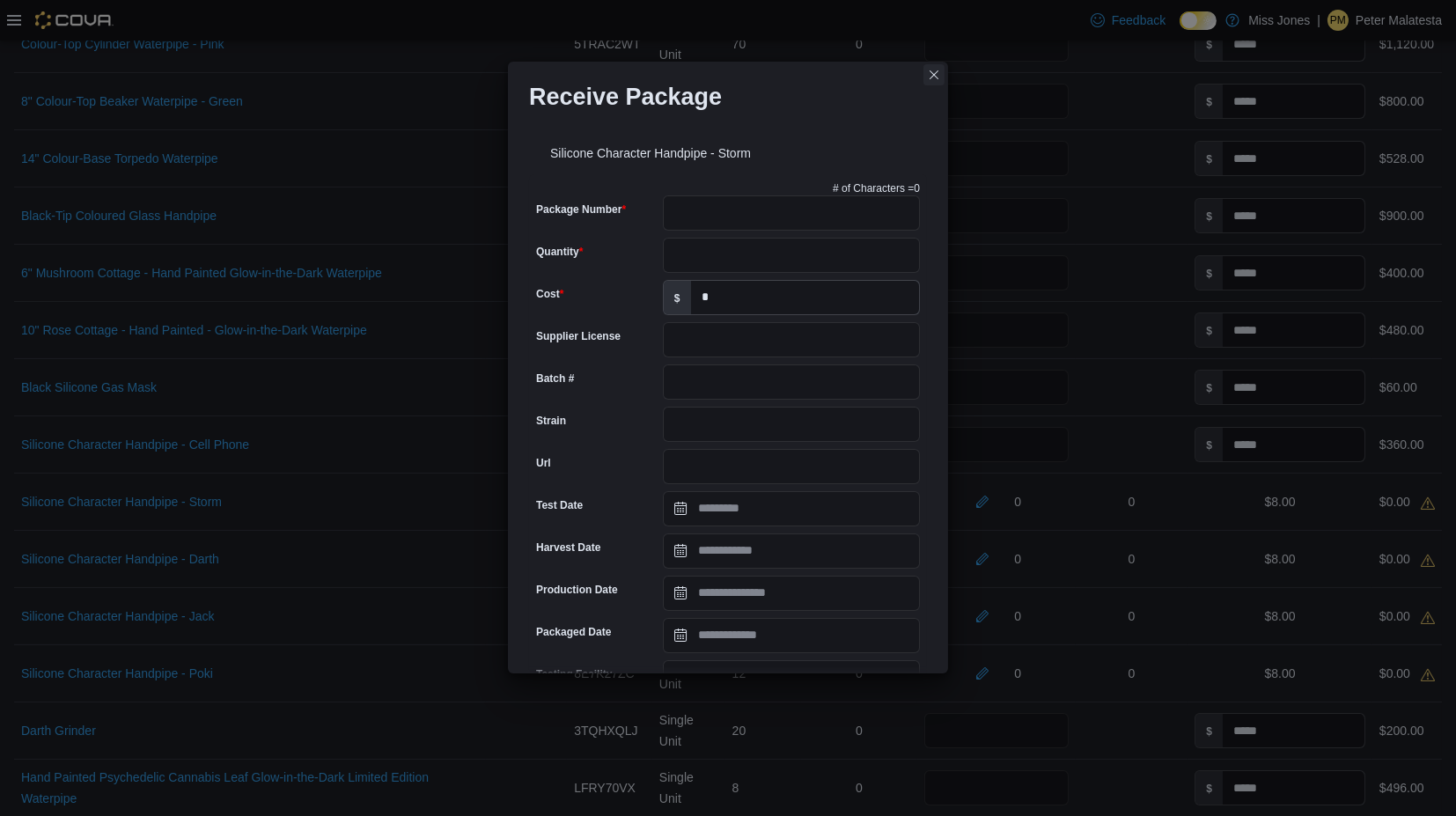 click at bounding box center (934, 75) 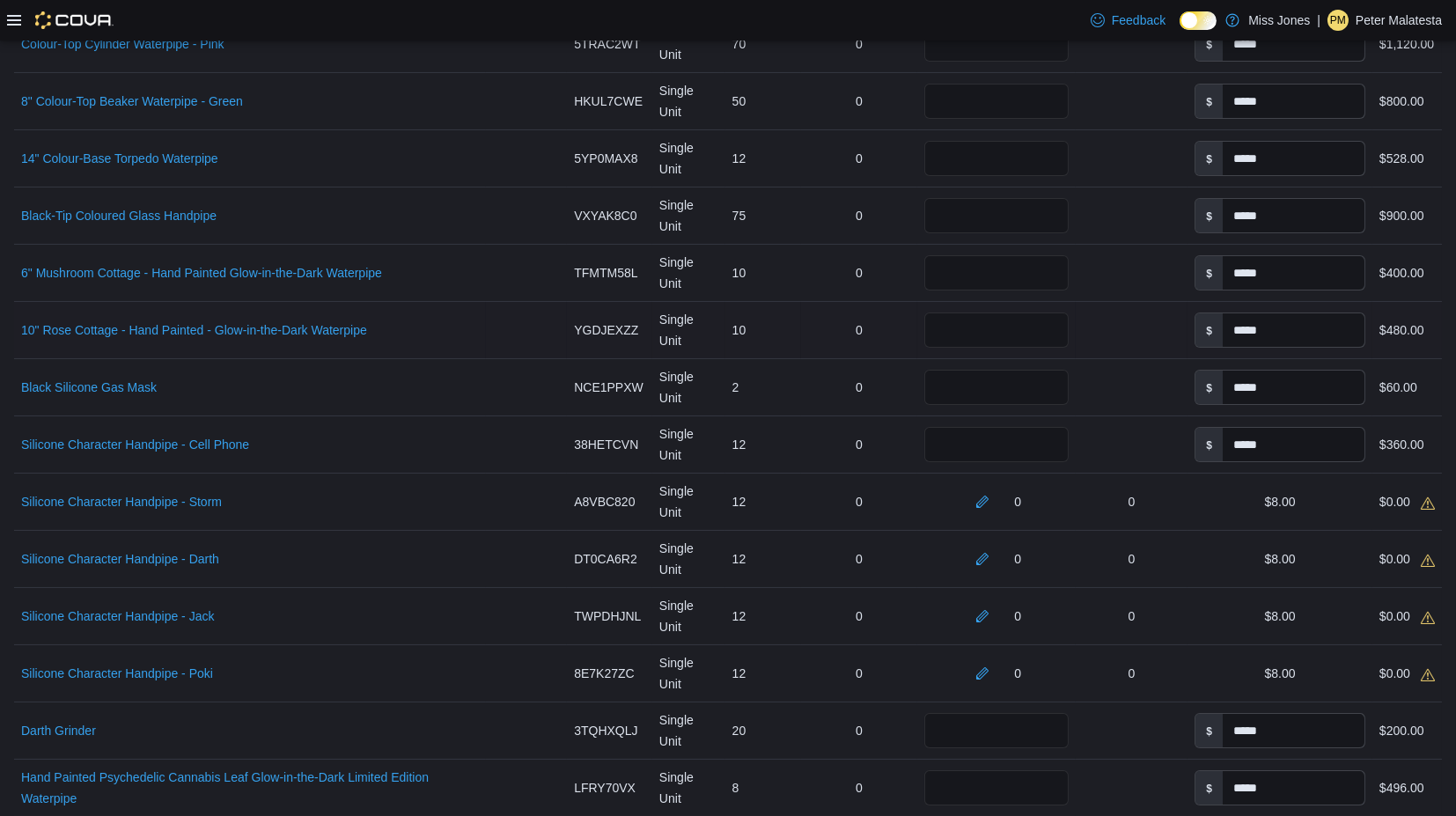 scroll, scrollTop: 0, scrollLeft: 0, axis: both 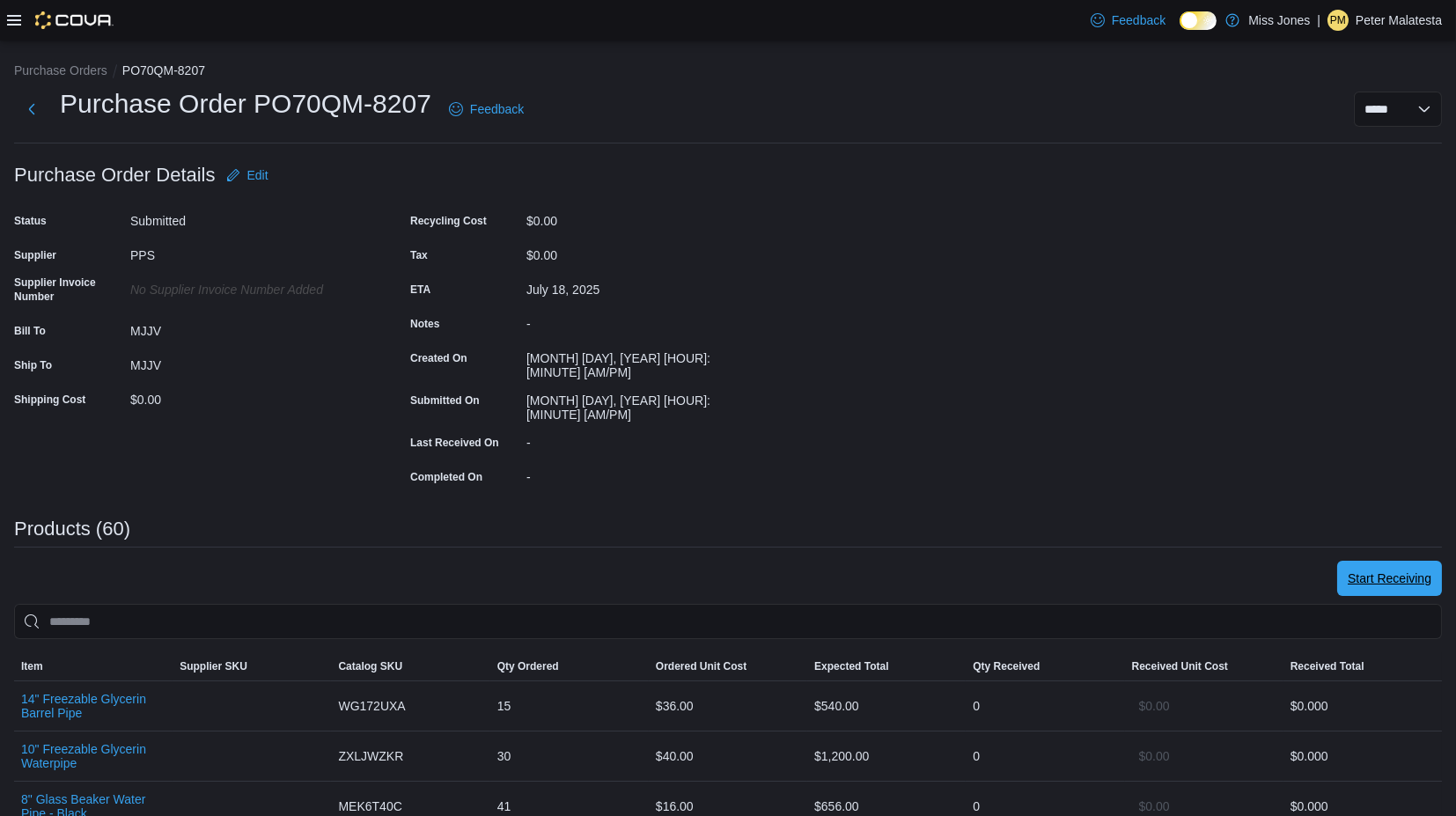 click on "Start Receiving" at bounding box center [1389, 578] 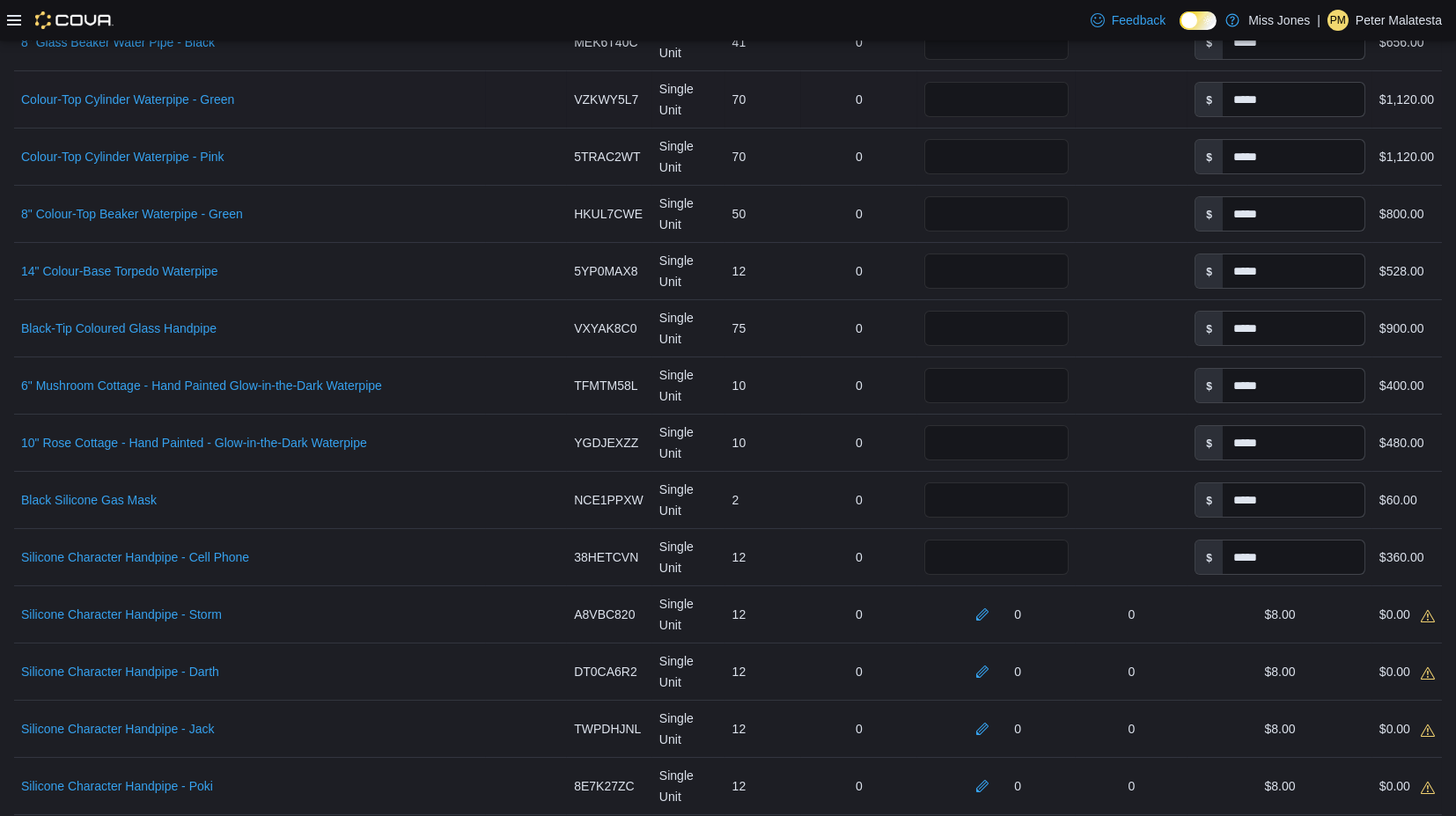 scroll, scrollTop: 782, scrollLeft: 0, axis: vertical 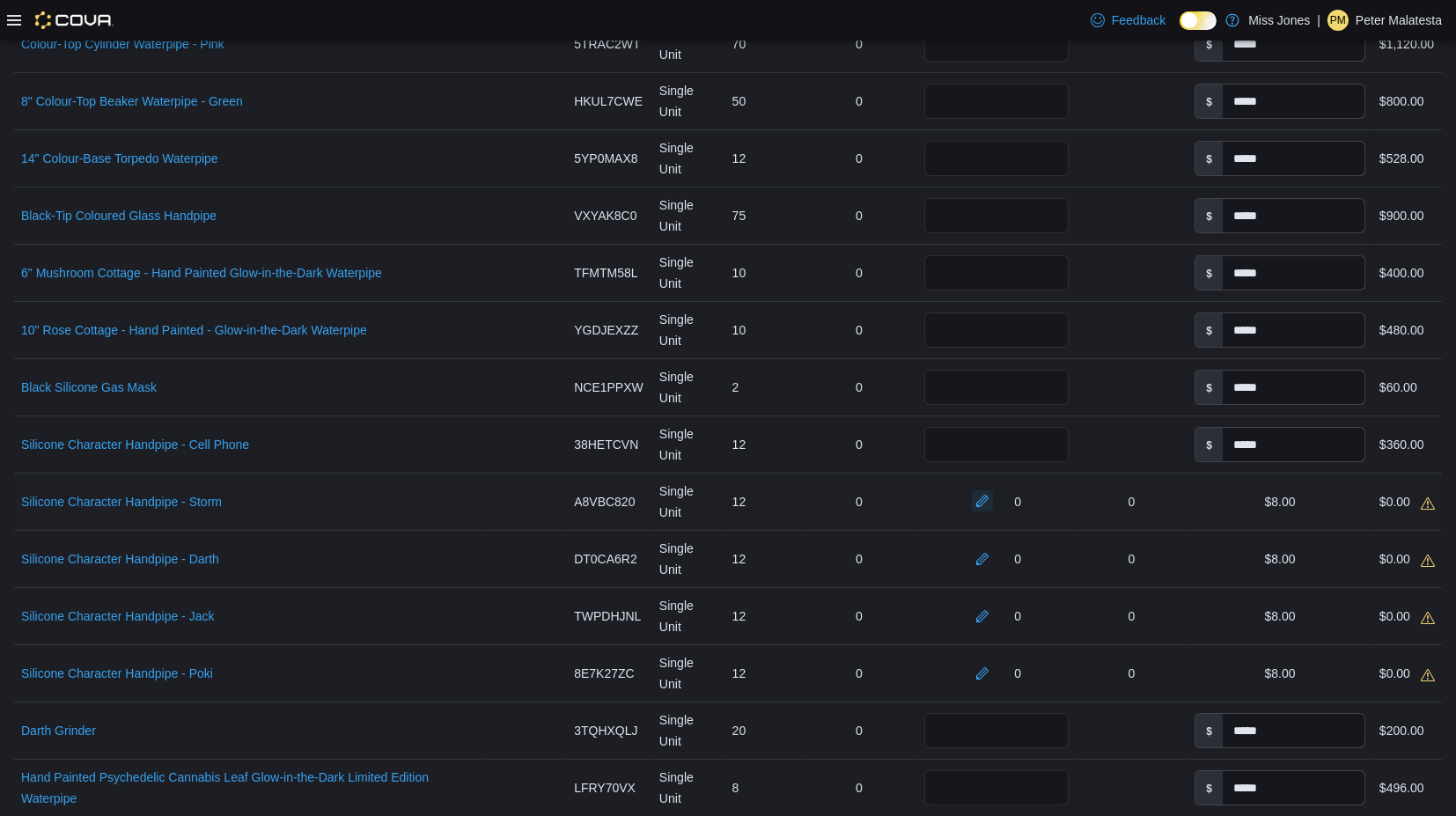 click at bounding box center [982, 501] 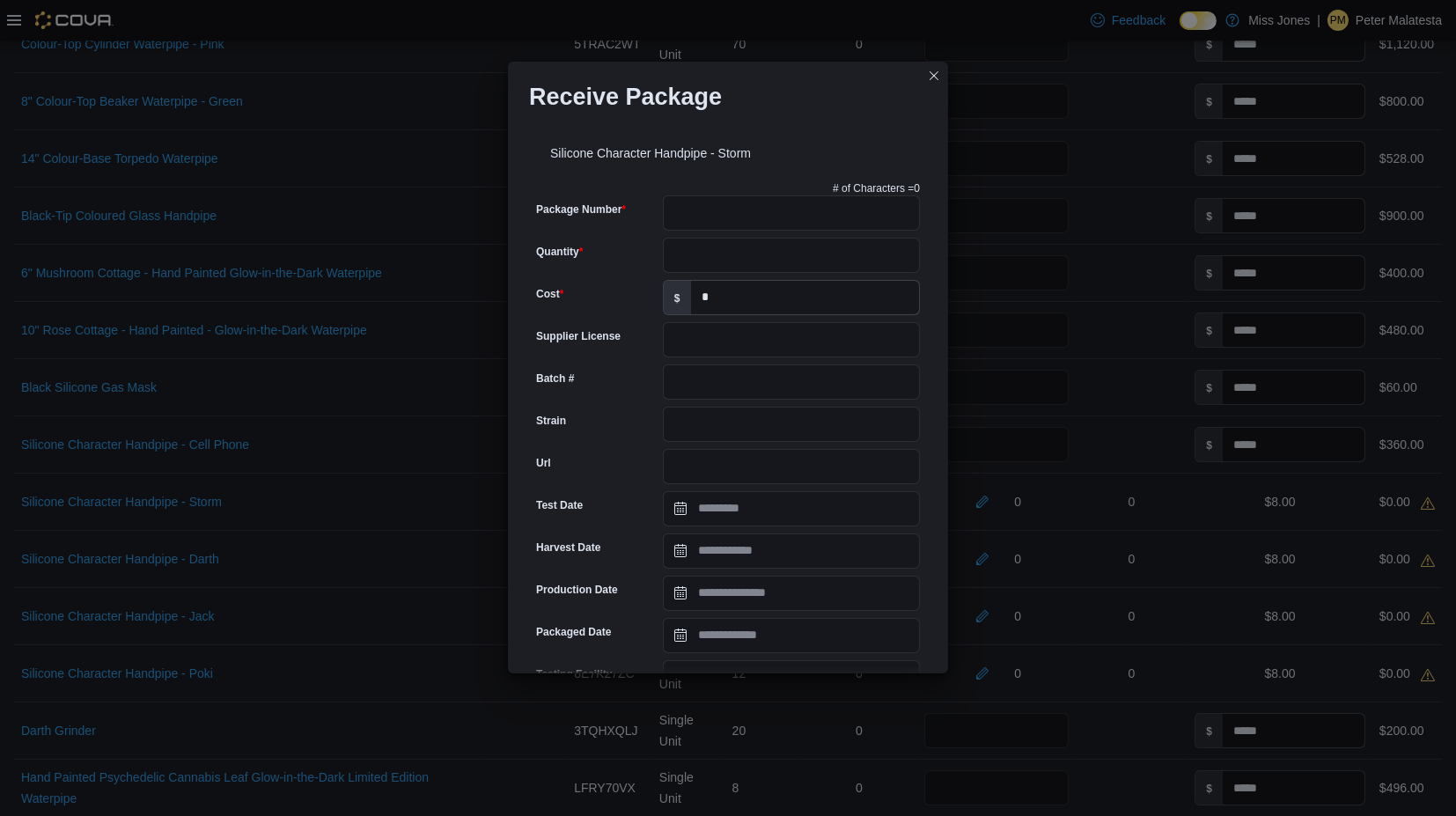 click on "Receive Package Silicone Character Handpipe - Storm # of Characters =  0 Package Number Quantity Cost $ * Supplier License Batch # Strain Url Test Date Harvest Date Production Date Packaged Date Testing Facility Test Batch # Terpene Profile Expiration Date Use By Date Cannabinoids Add Cannabinoid Add unit THC % CBD % Add Item Cancel Submit" at bounding box center [728, 408] 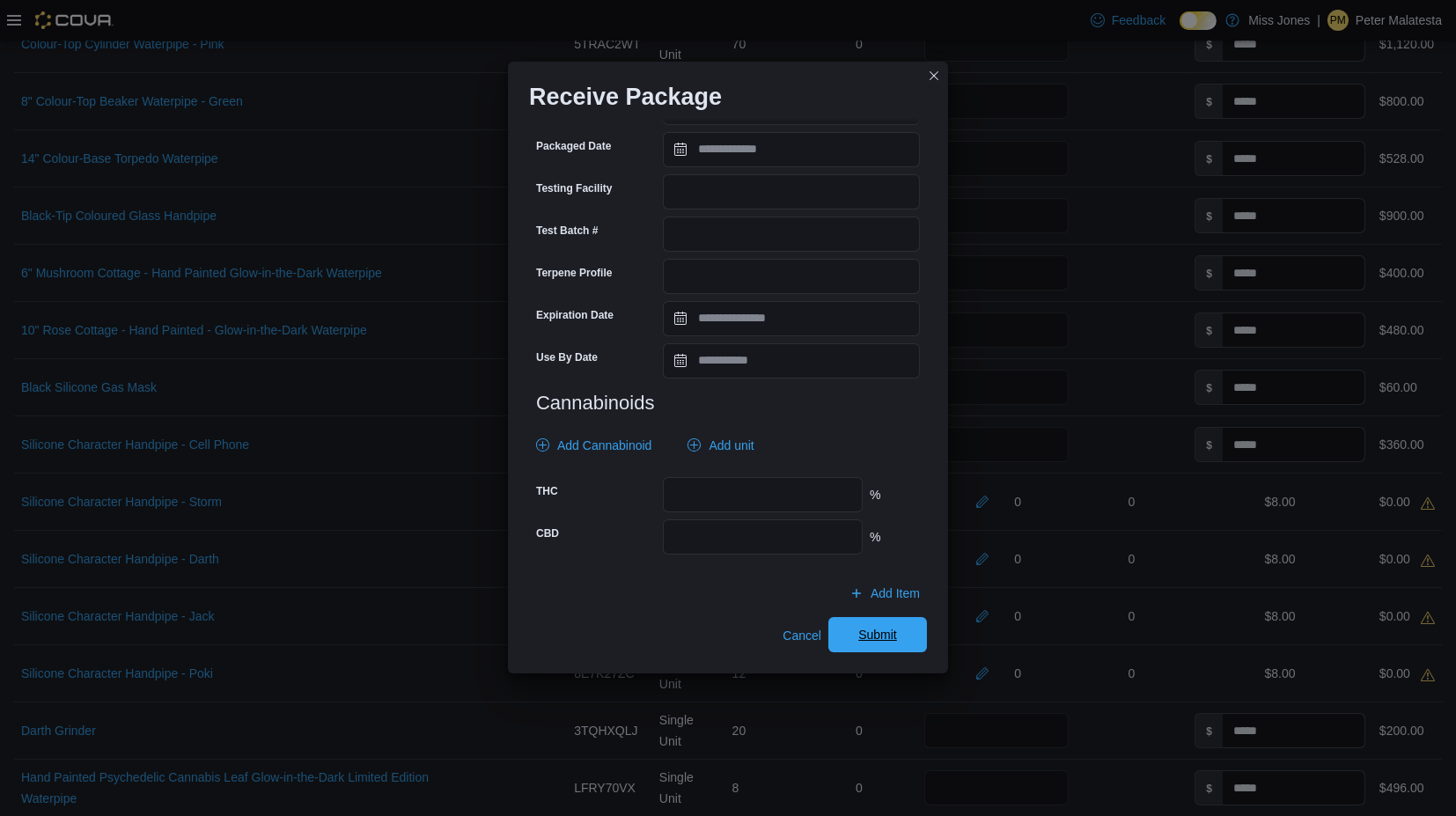 click on "Submit" at bounding box center (878, 635) 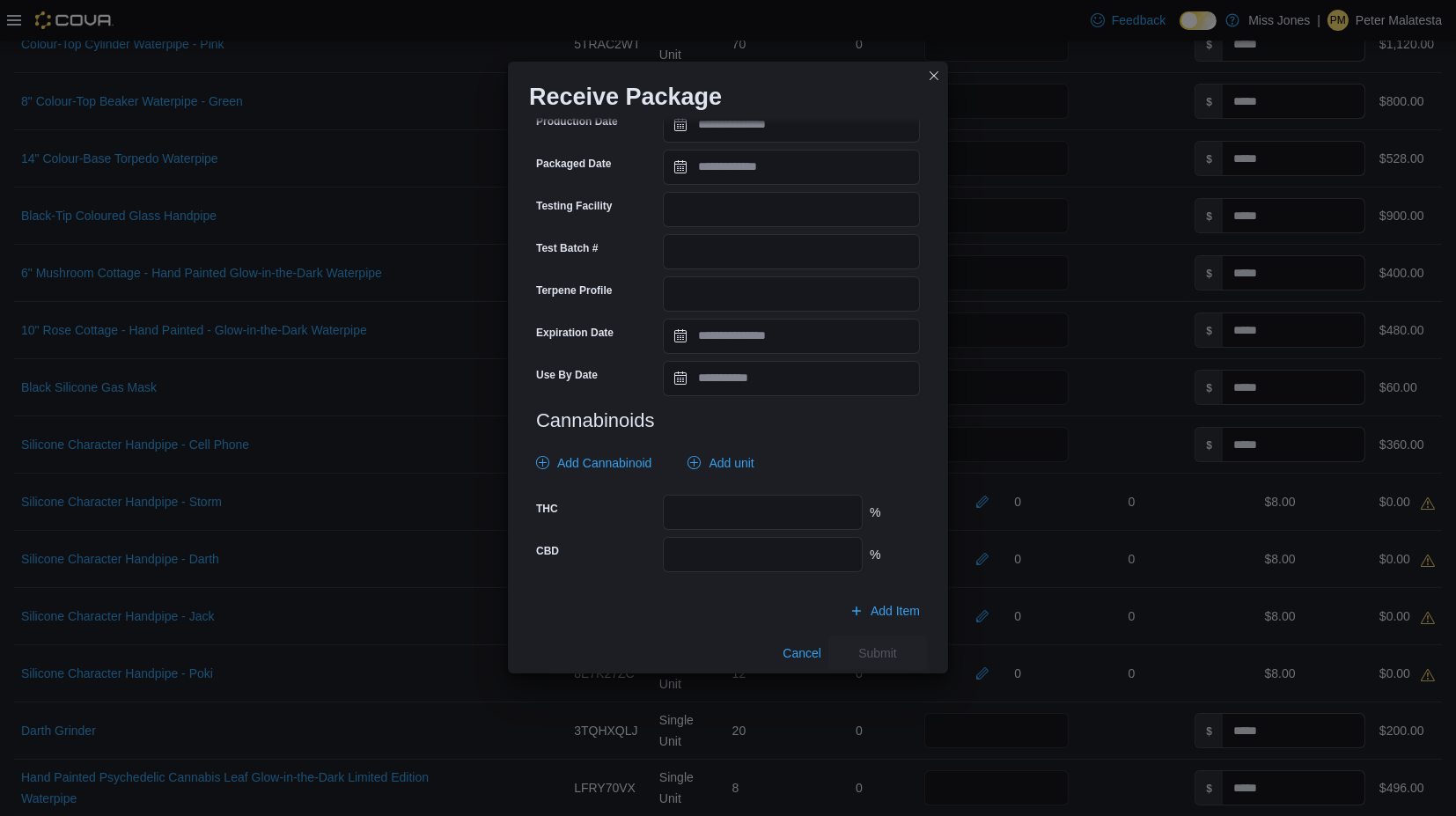 scroll, scrollTop: 504, scrollLeft: 0, axis: vertical 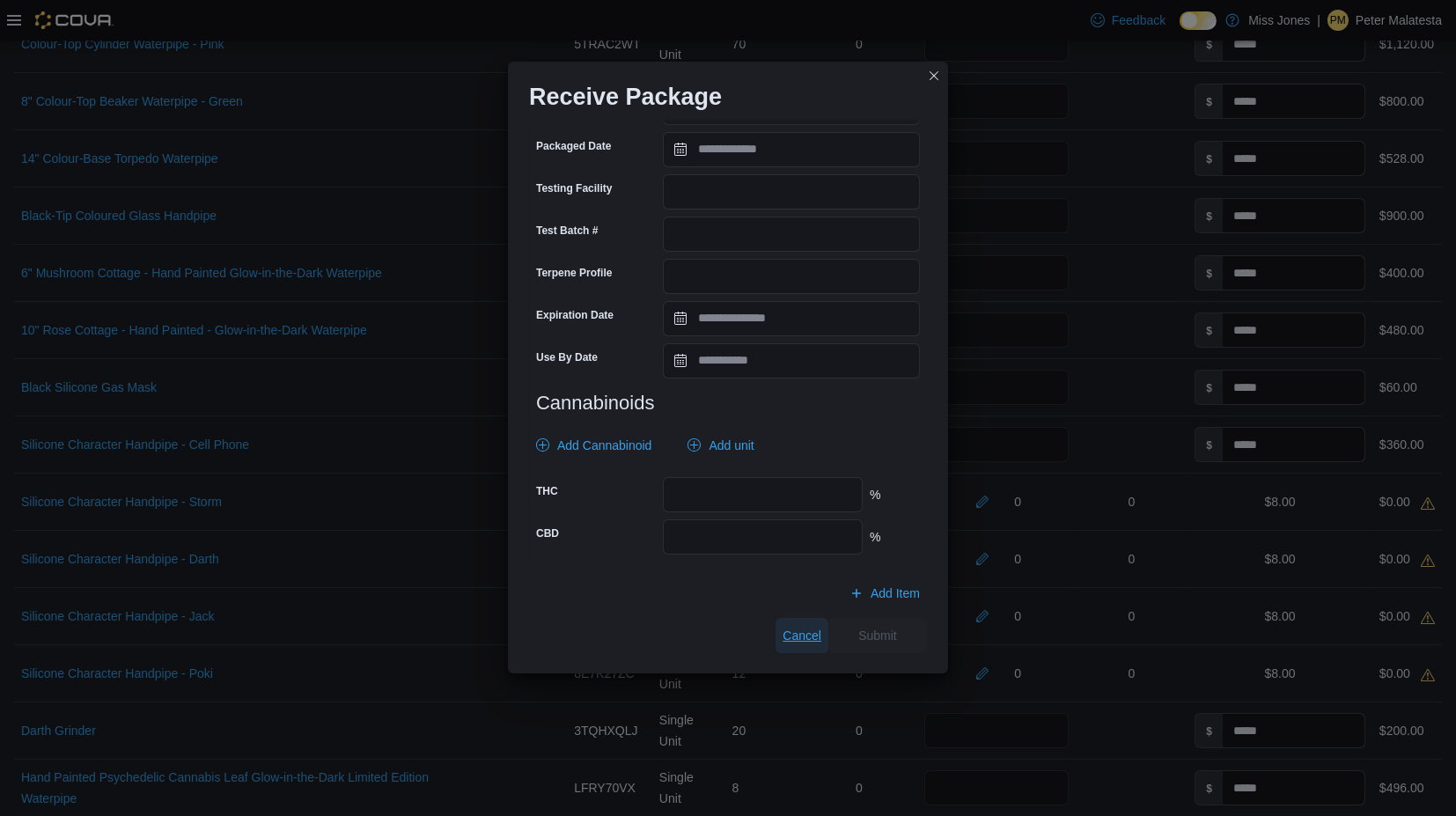 click on "Cancel" at bounding box center [802, 636] 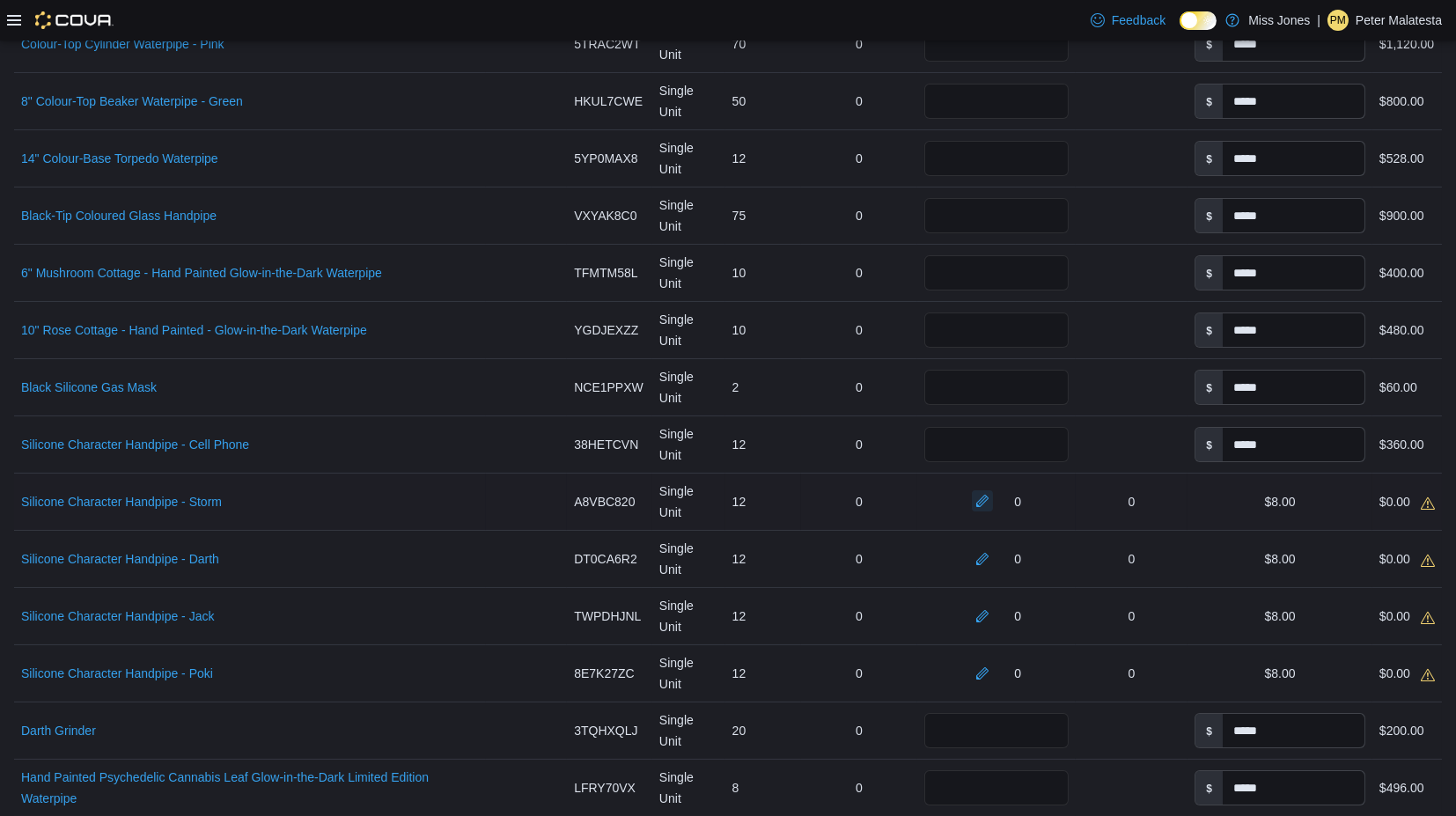 click at bounding box center (982, 501) 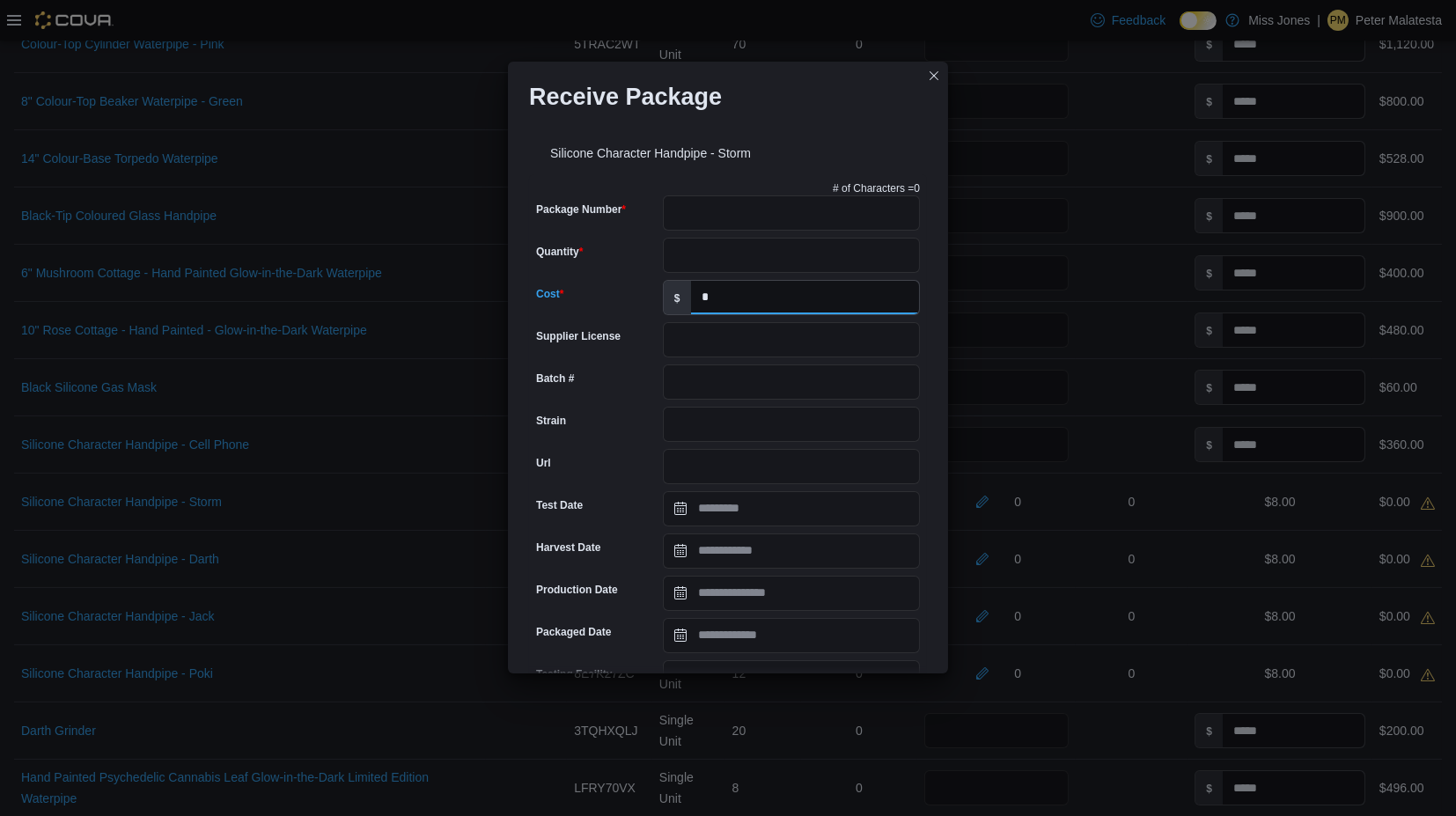 click on "*" at bounding box center (805, 298) 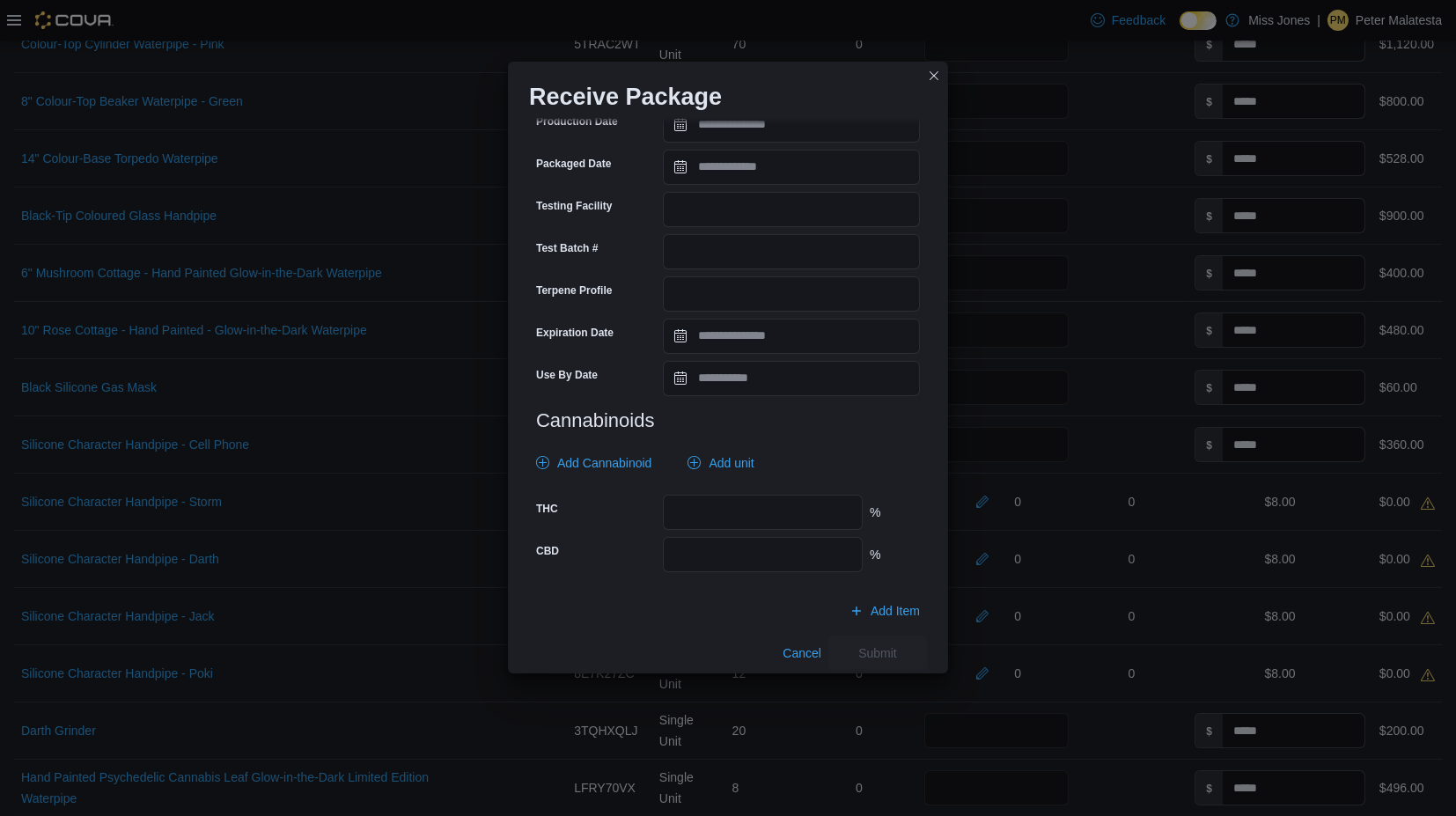 scroll, scrollTop: 504, scrollLeft: 0, axis: vertical 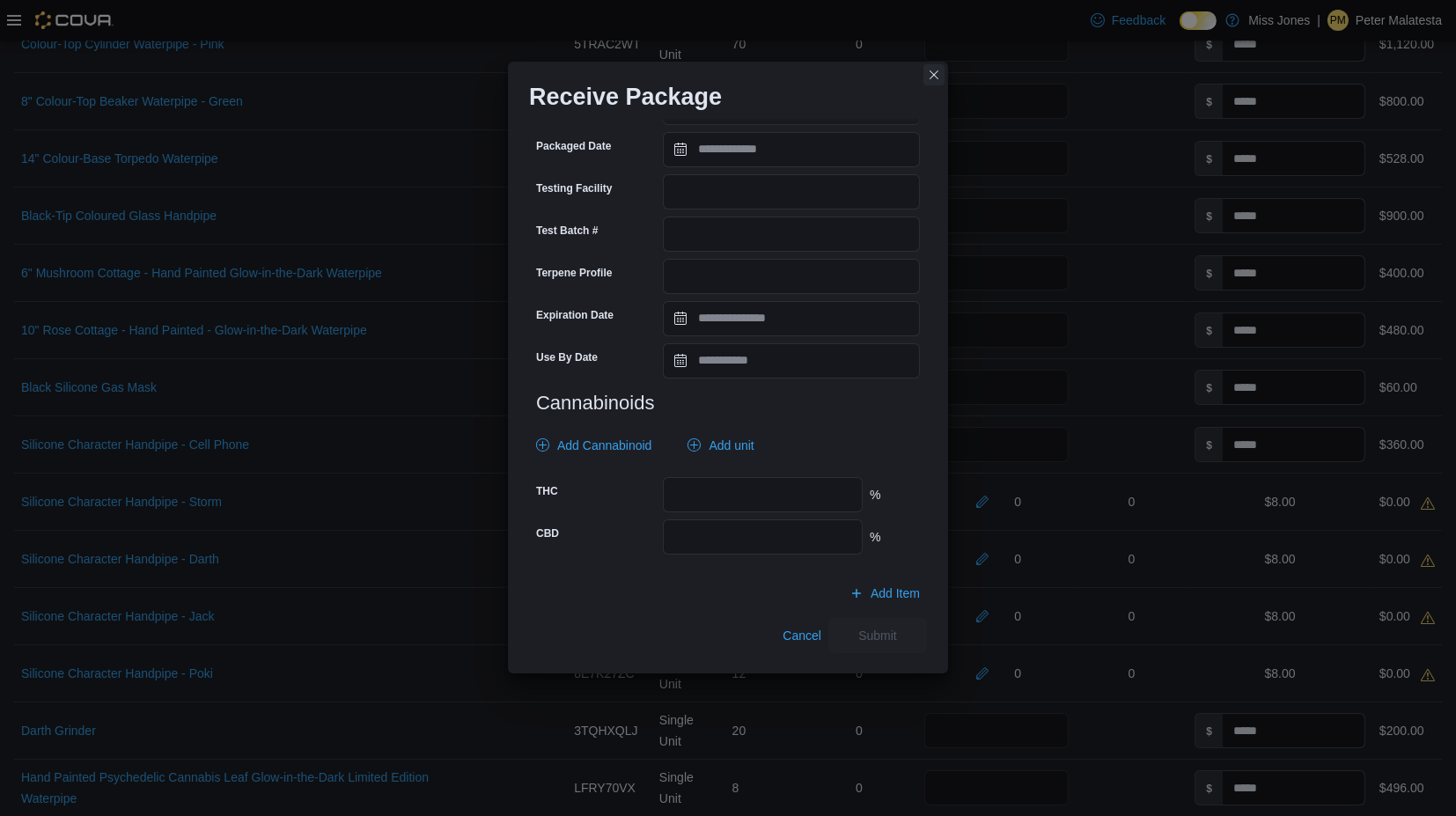 click at bounding box center (934, 75) 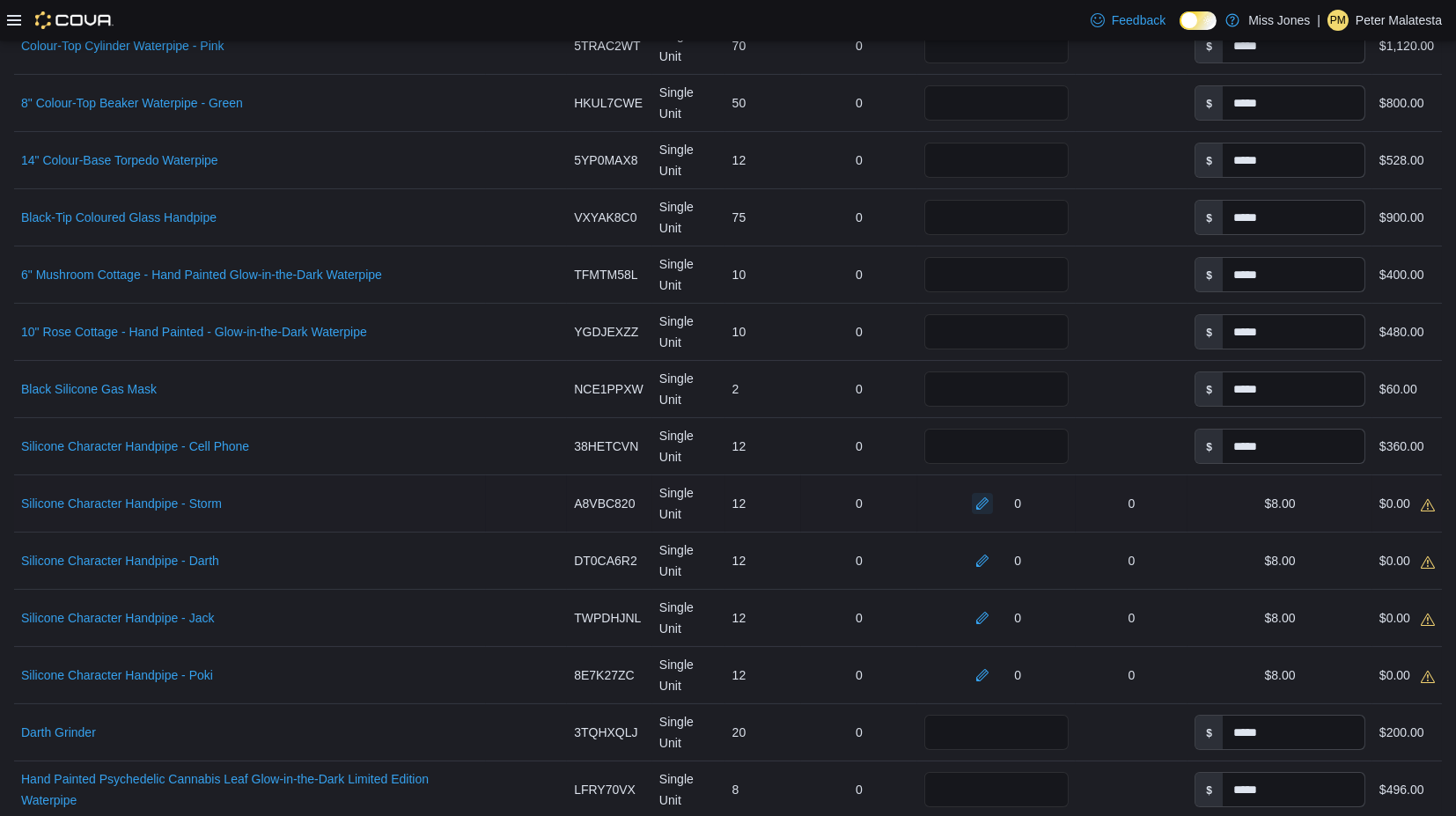 scroll, scrollTop: 782, scrollLeft: 0, axis: vertical 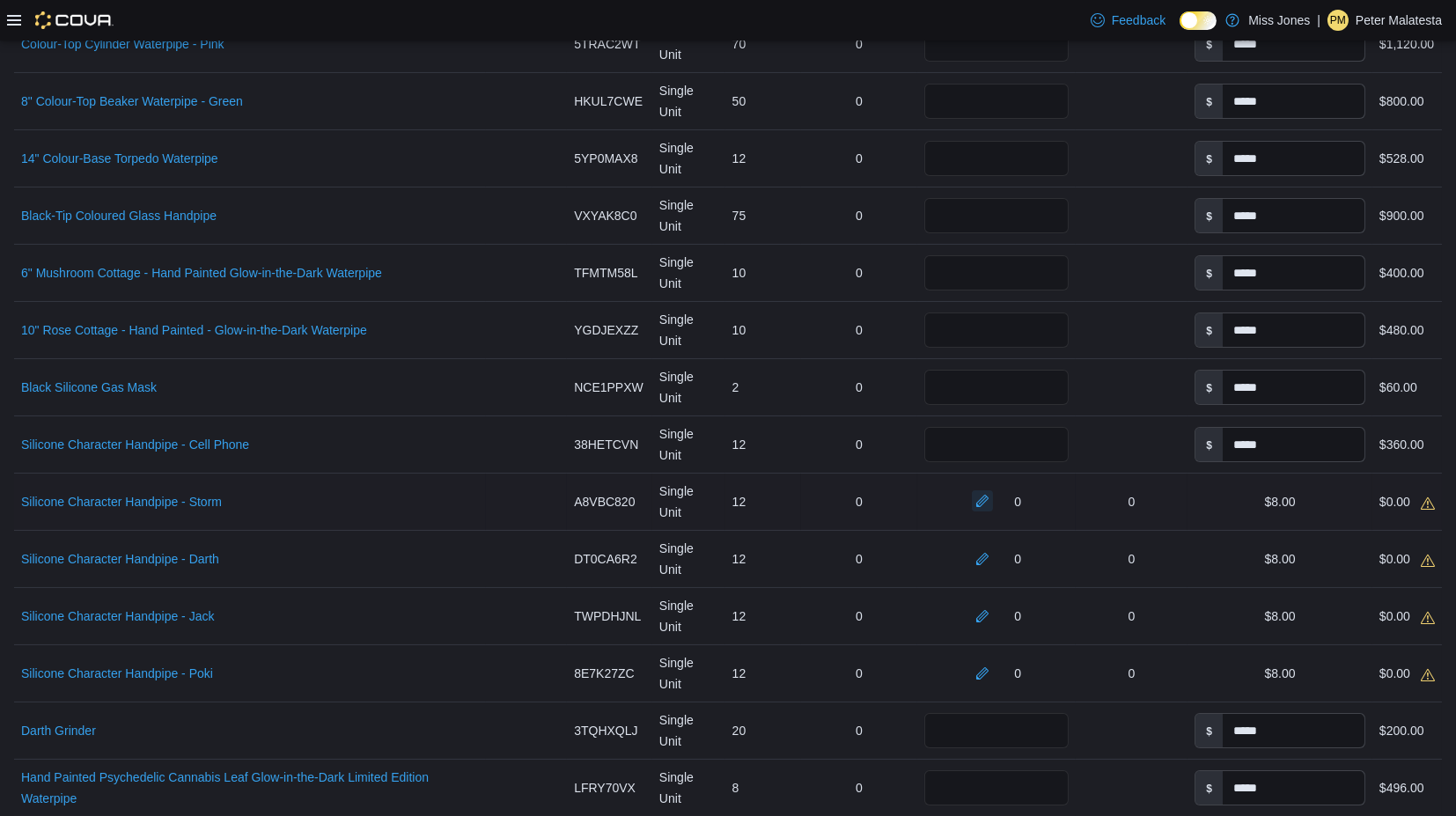 click at bounding box center (982, 501) 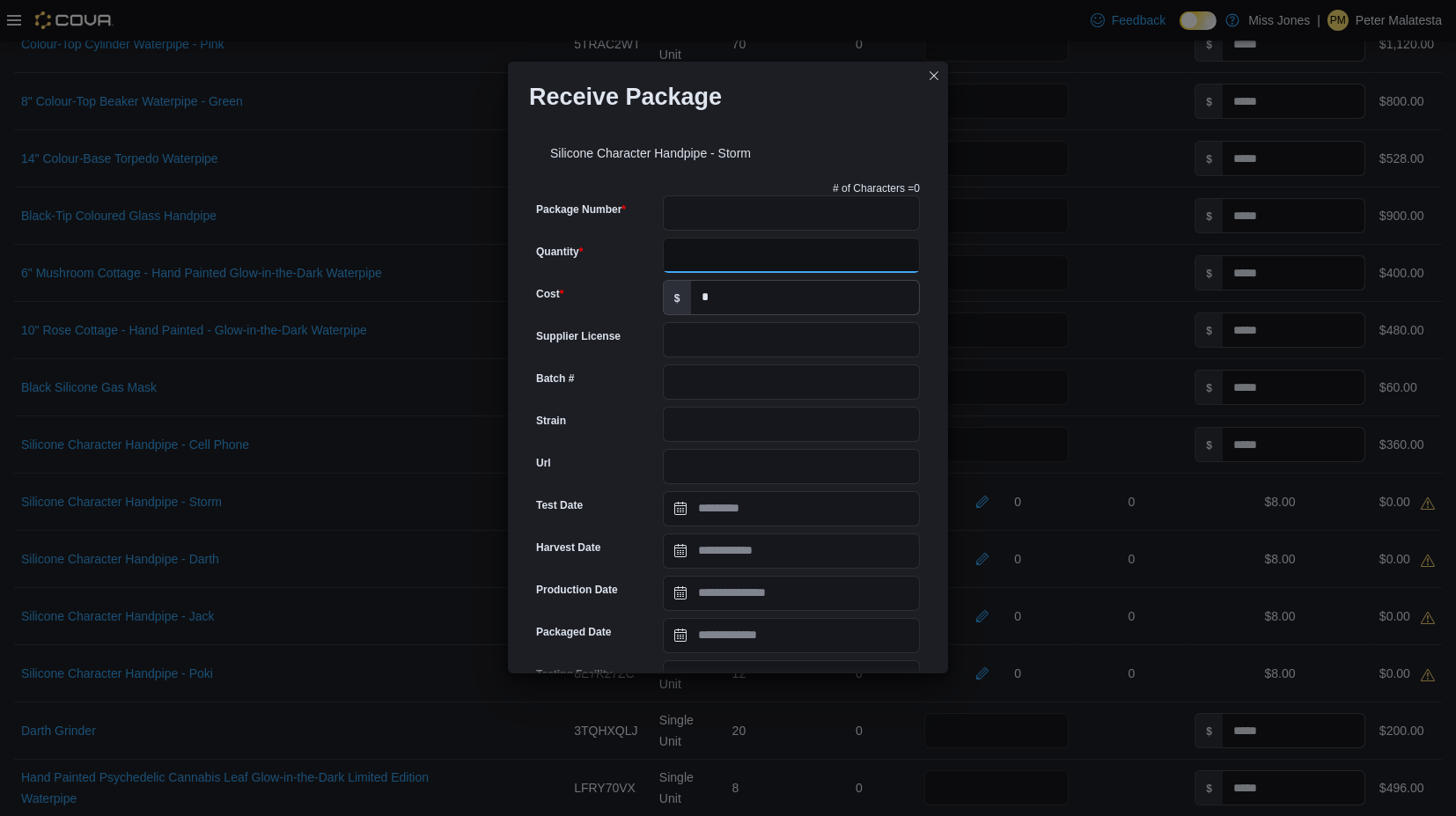 click on "Quantity" at bounding box center [791, 255] 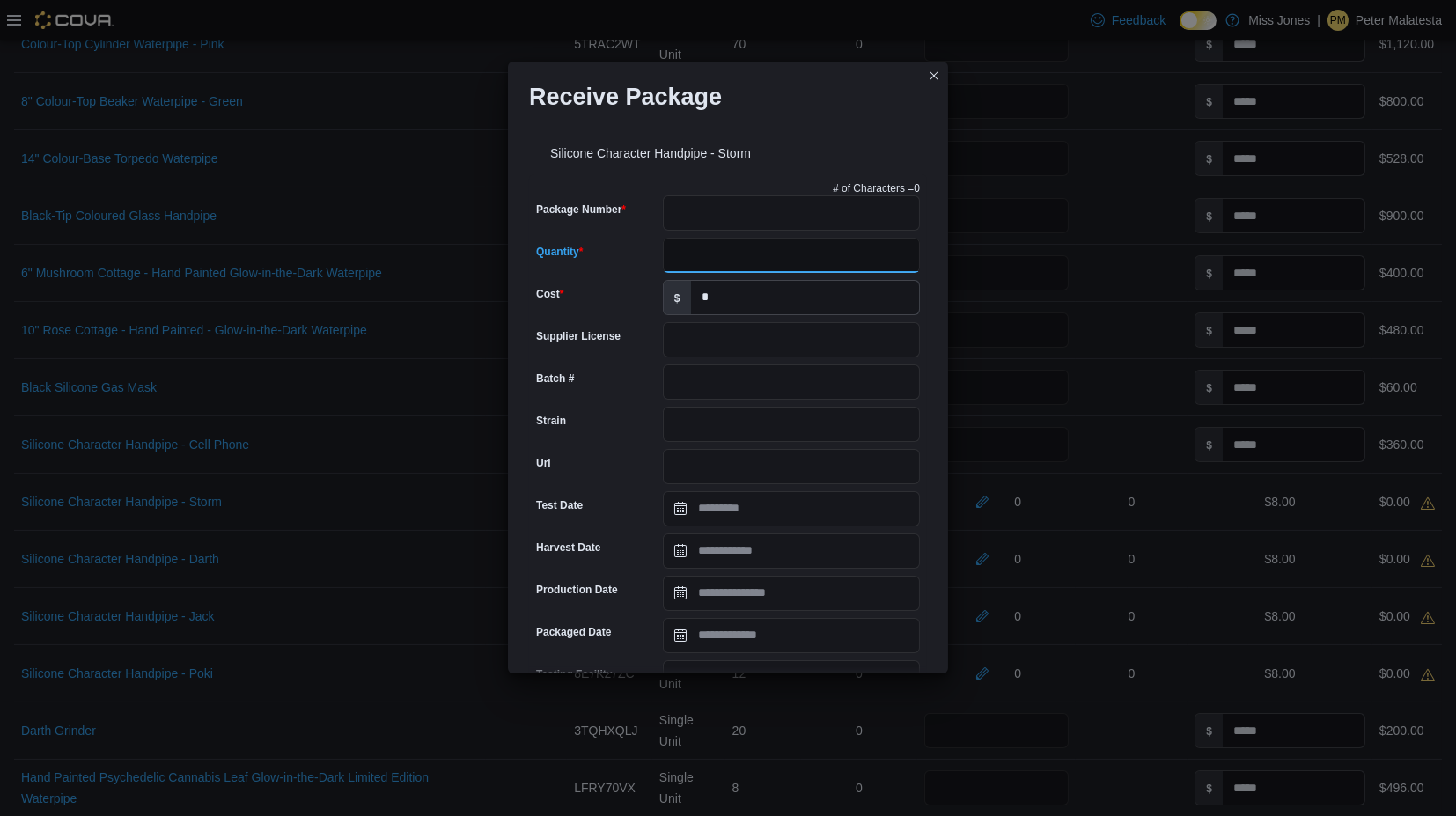 type on "**" 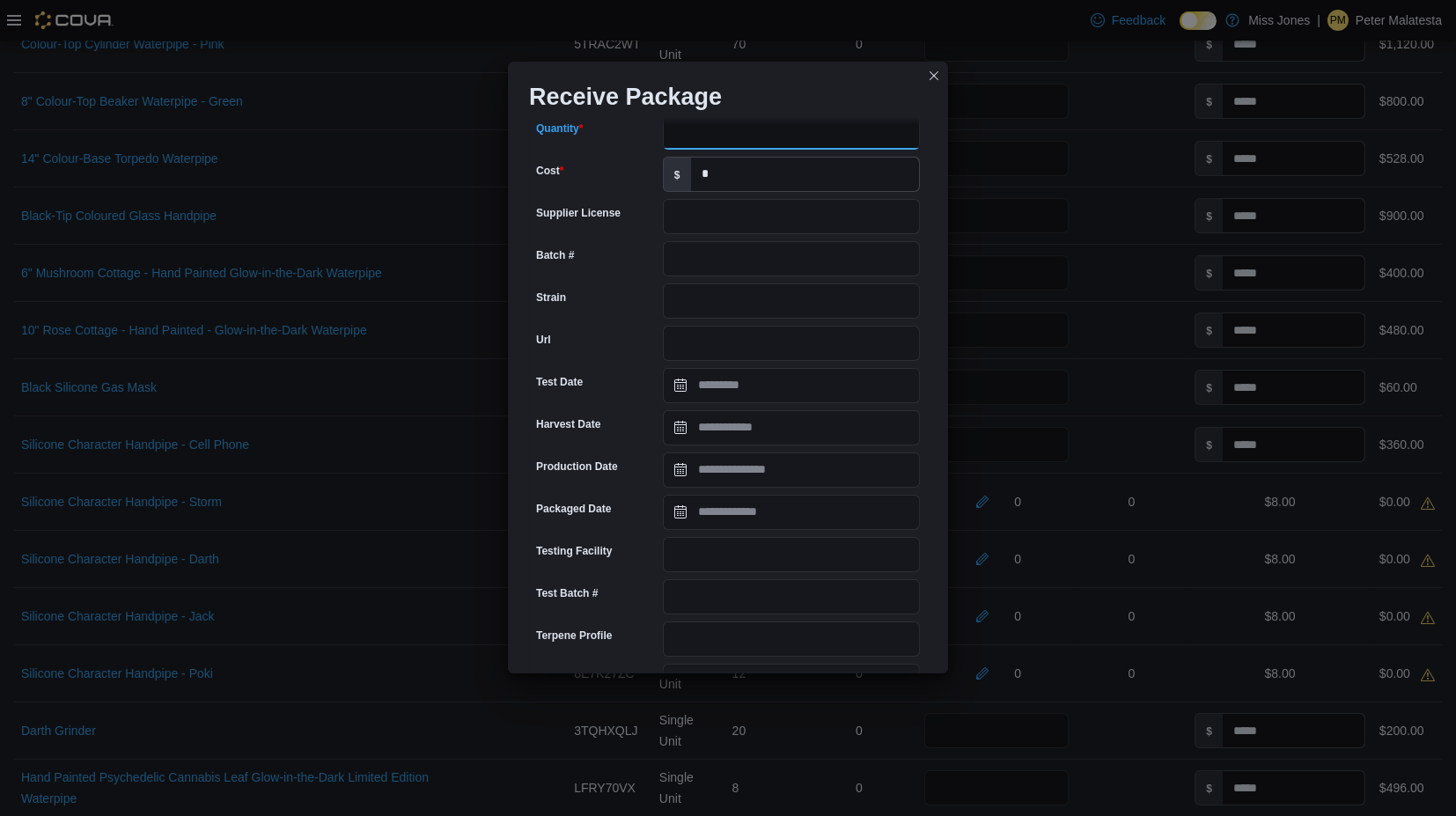 scroll, scrollTop: 504, scrollLeft: 0, axis: vertical 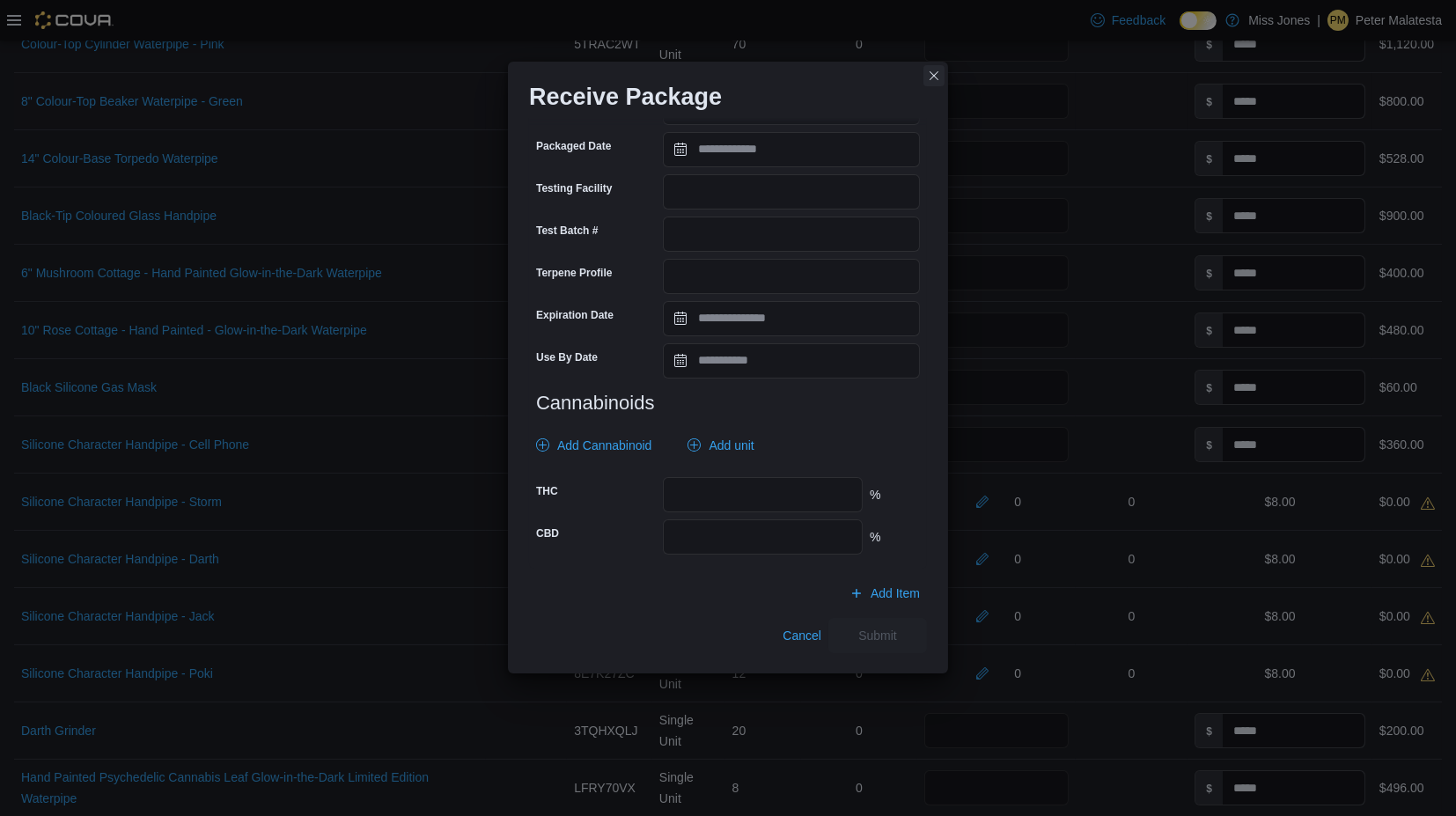 click at bounding box center [934, 76] 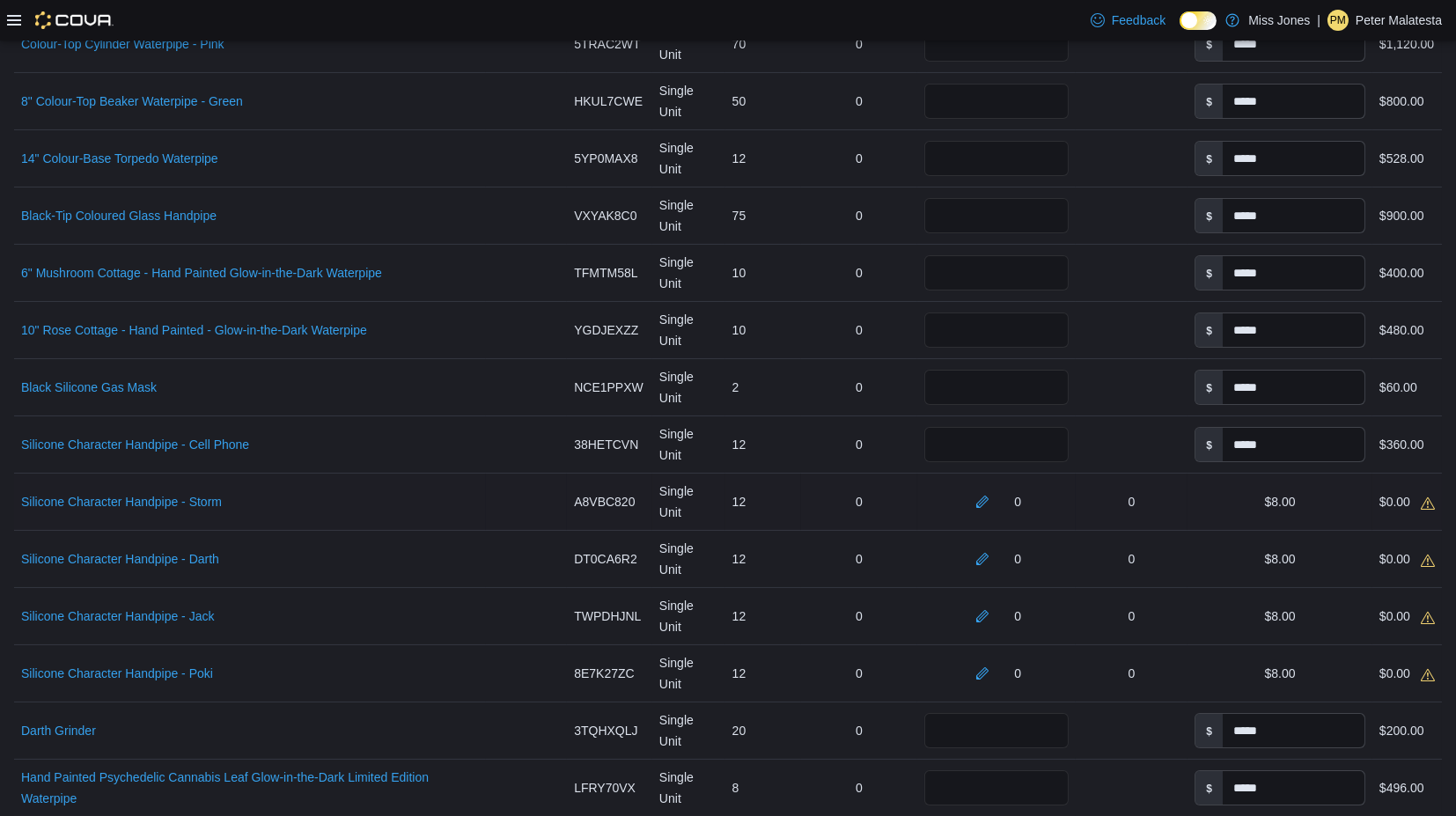 click on "0" at bounding box center (996, 502) 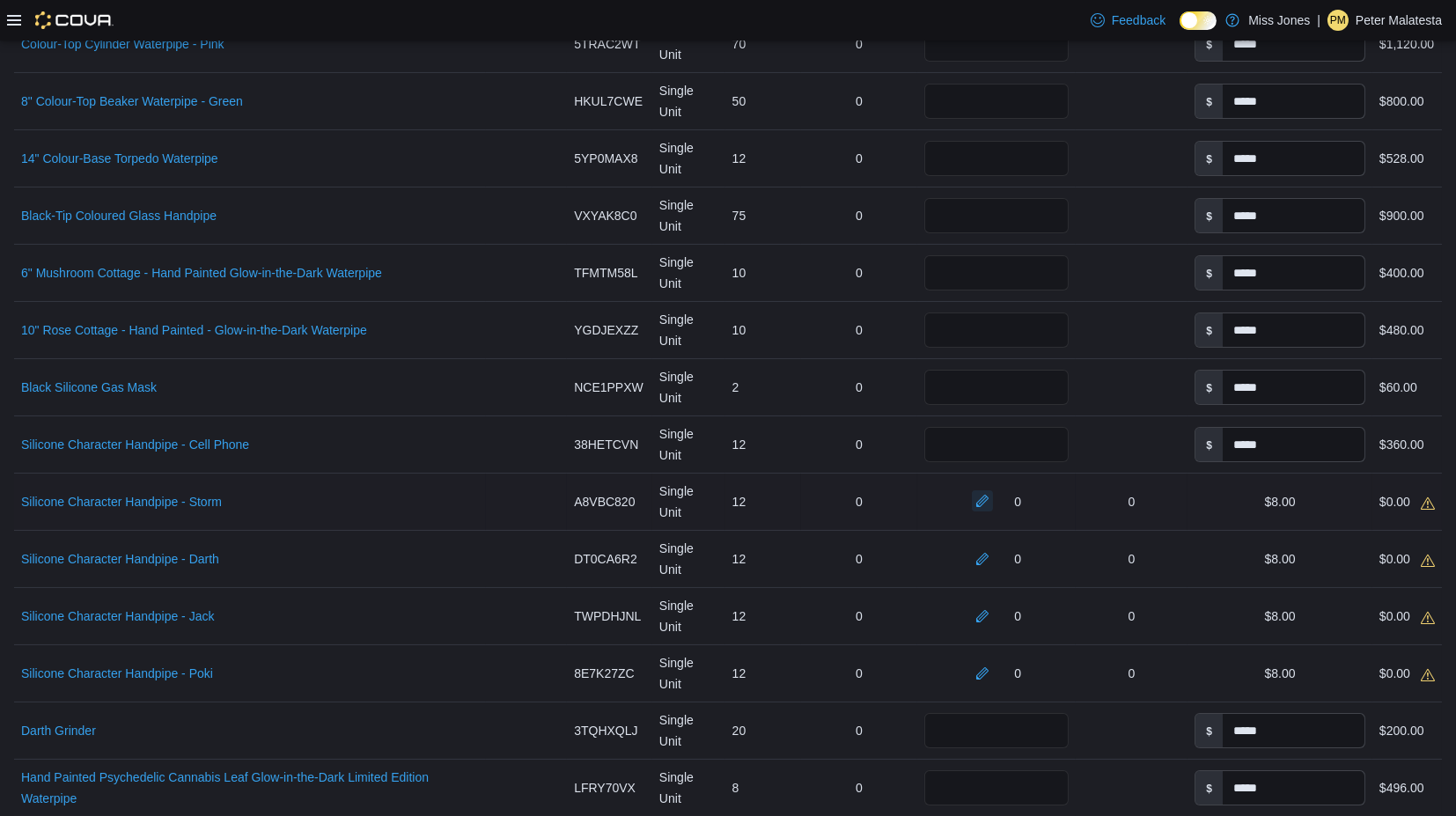 click at bounding box center [982, 501] 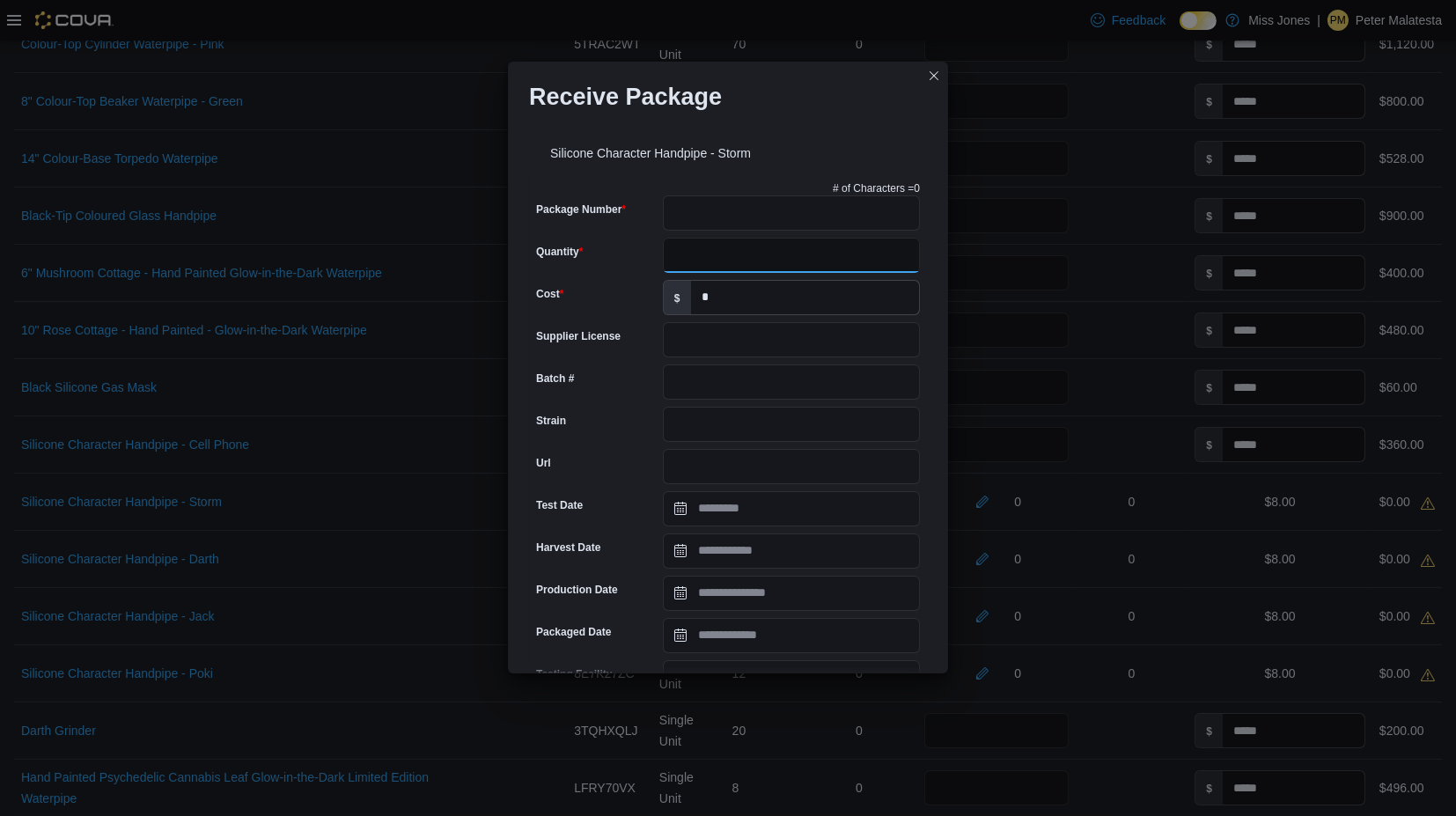 click on "Quantity" at bounding box center [791, 255] 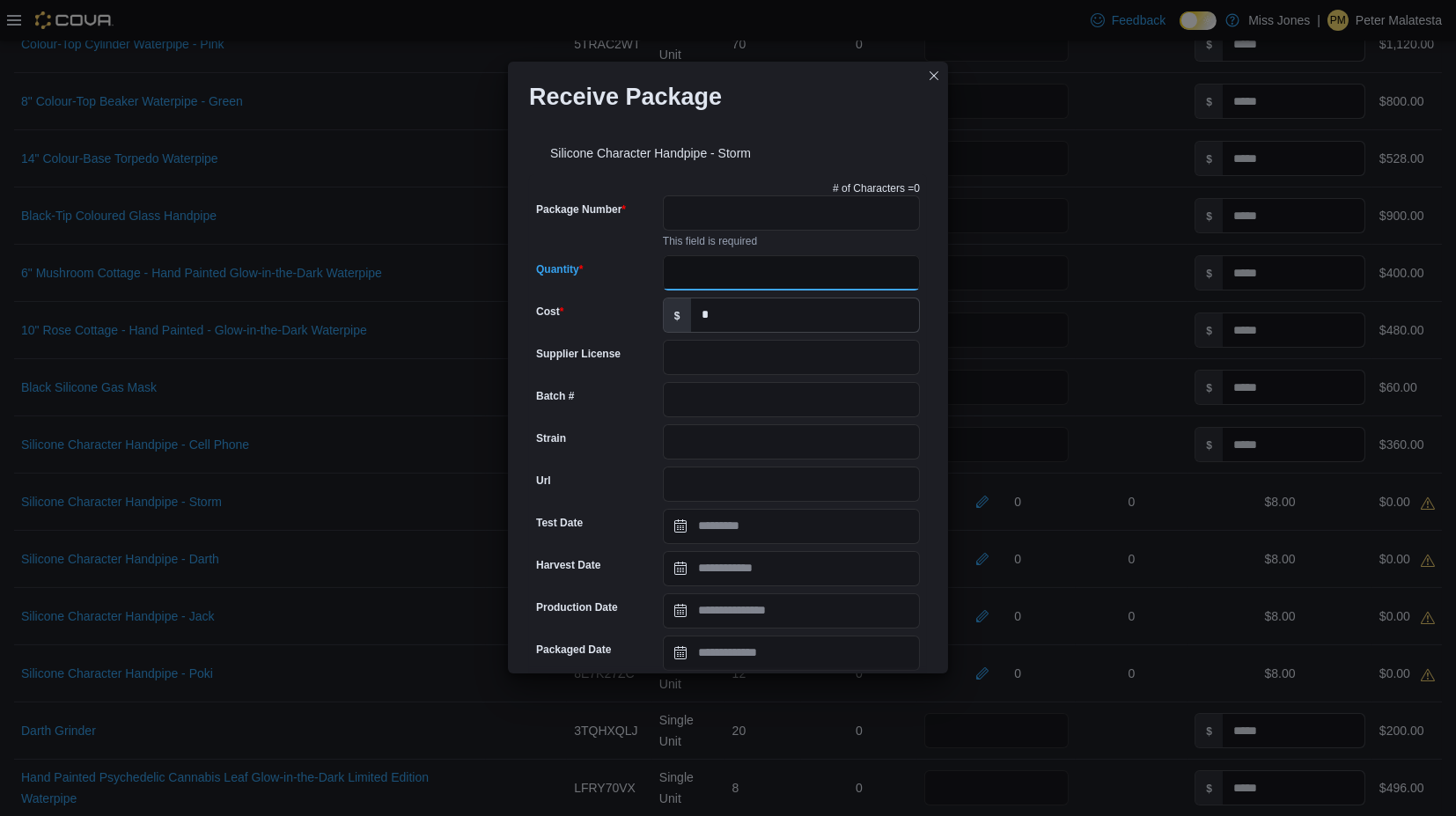 type on "**" 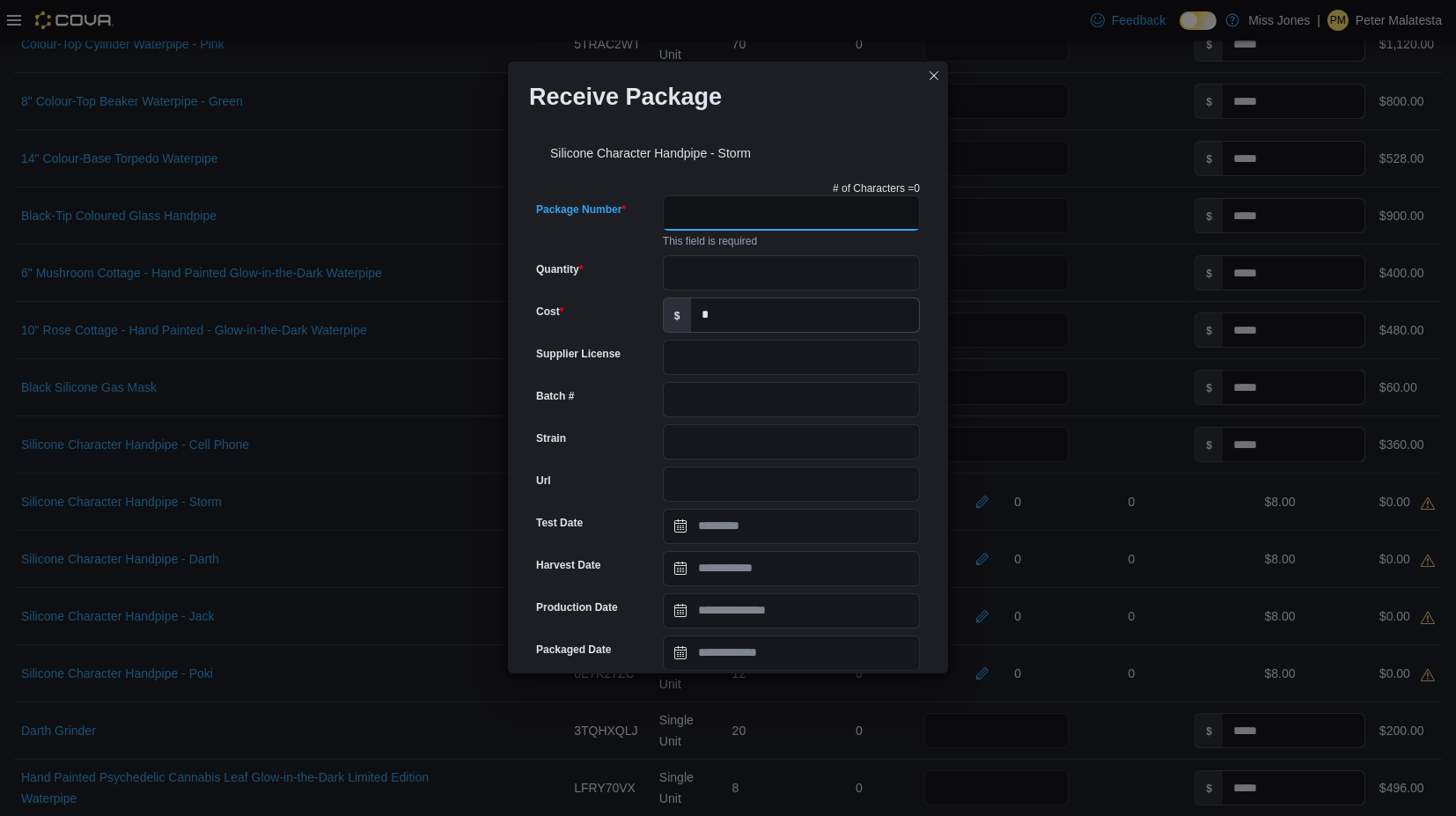 click on "Package Number" at bounding box center [791, 213] 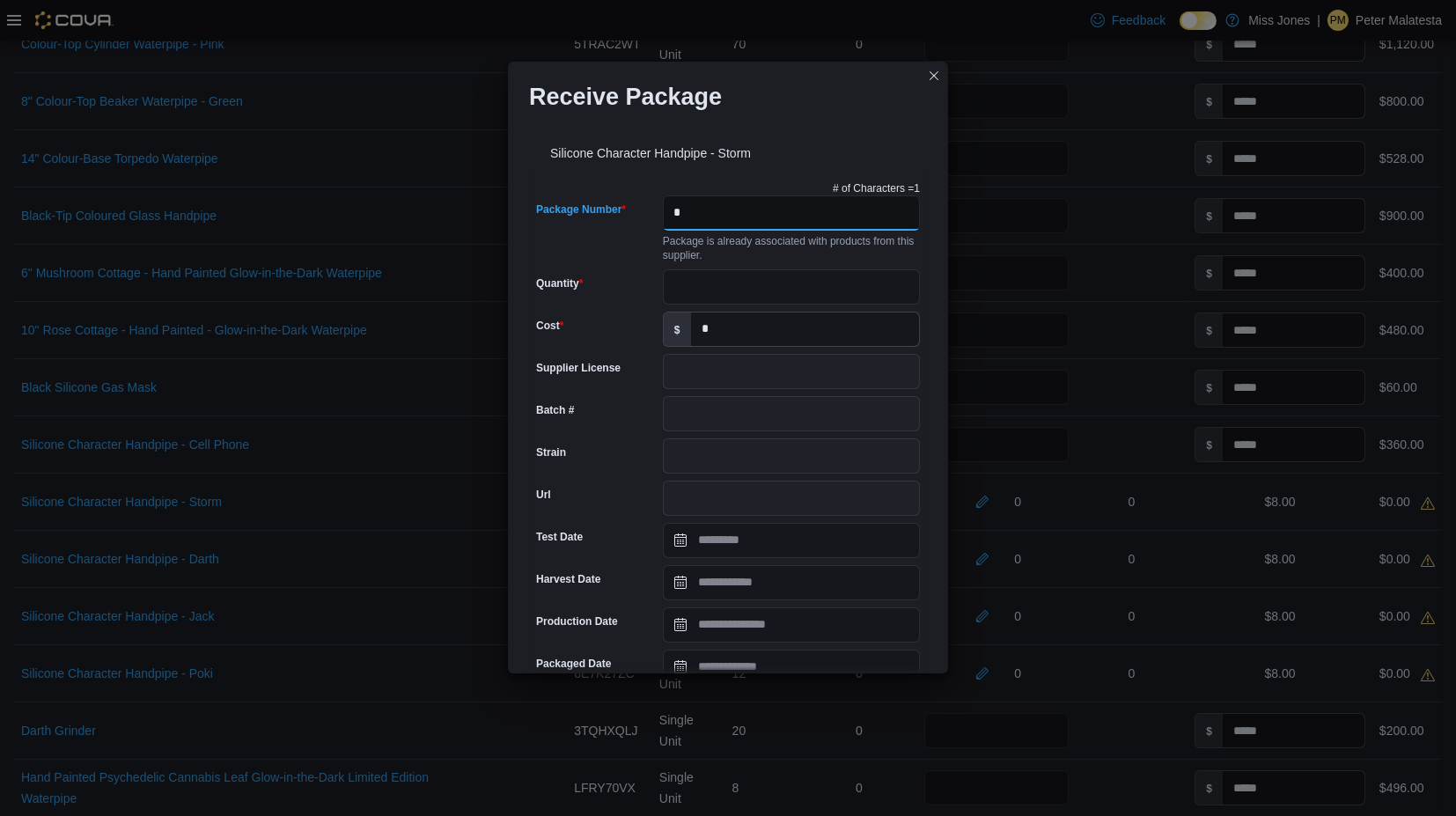 scroll, scrollTop: 468, scrollLeft: 0, axis: vertical 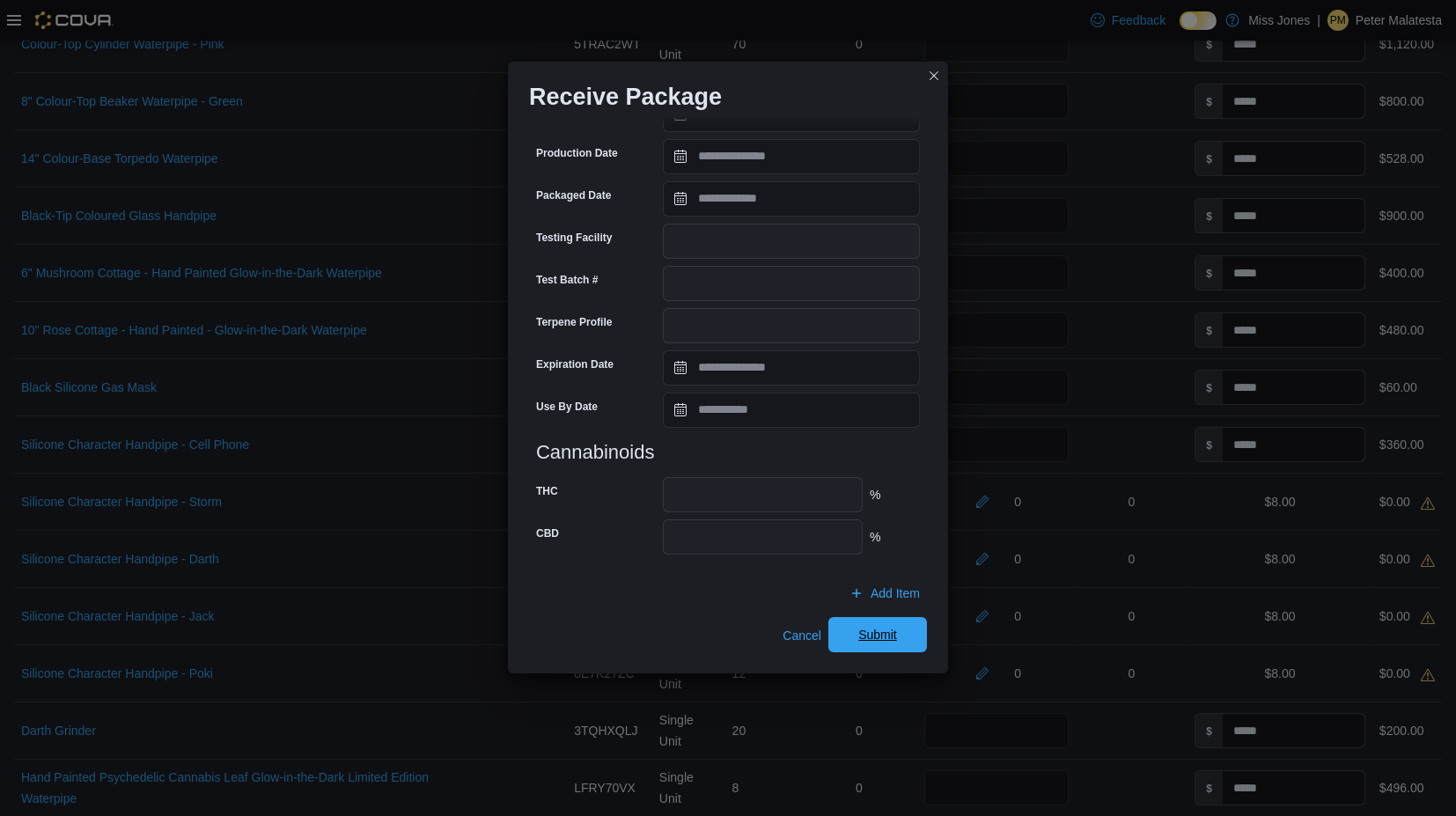 click on "Submit" at bounding box center [878, 635] 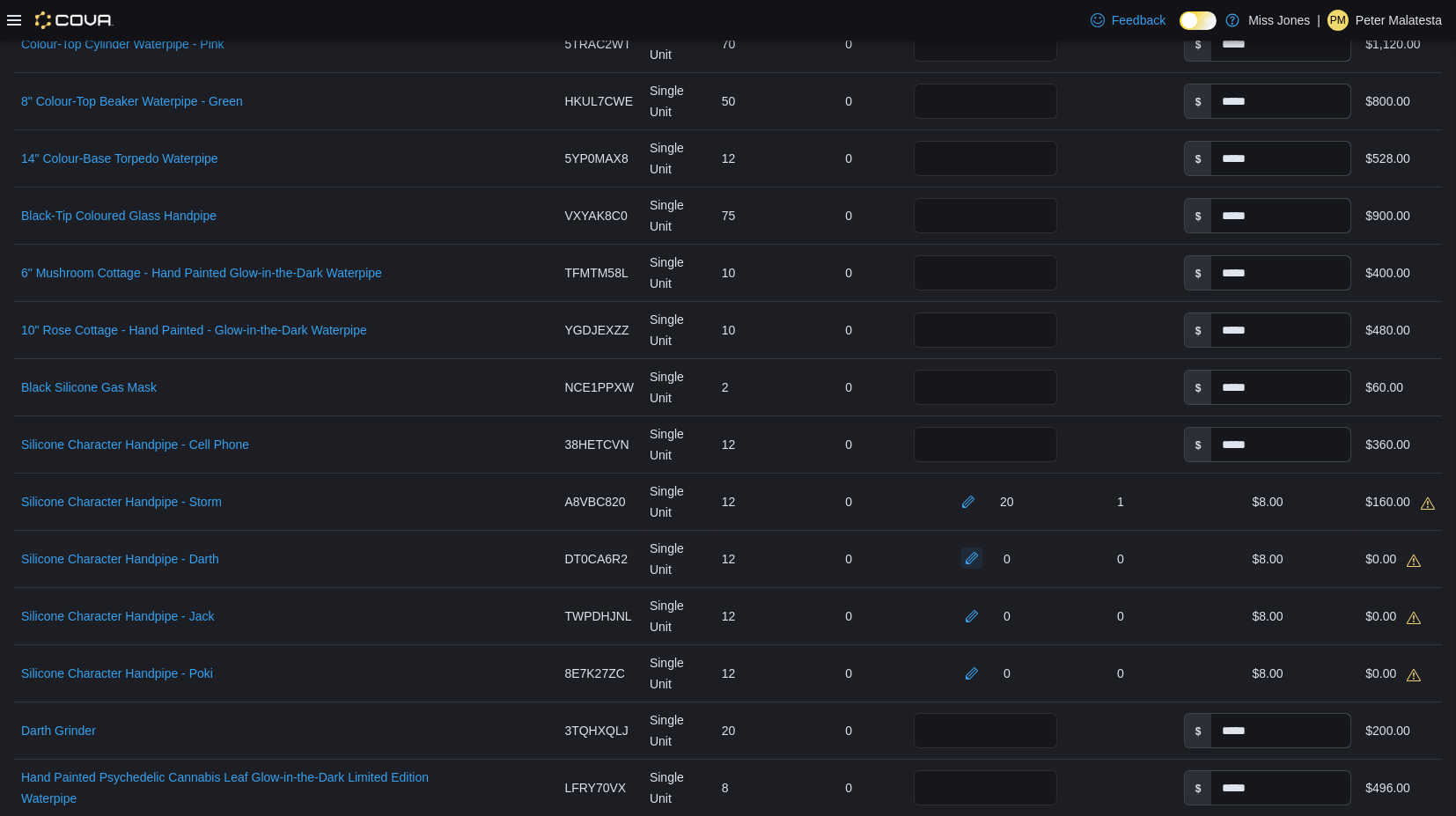 click at bounding box center [972, 558] 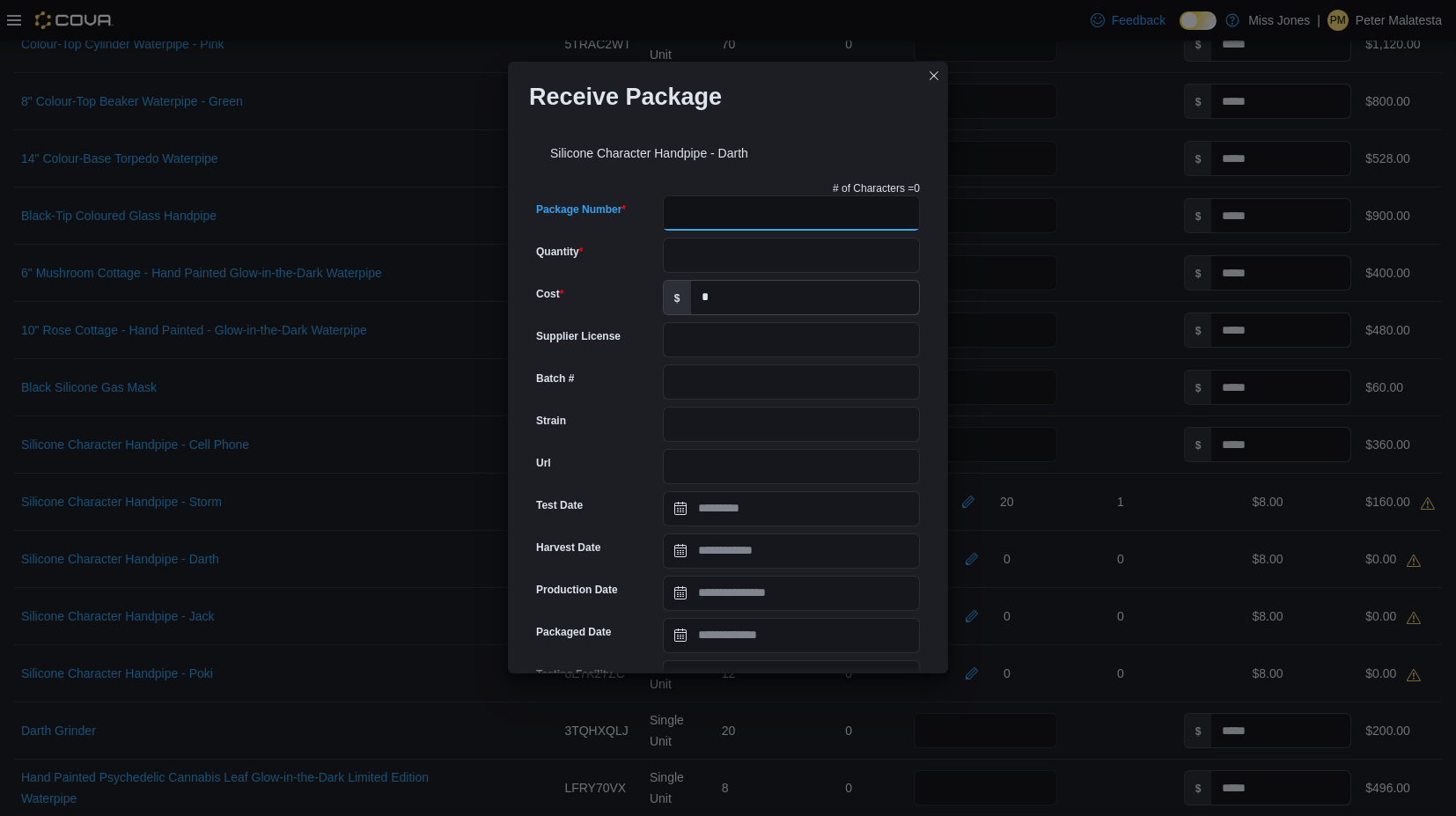 click on "Package Number" at bounding box center (791, 213) 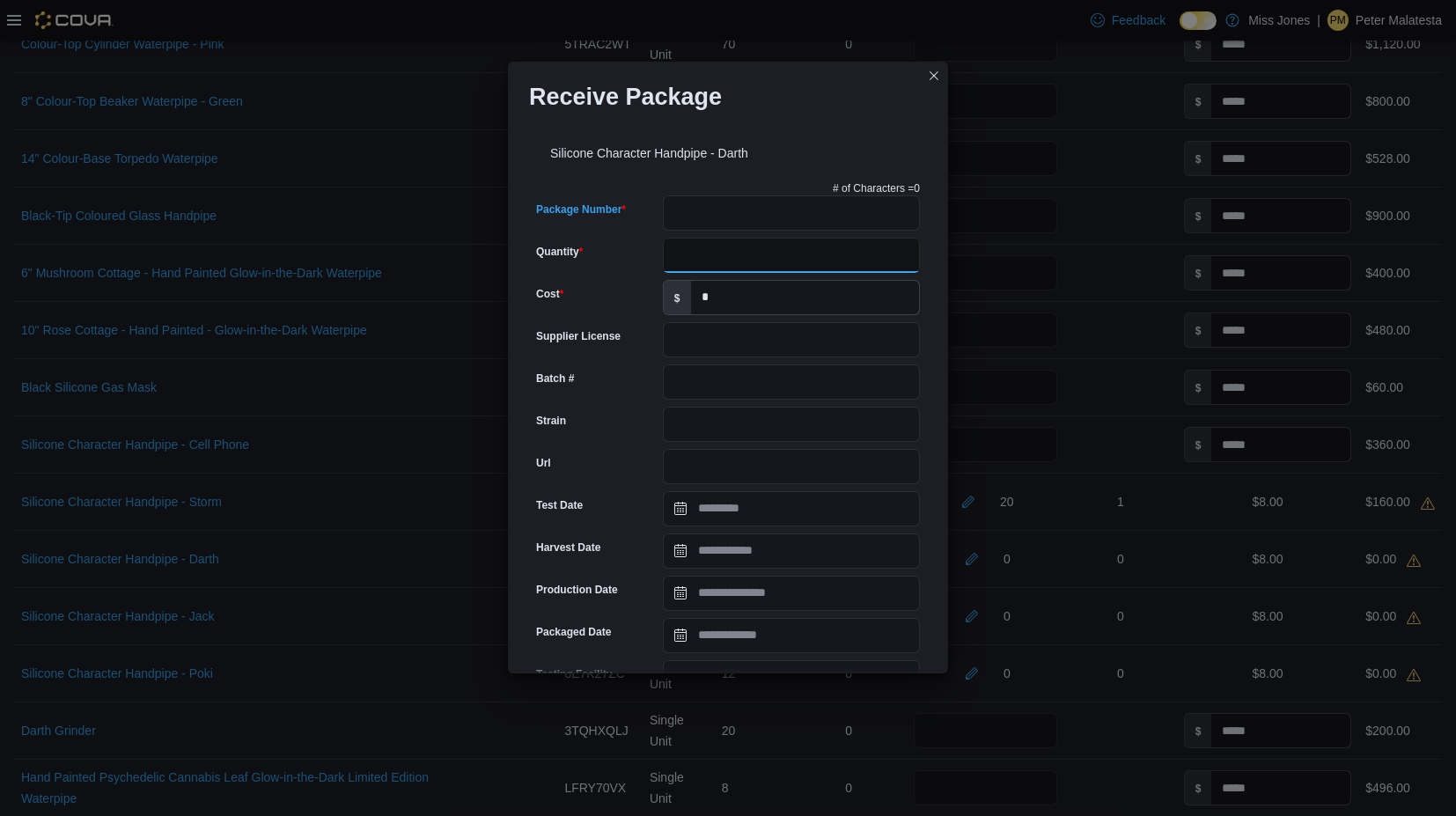 click on "Quantity" at bounding box center (791, 255) 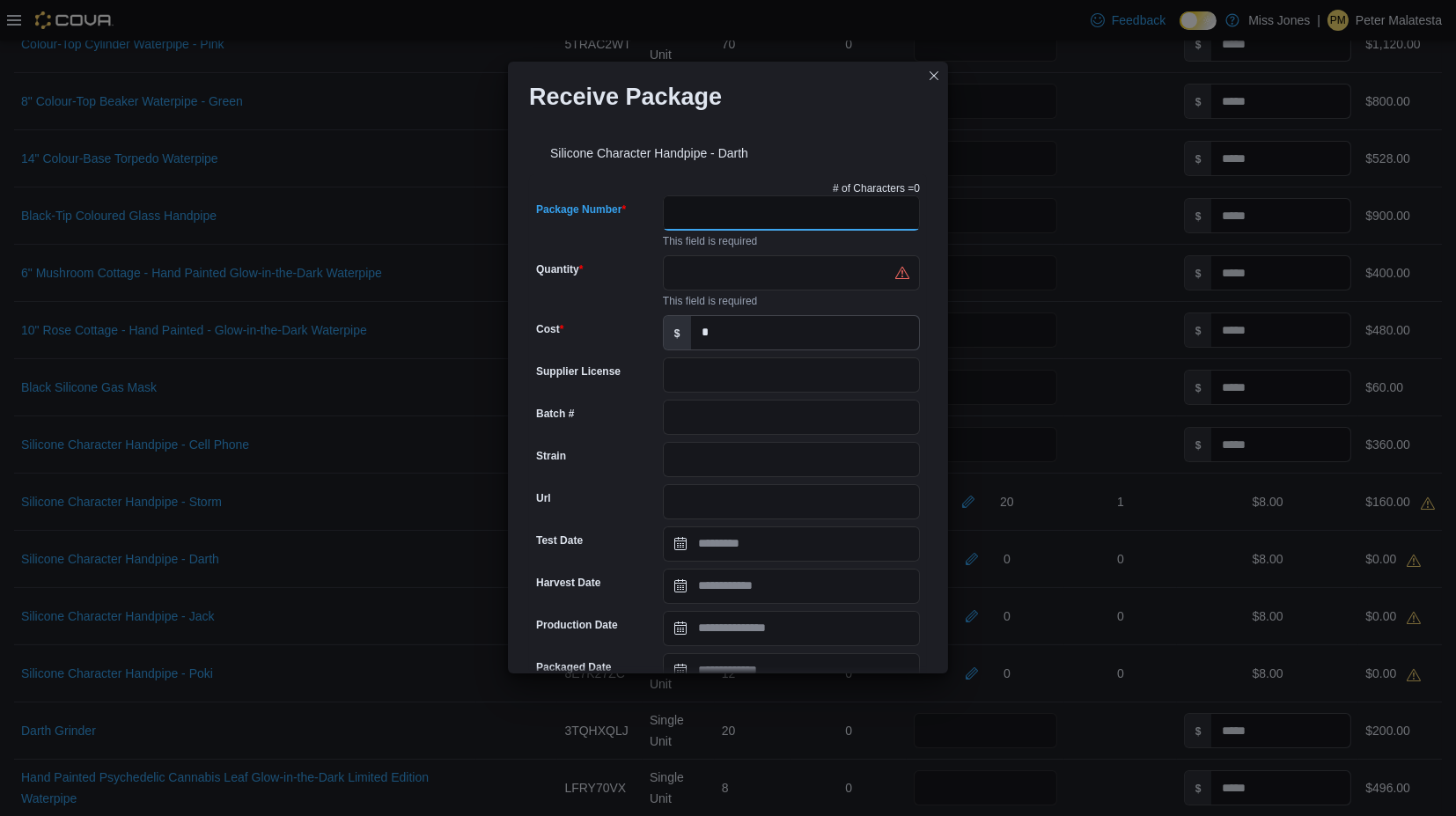 click on "Package Number" at bounding box center (791, 213) 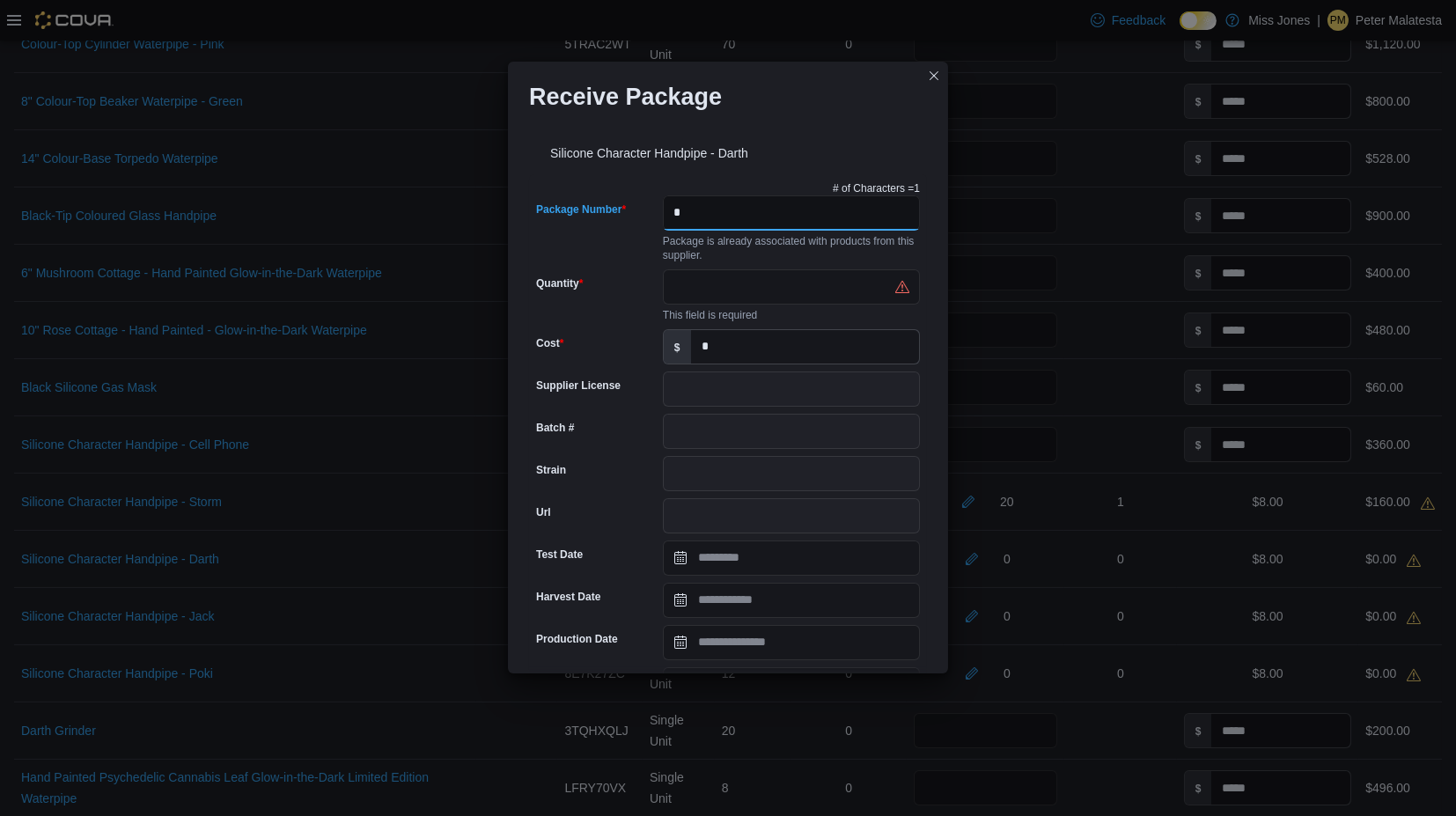 type on "*" 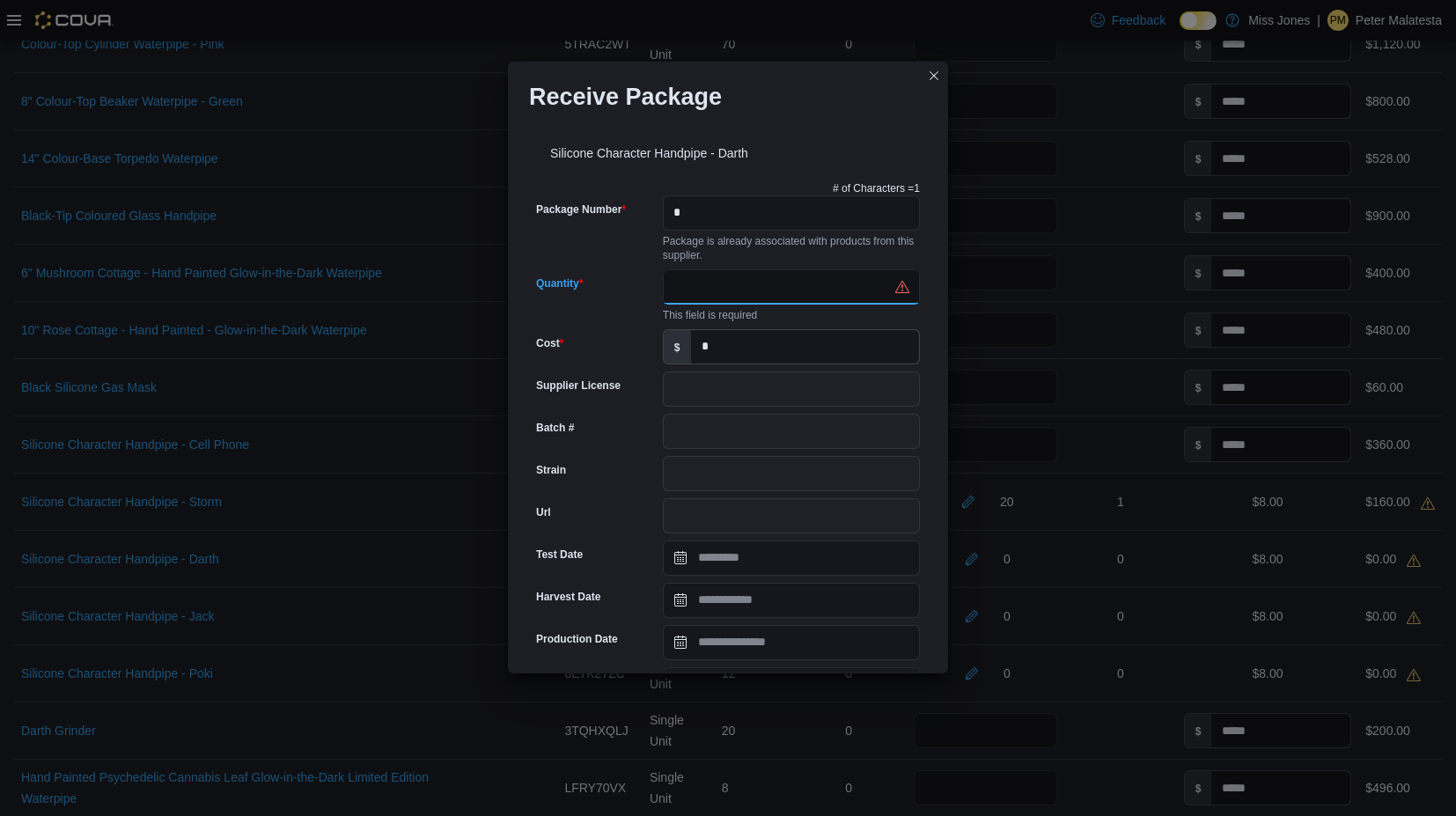 click on "Quantity" at bounding box center (791, 287) 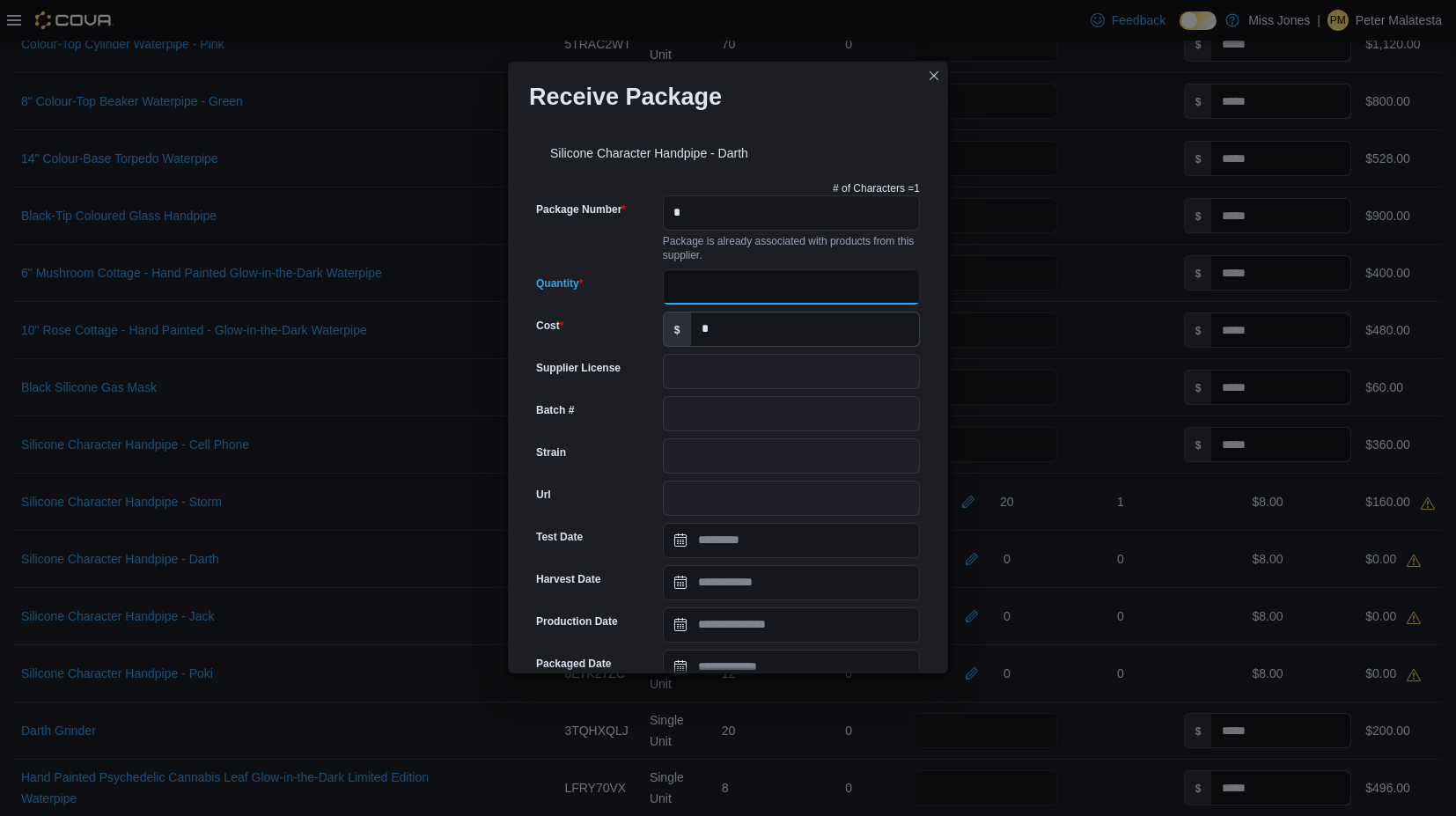 type on "**" 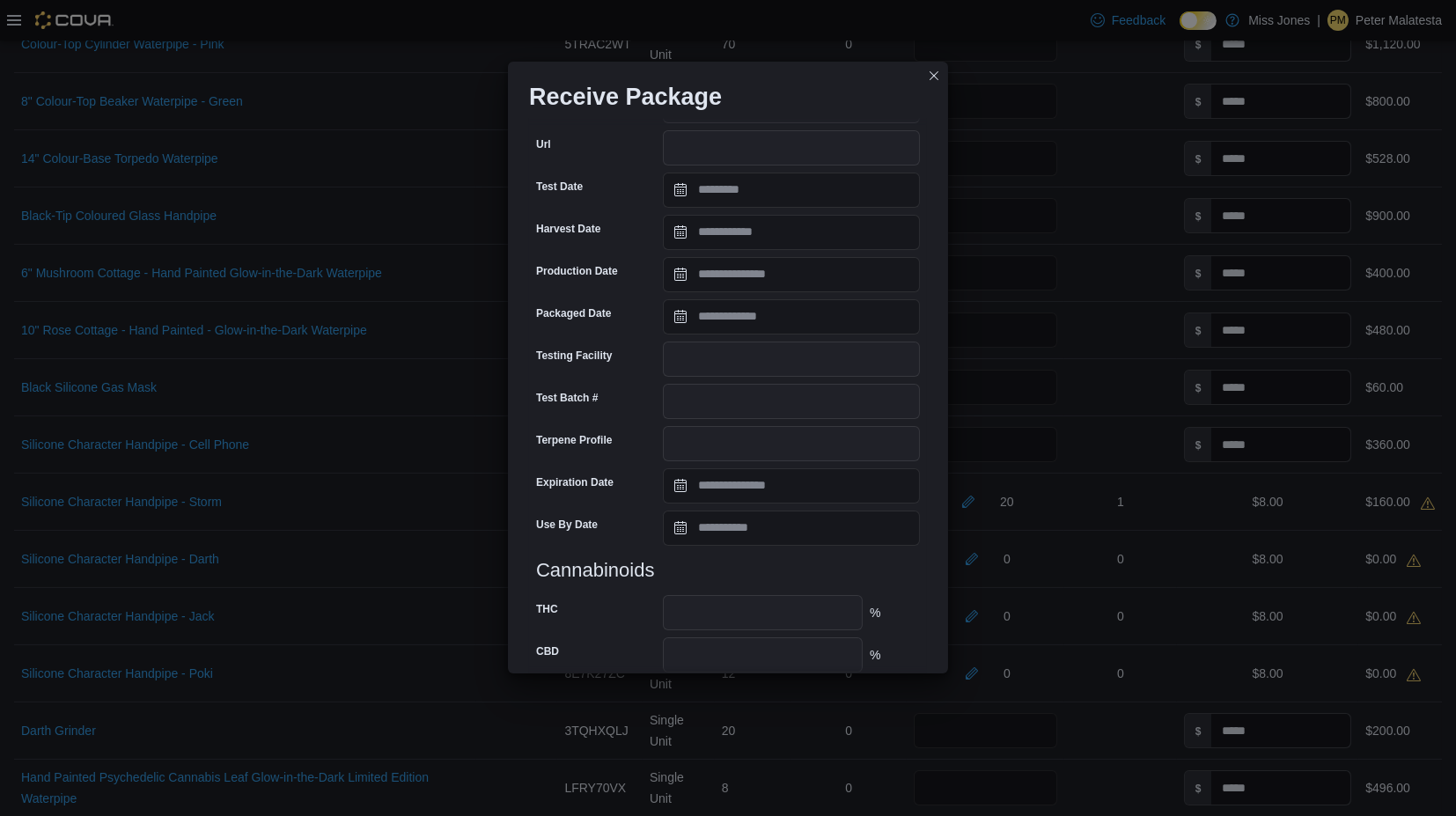 scroll, scrollTop: 468, scrollLeft: 0, axis: vertical 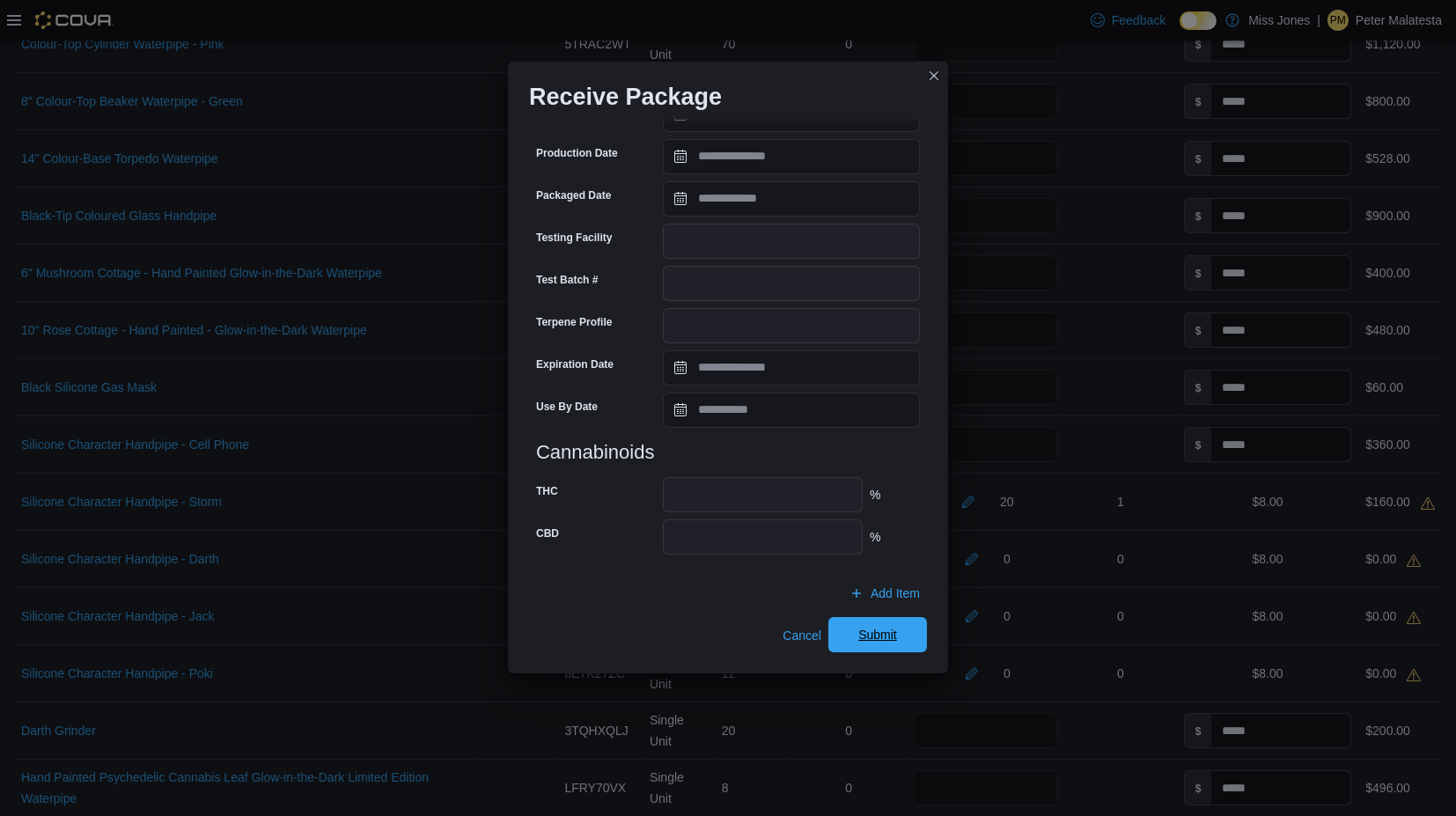click on "Submit" at bounding box center [878, 635] 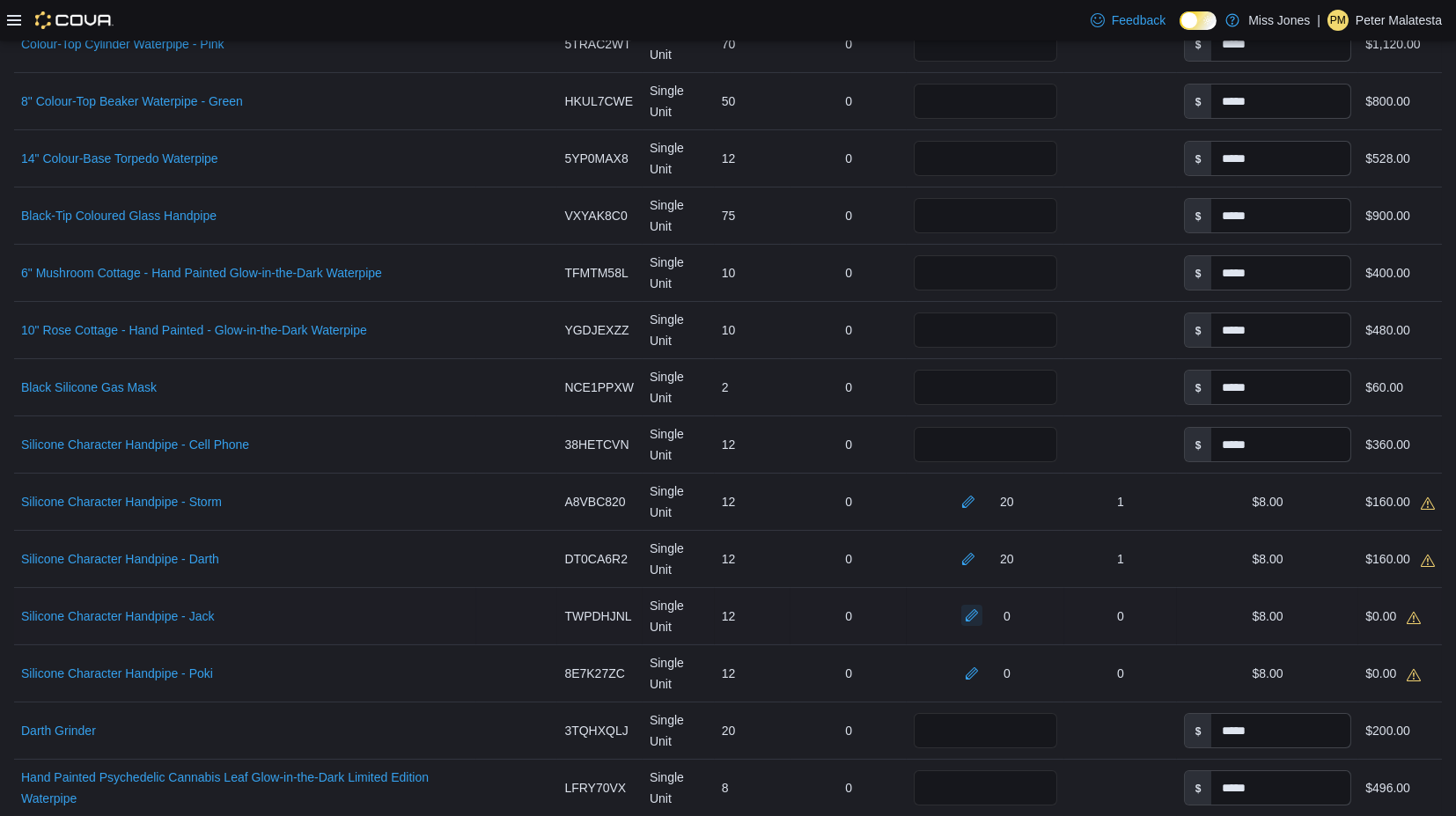 click at bounding box center (972, 615) 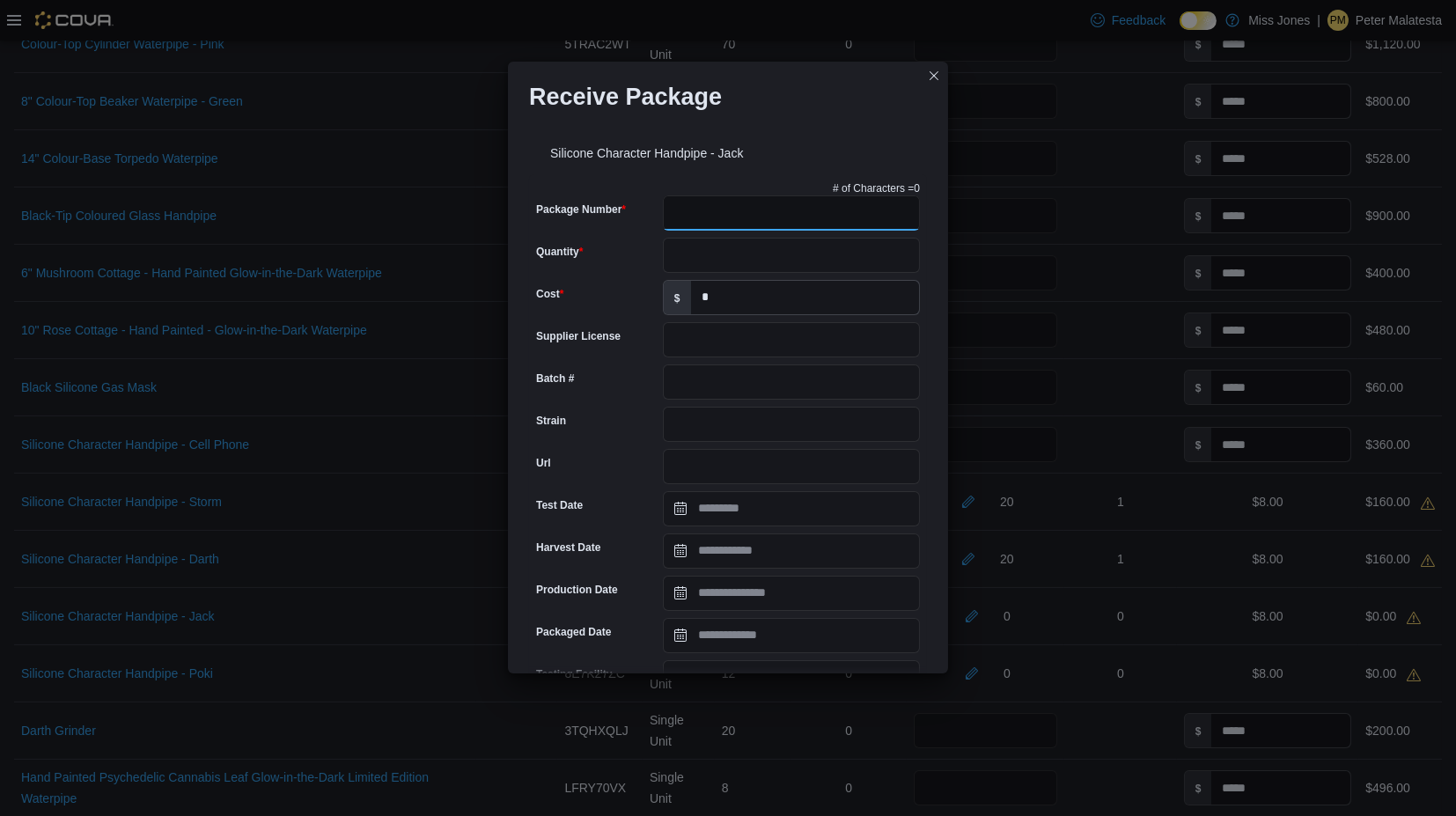 click on "Package Number" at bounding box center (791, 213) 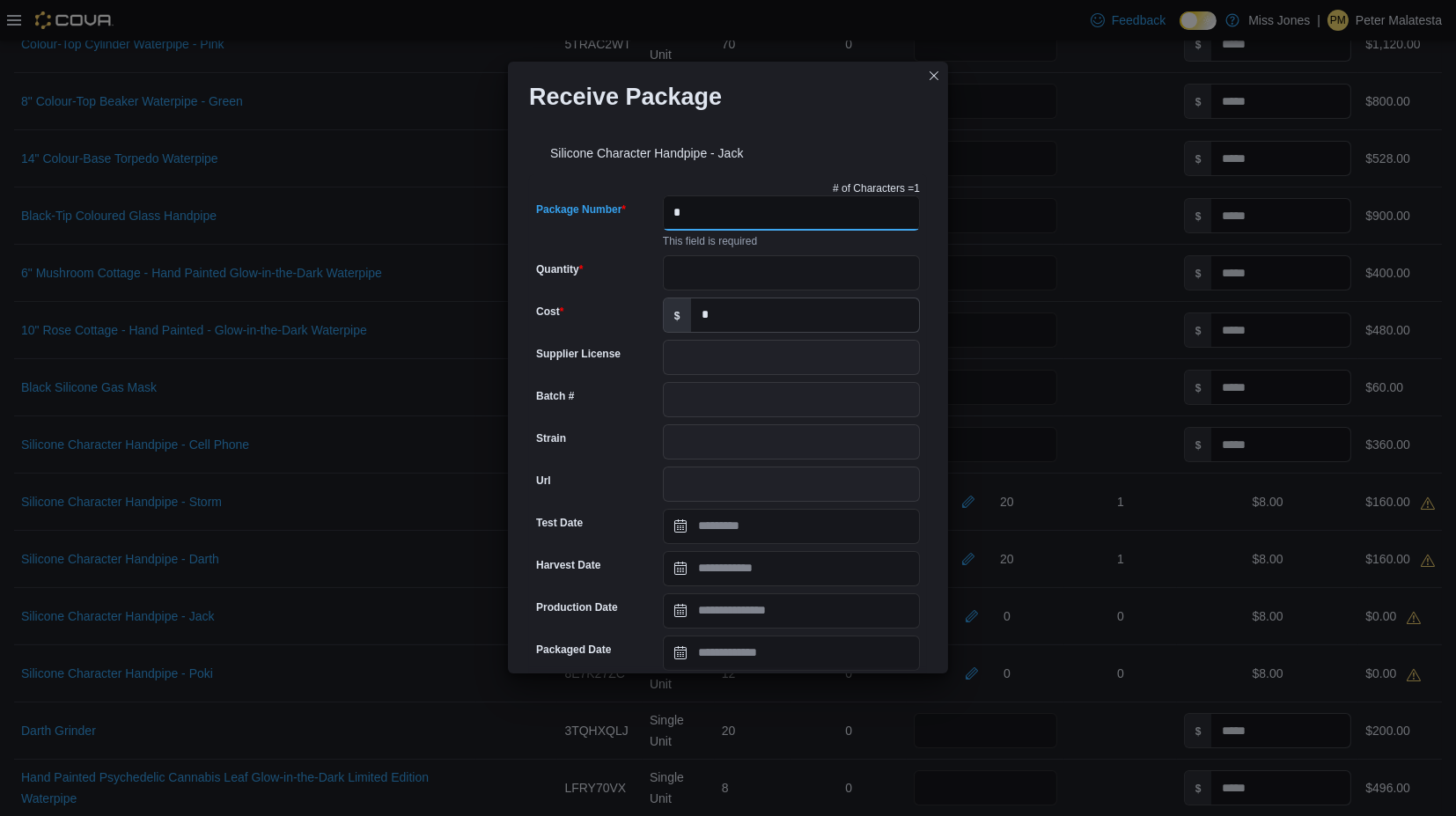type on "*" 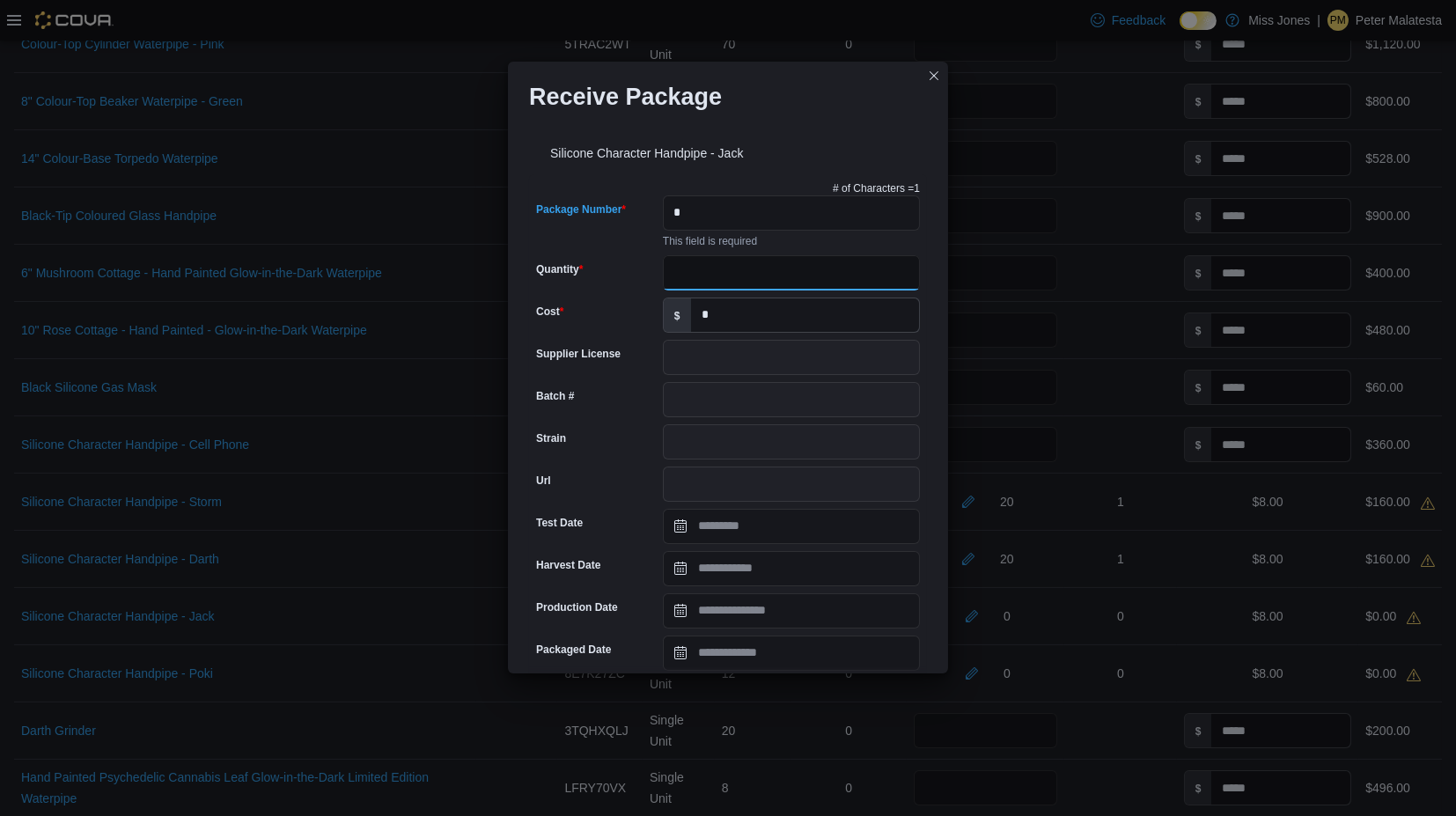 click on "# of Characters =  1 Package Number * This field is required Quantity Cost $ * Supplier License Batch # Strain Url Test Date Harvest Date Production Date Packaged Date Testing Facility Test Batch # Terpene Profile Expiration Date Use By Date Cannabinoids THC % CBD %" at bounding box center (728, 599) 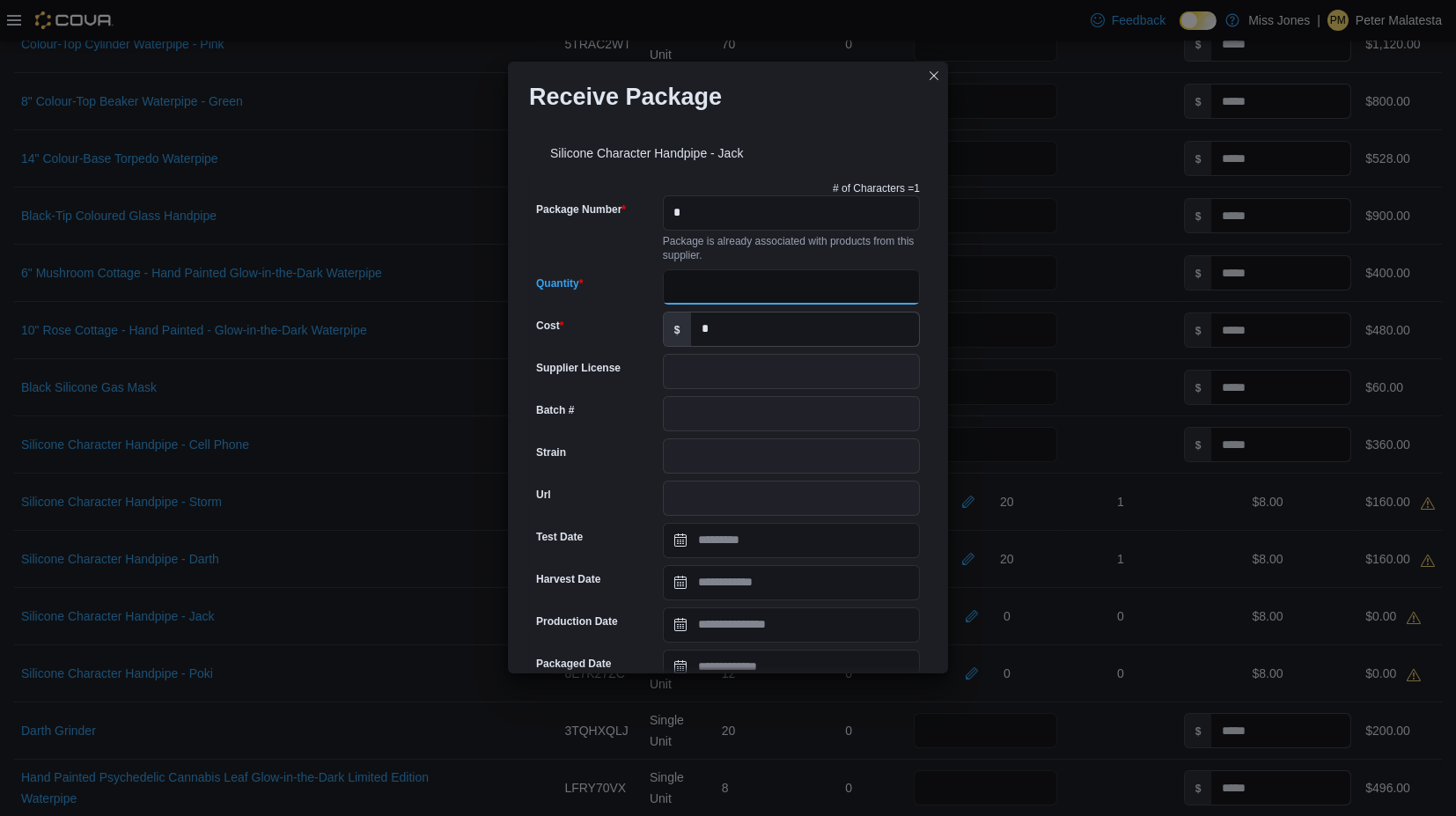 type on "**" 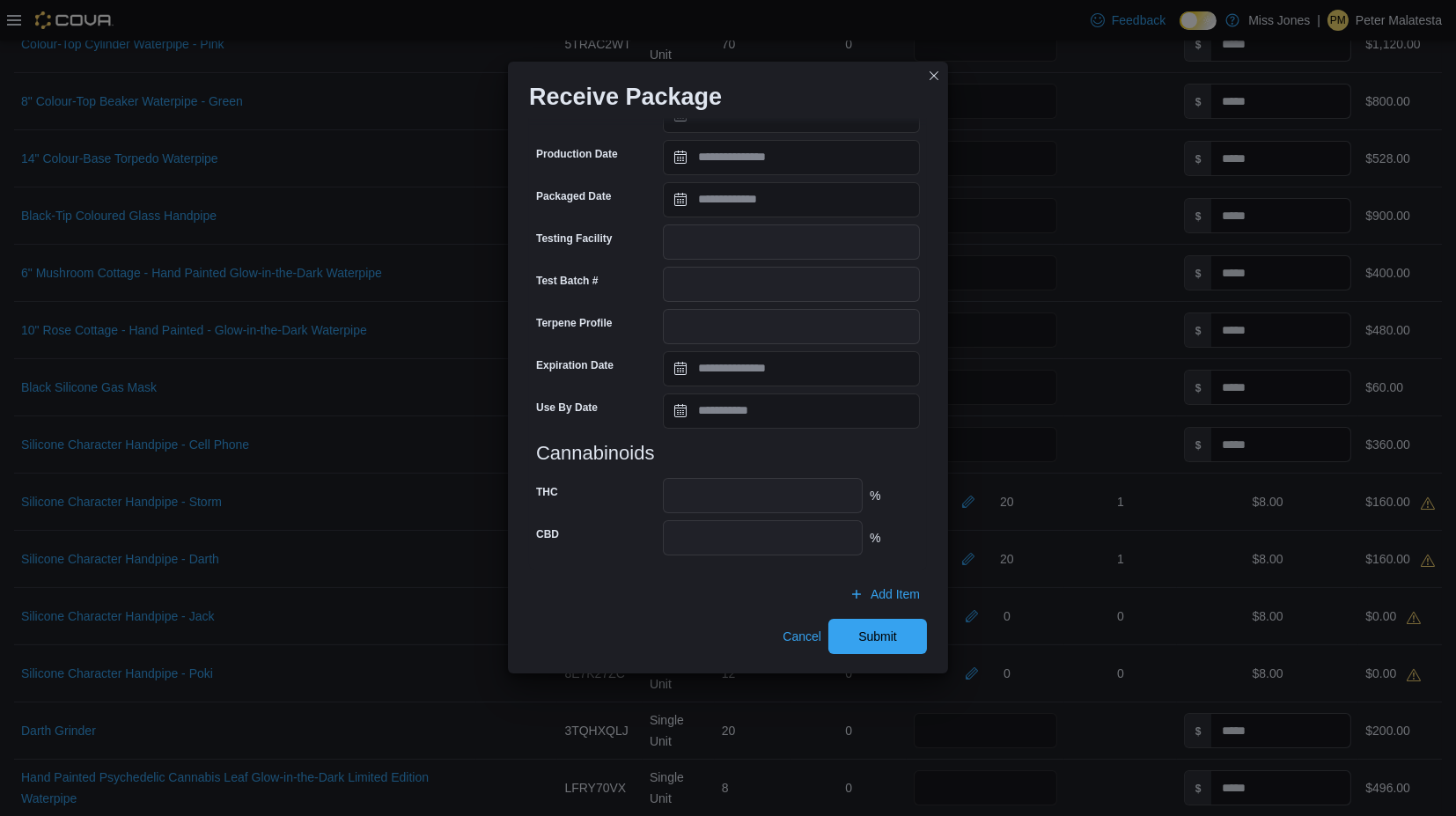 scroll, scrollTop: 468, scrollLeft: 0, axis: vertical 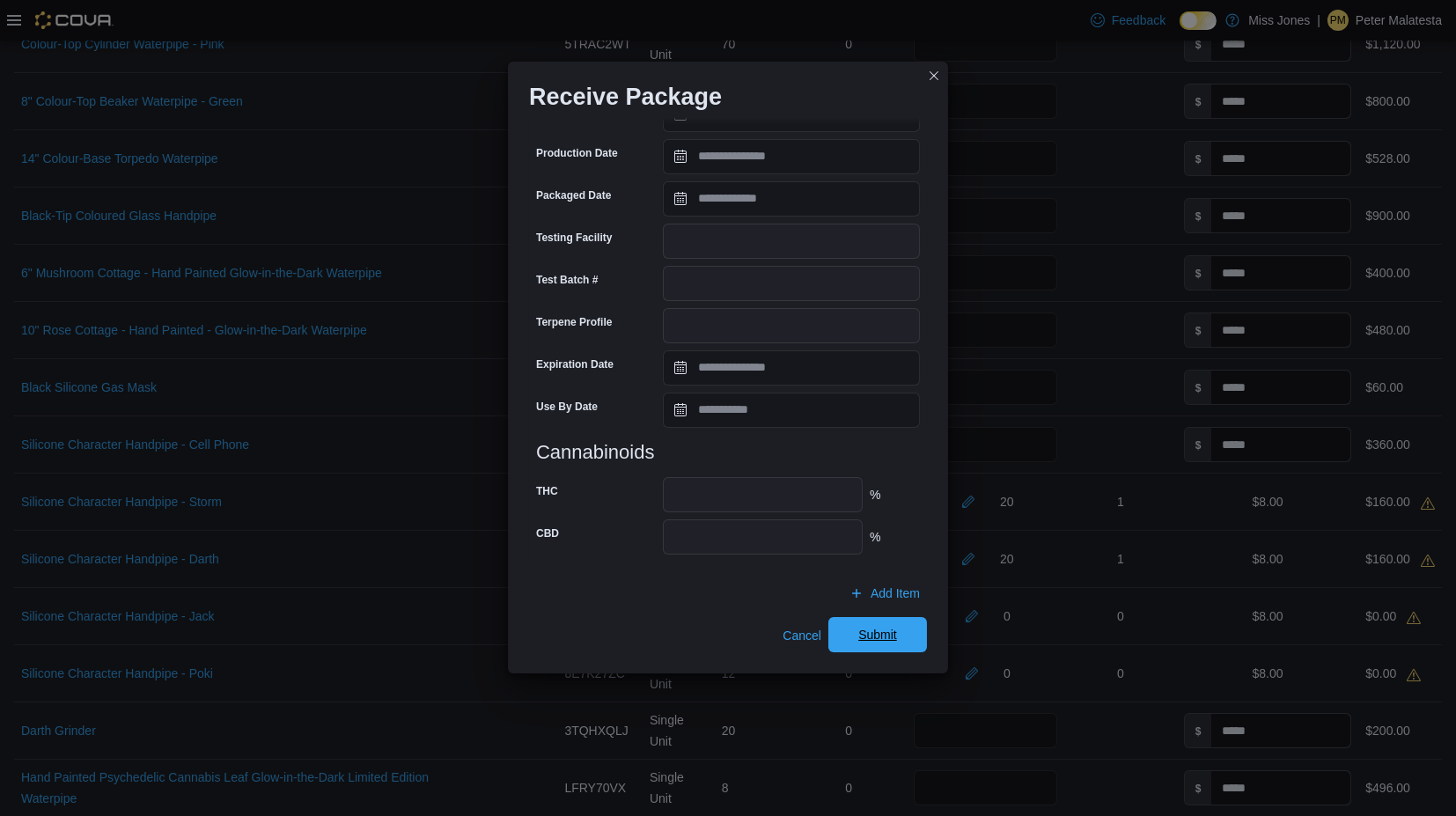 click on "Submit" at bounding box center [878, 635] 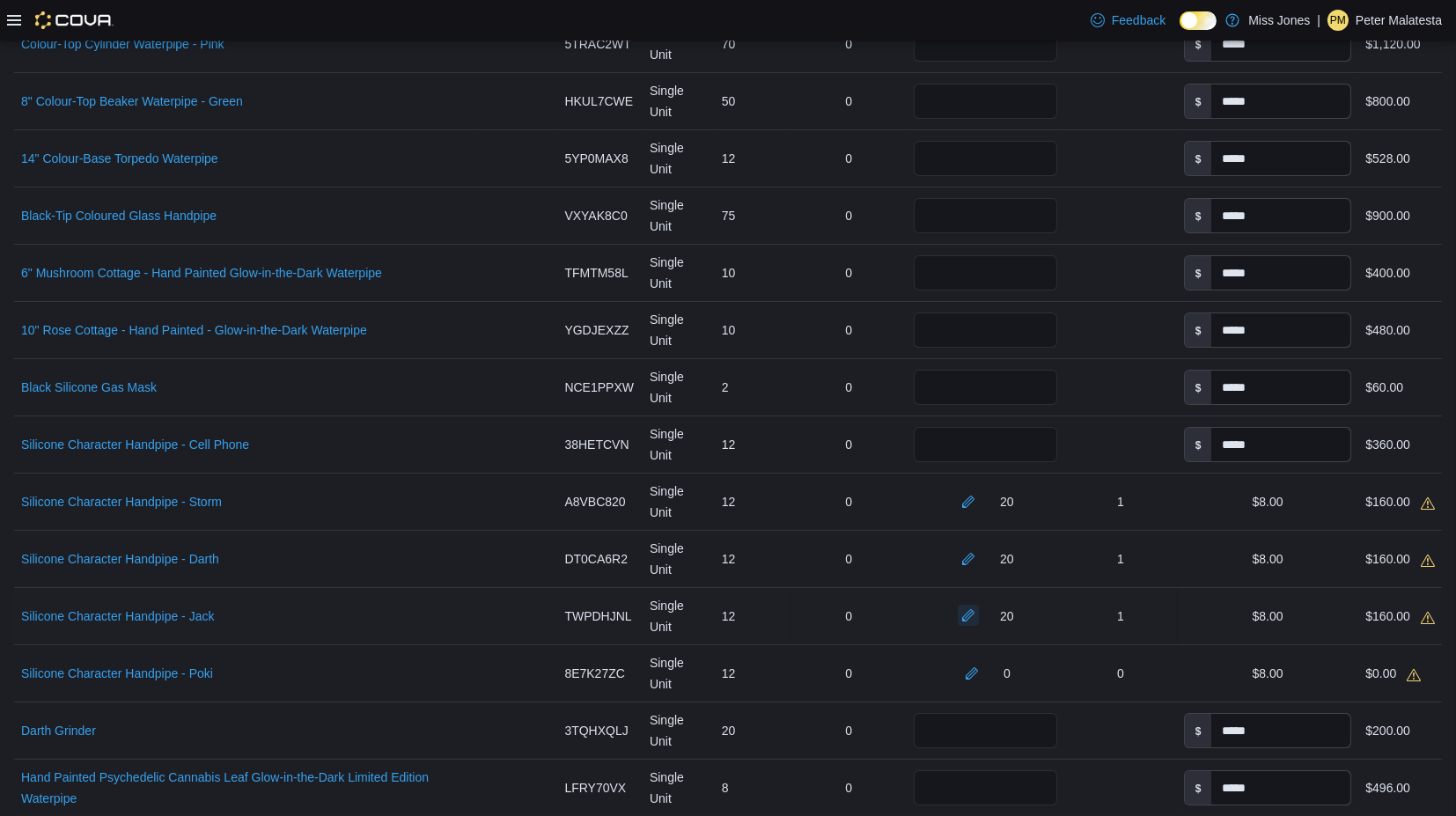 click at bounding box center (968, 615) 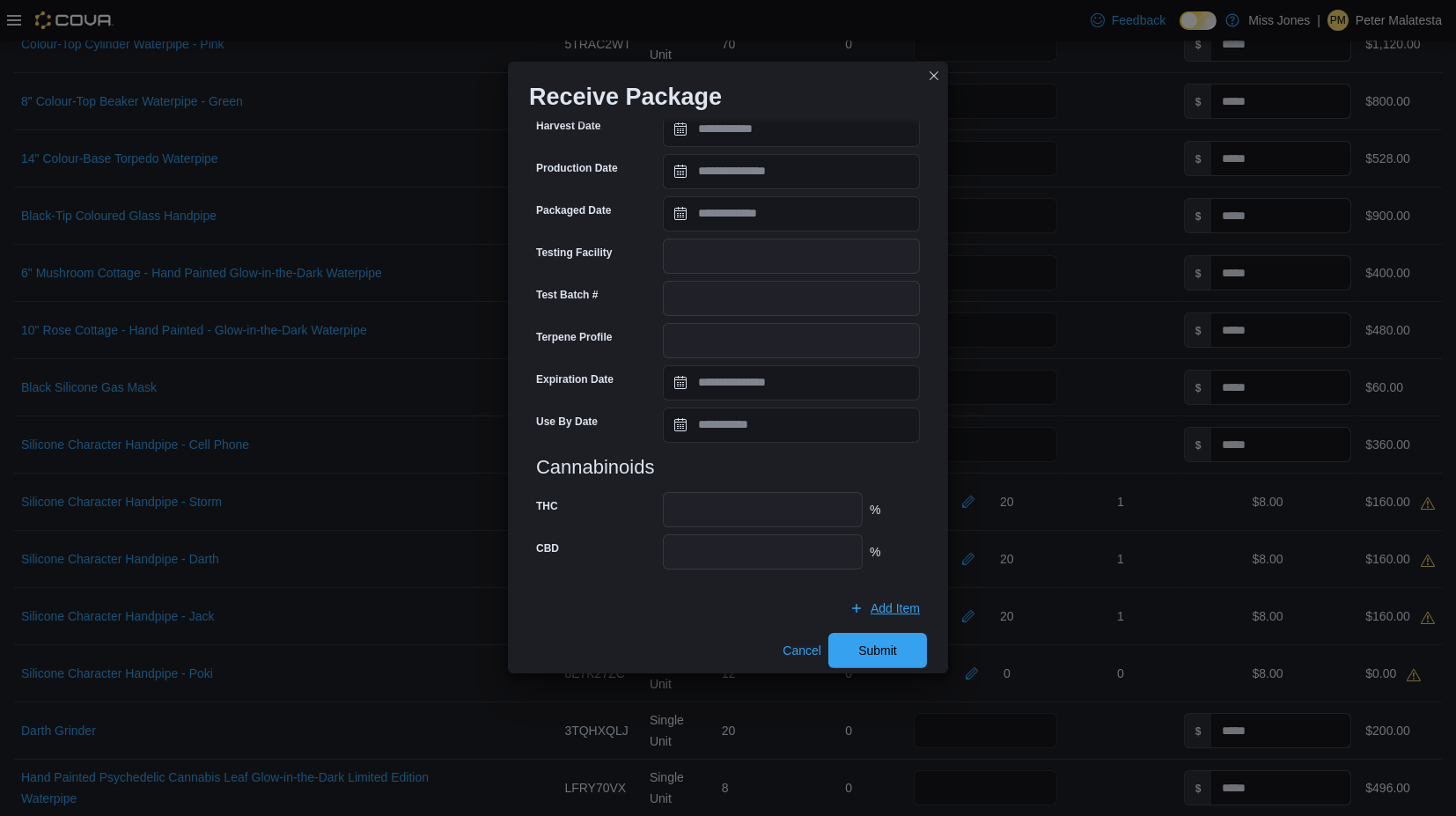 scroll, scrollTop: 468, scrollLeft: 0, axis: vertical 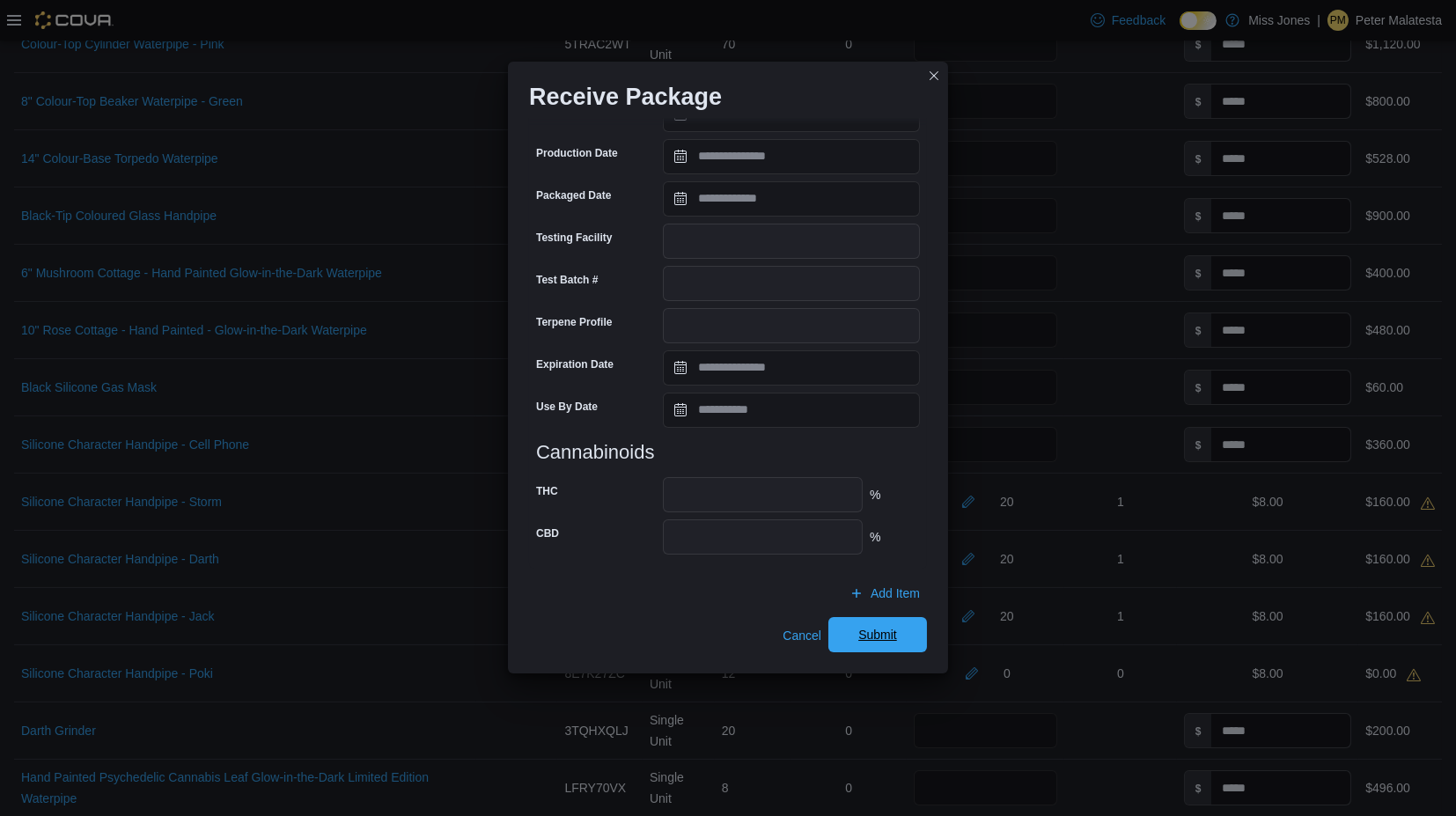 click on "Submit" at bounding box center (878, 635) 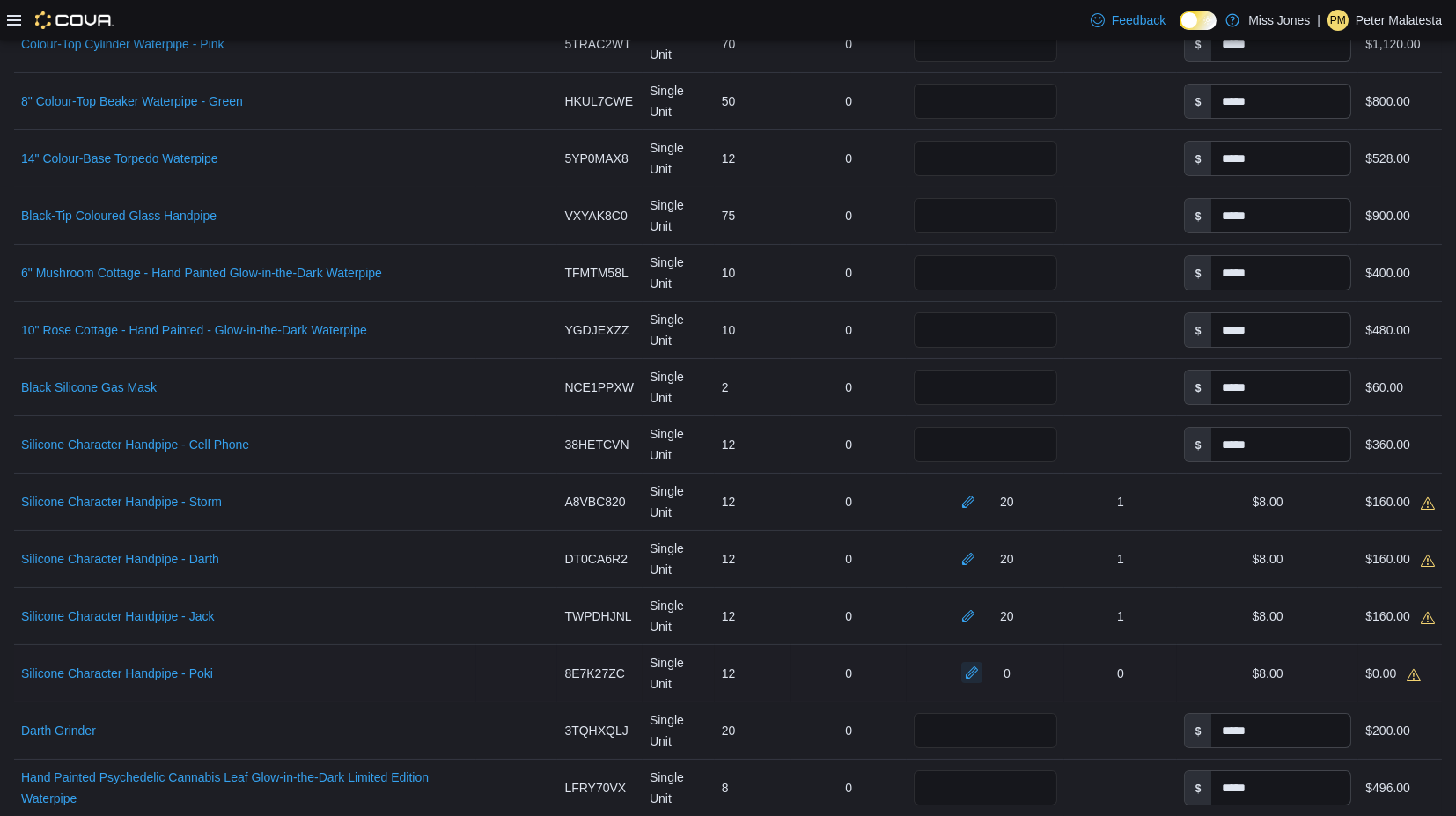 click at bounding box center [972, 673] 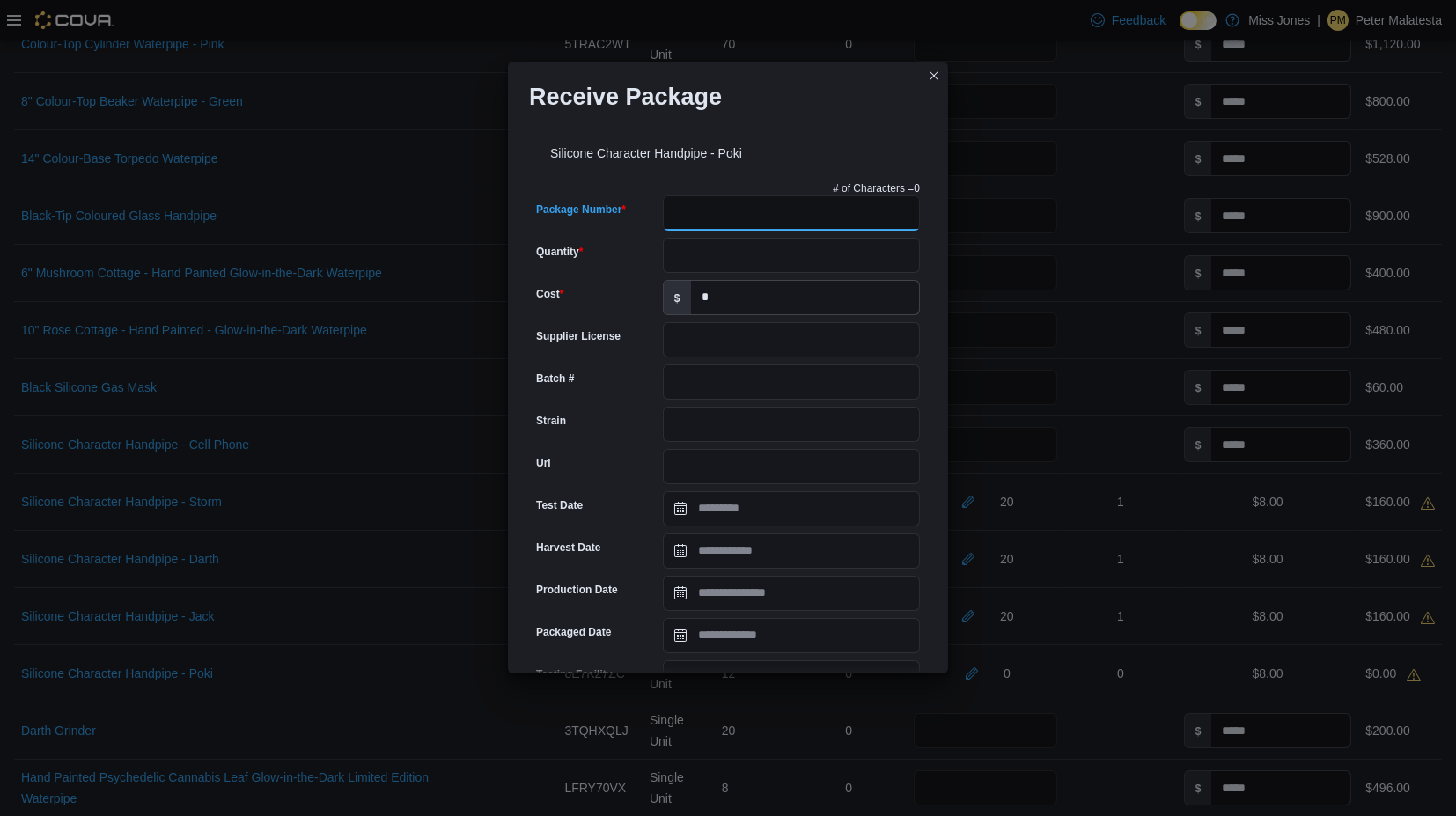 click on "Package Number" at bounding box center (791, 213) 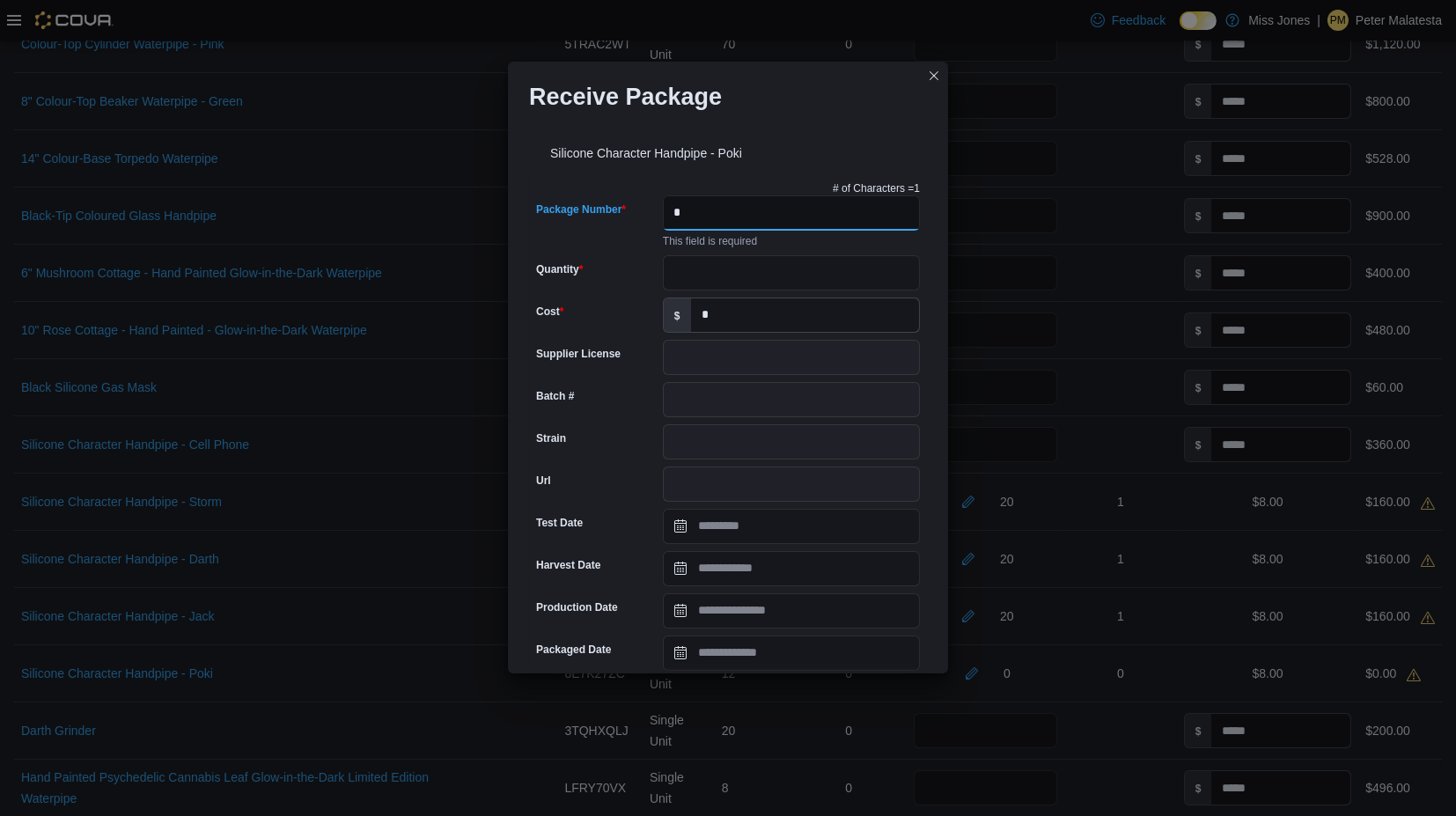 type on "*" 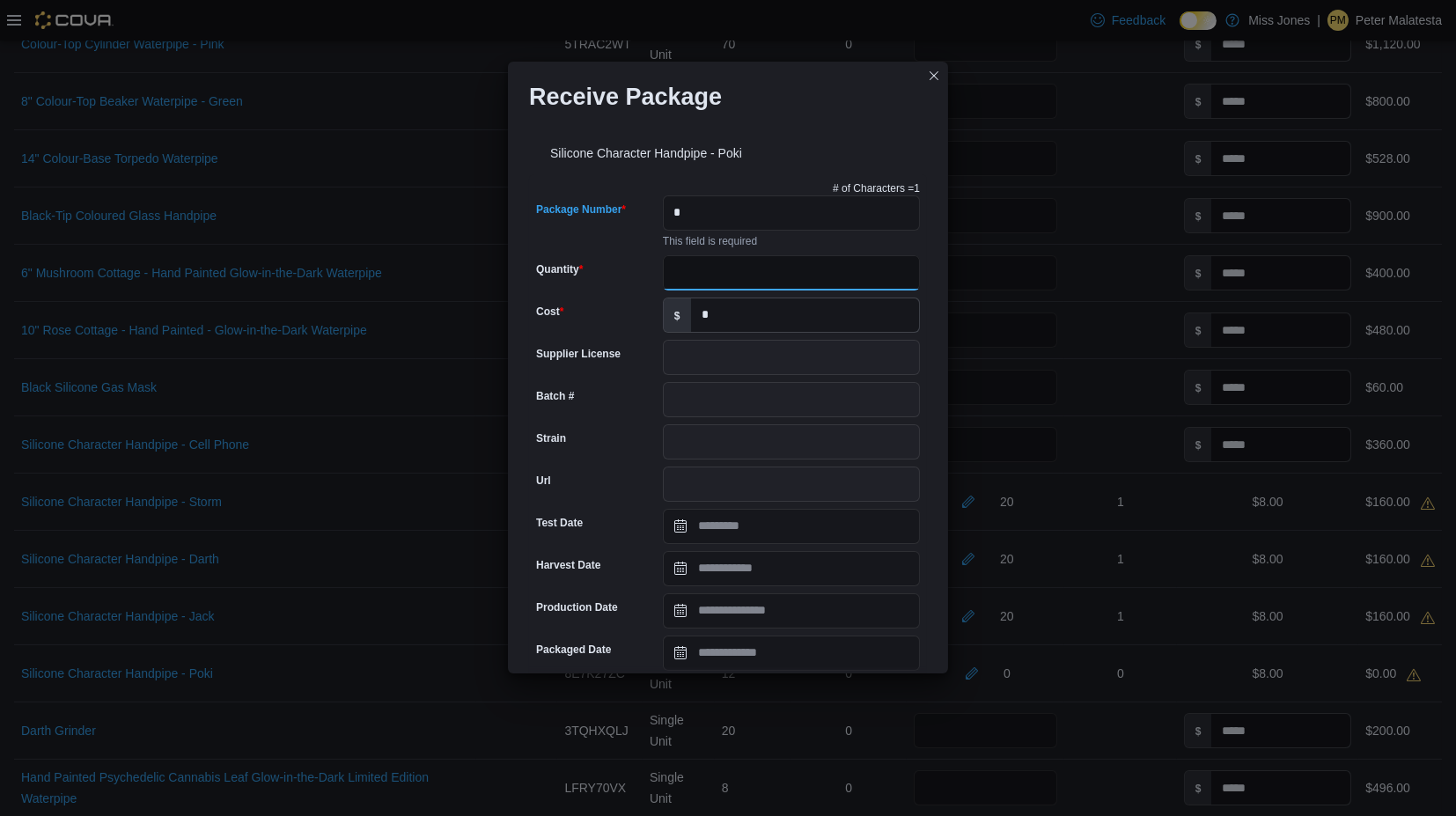 click on "# of Characters =  1 Package Number * This field is required Quantity Cost $ * Supplier License Batch # Strain Url Test Date Harvest Date Production Date Packaged Date Testing Facility Test Batch # Terpene Profile Expiration Date Use By Date Cannabinoids THC % CBD %" at bounding box center [728, 599] 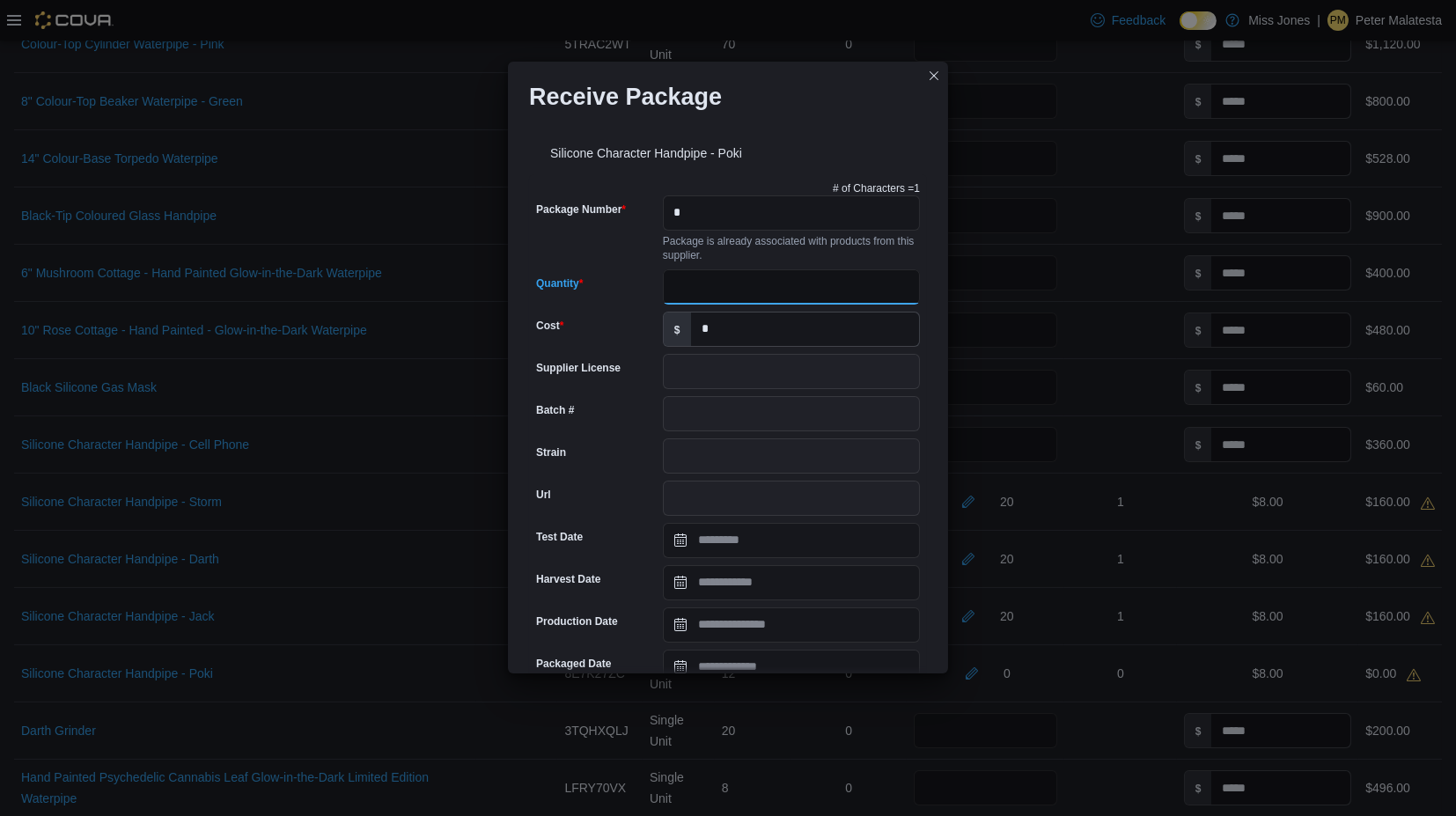 type on "**" 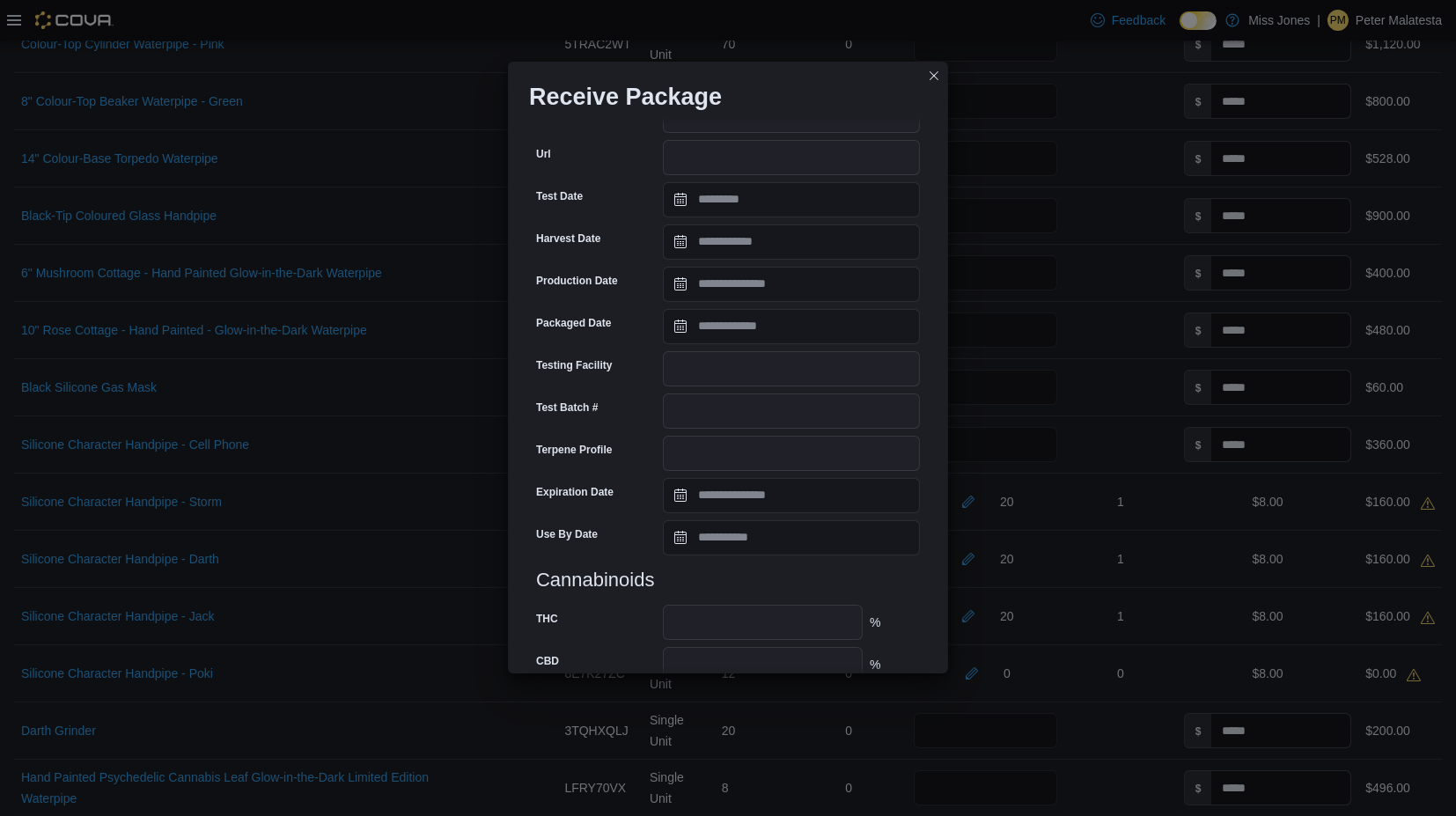 scroll, scrollTop: 468, scrollLeft: 0, axis: vertical 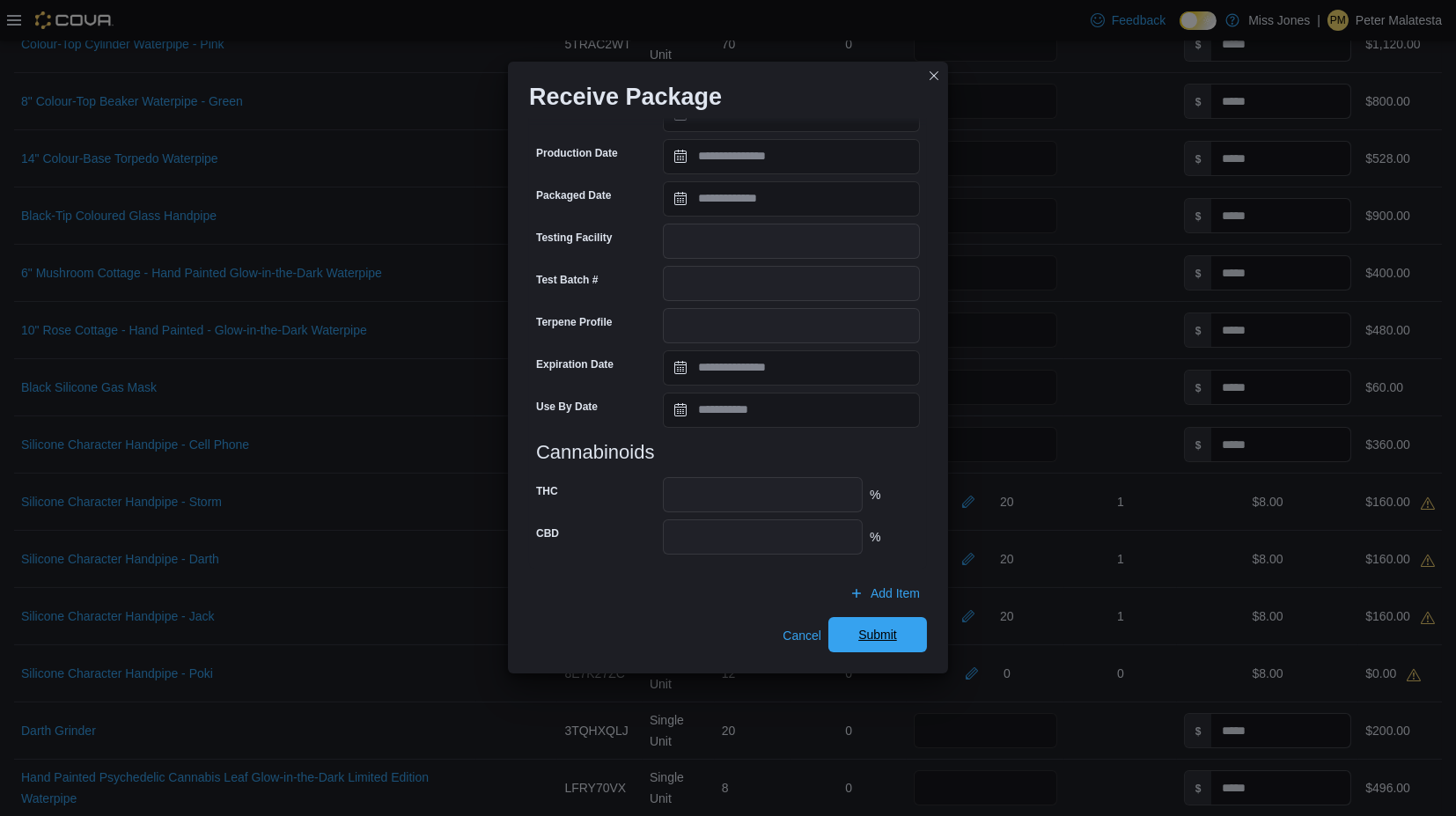 click on "Submit" at bounding box center (878, 635) 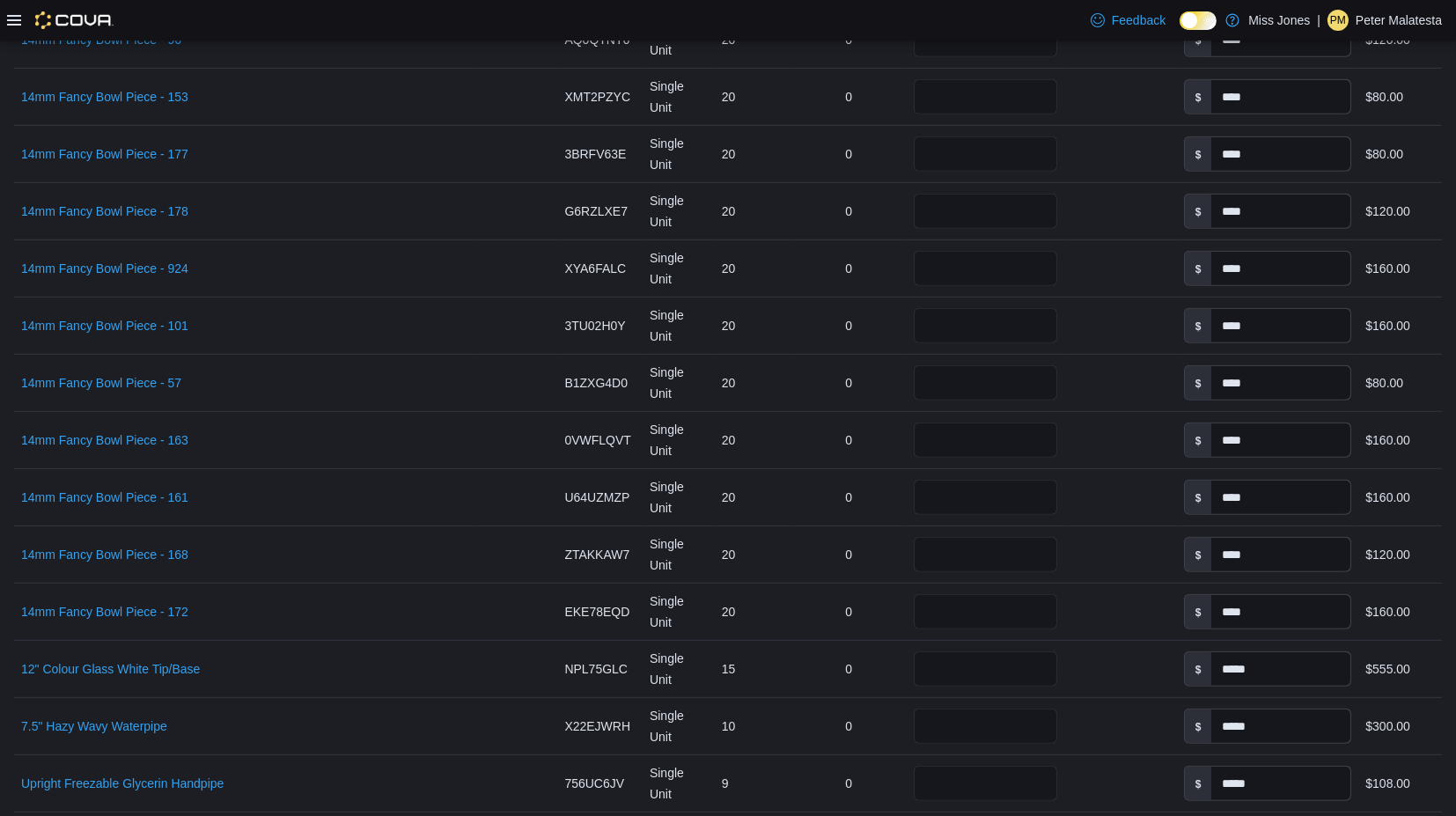 scroll, scrollTop: 3452, scrollLeft: 0, axis: vertical 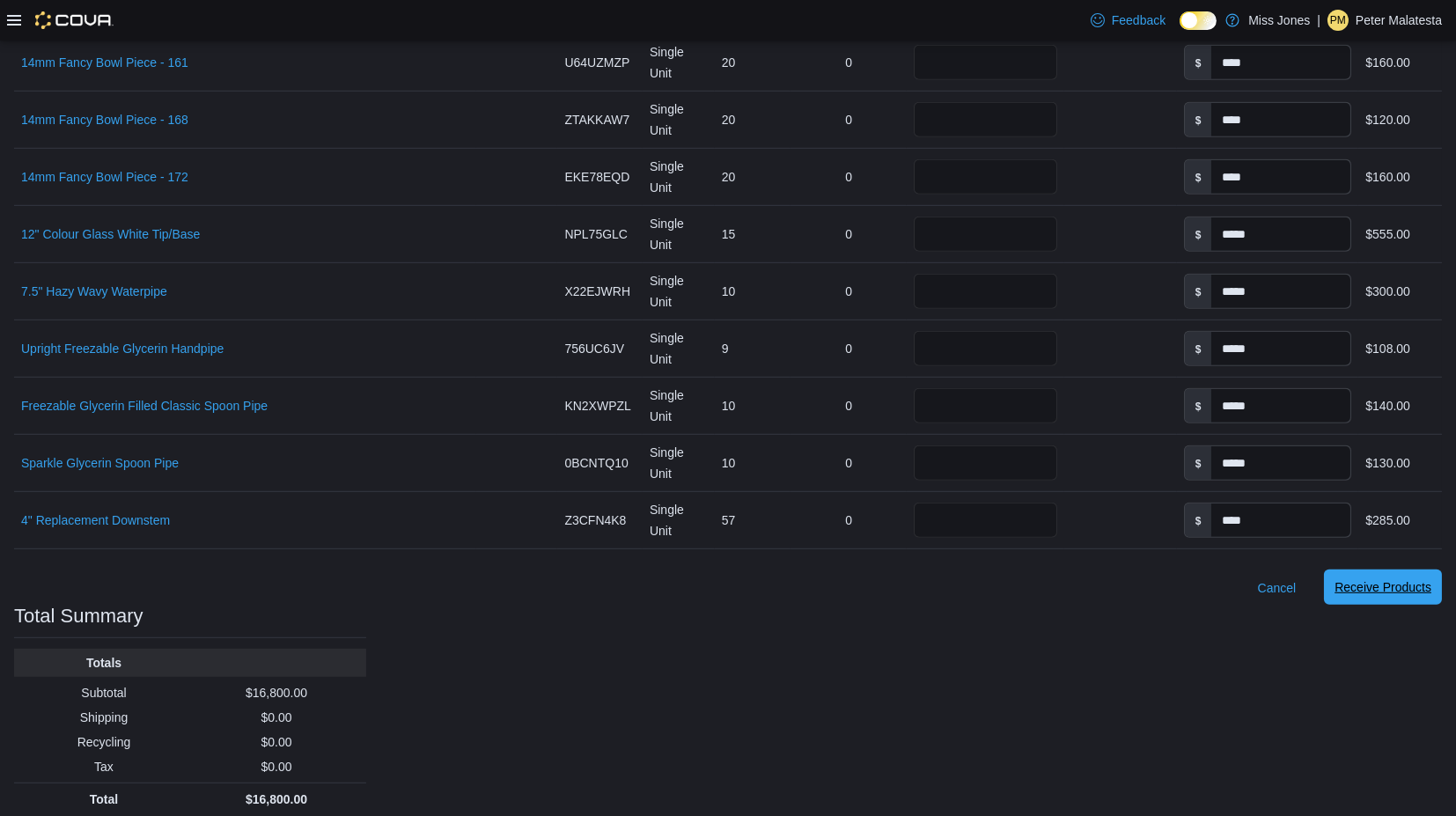 click on "Receive Products" at bounding box center [1383, 587] 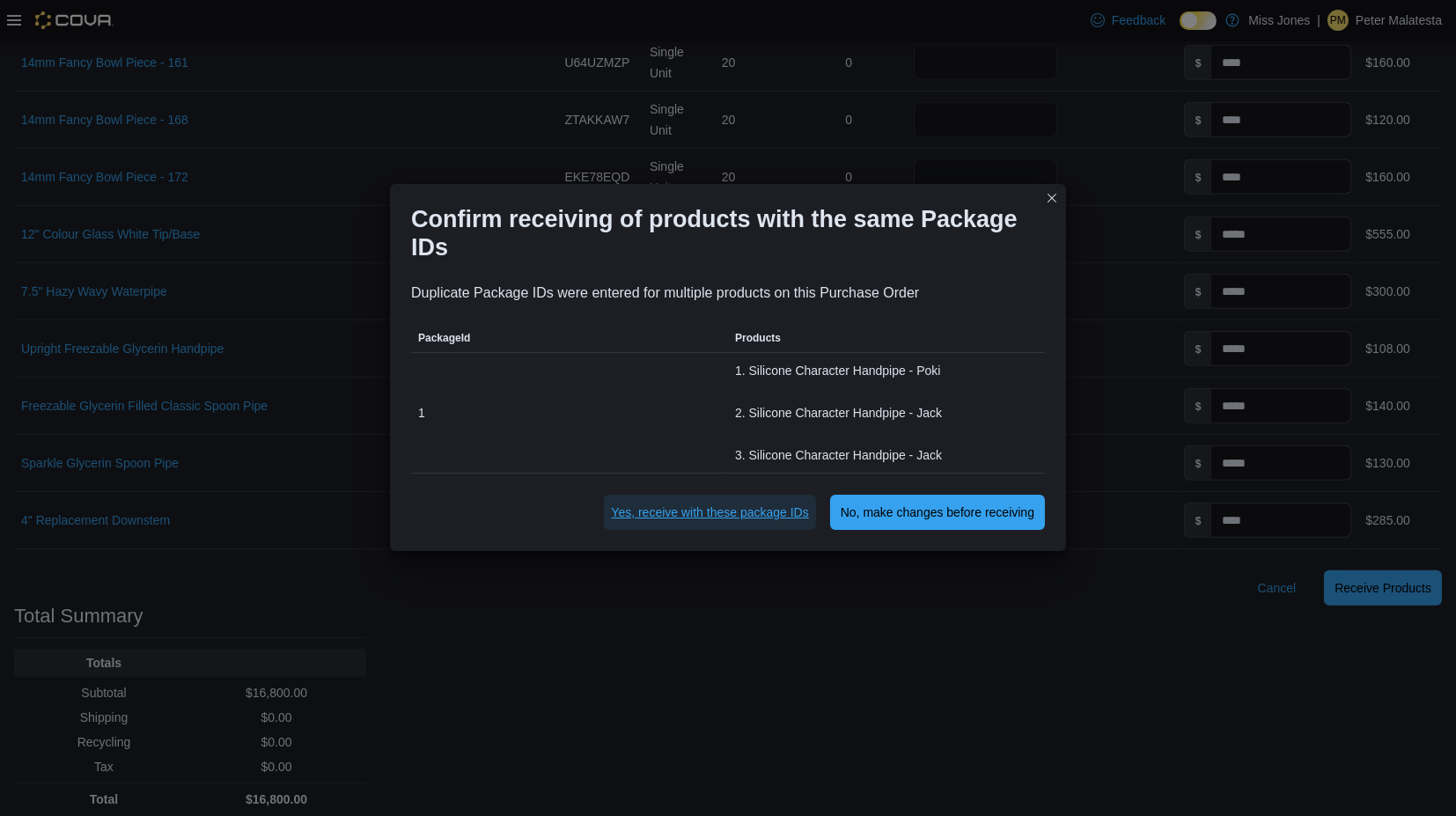 click on "Yes, receive with these package IDs" at bounding box center (710, 512) 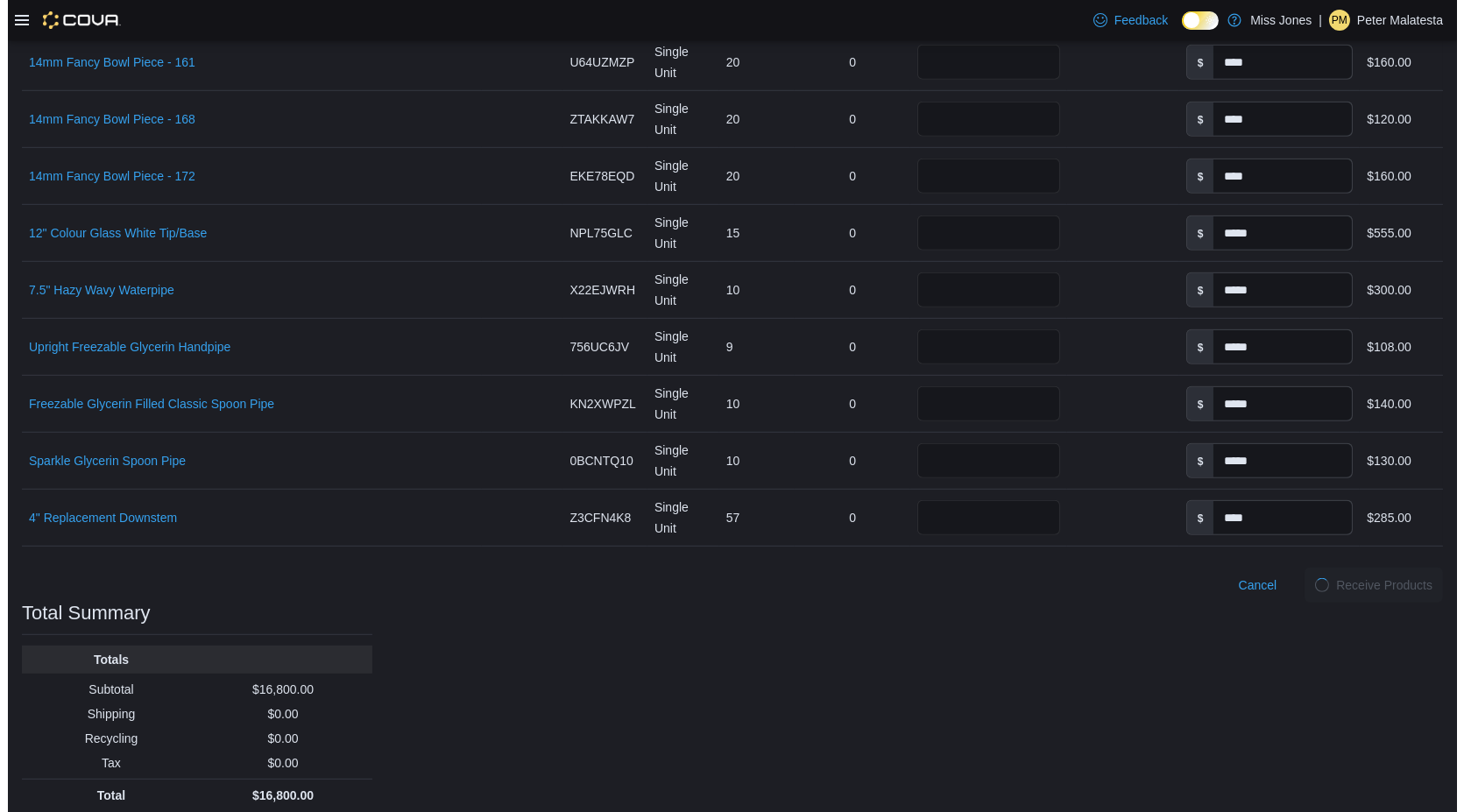 scroll, scrollTop: 0, scrollLeft: 0, axis: both 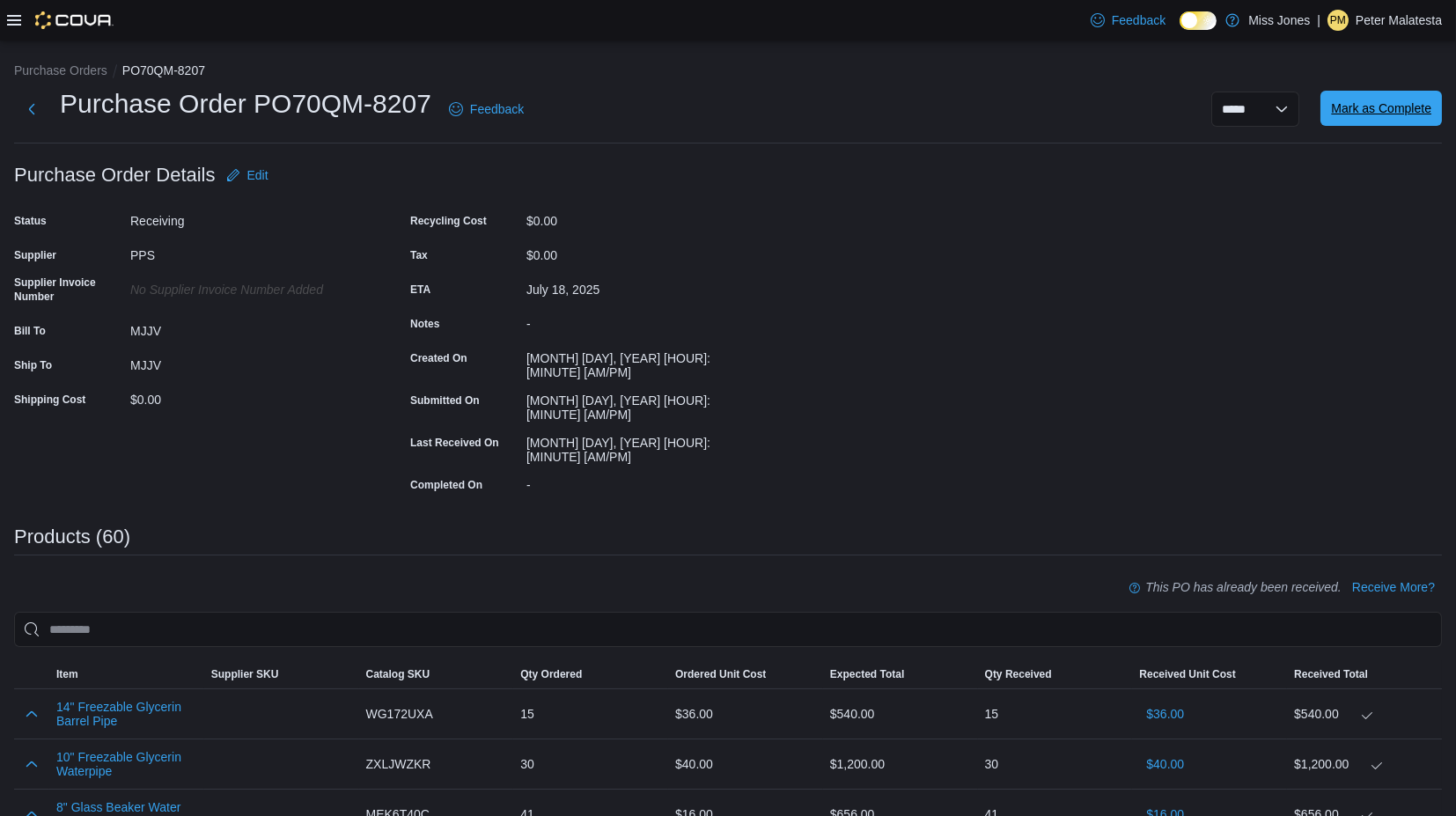 click on "Mark as Complete" at bounding box center [1381, 108] 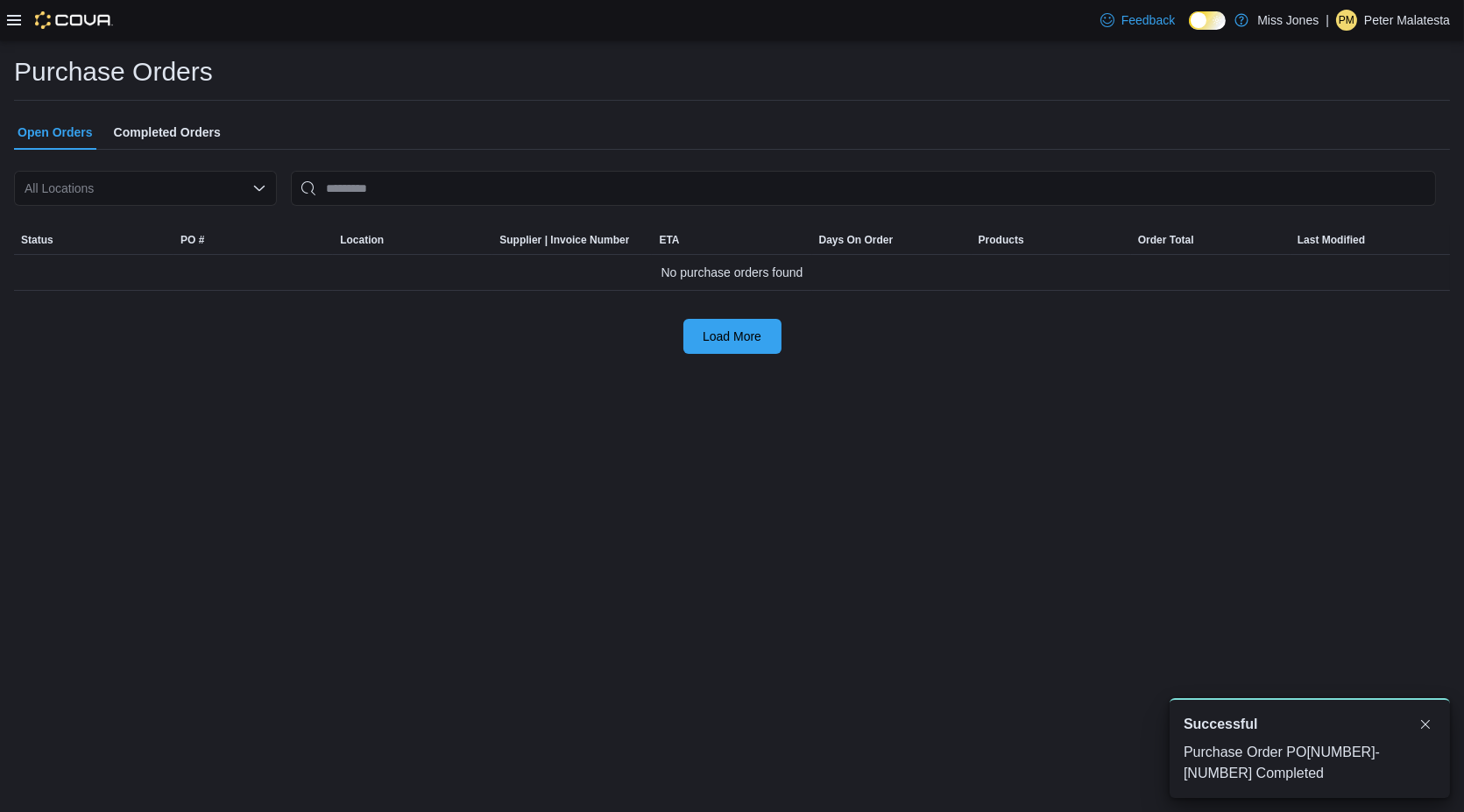 scroll, scrollTop: 0, scrollLeft: 0, axis: both 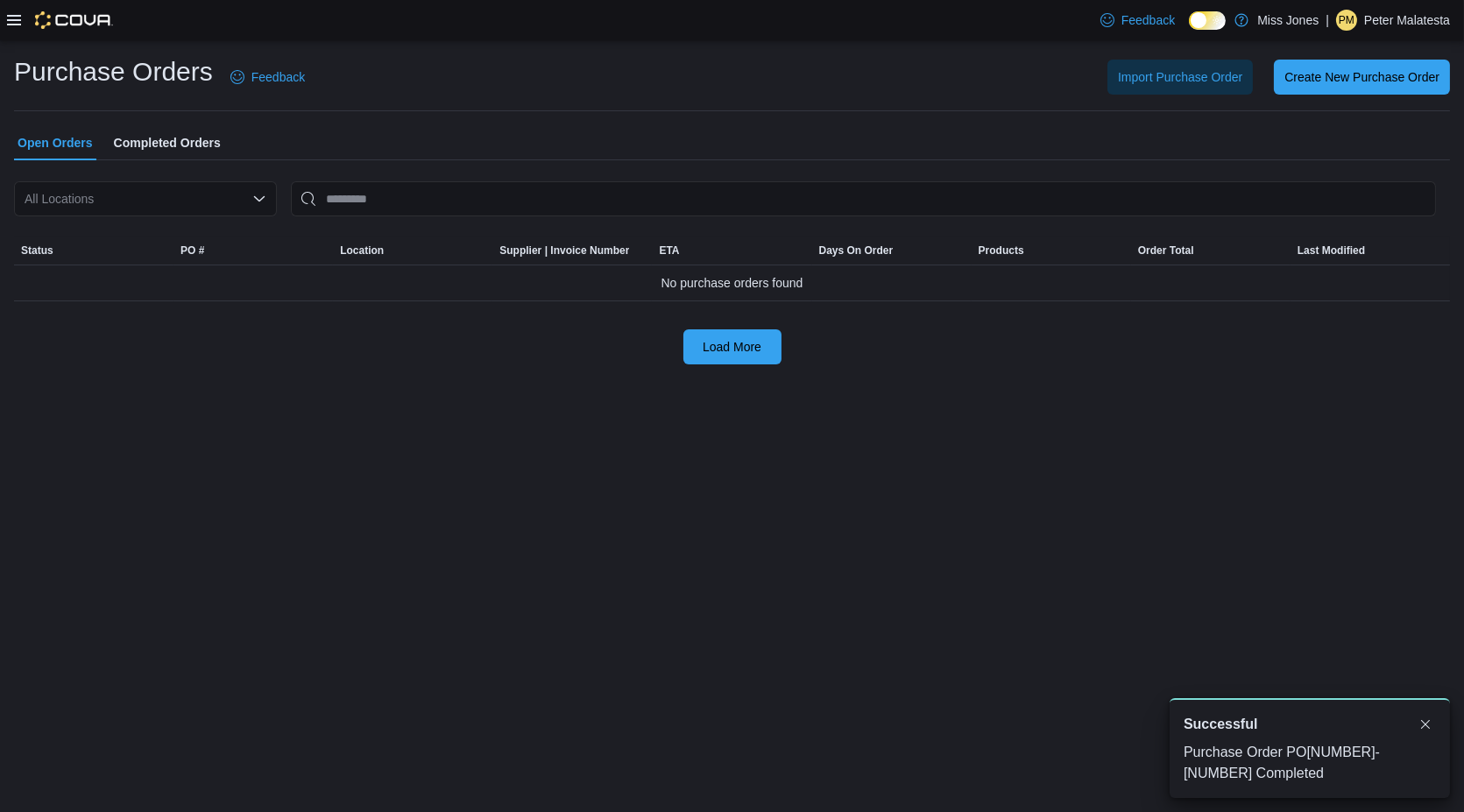 drag, startPoint x: 753, startPoint y: 101, endPoint x: 633, endPoint y: 97, distance: 120.0666 